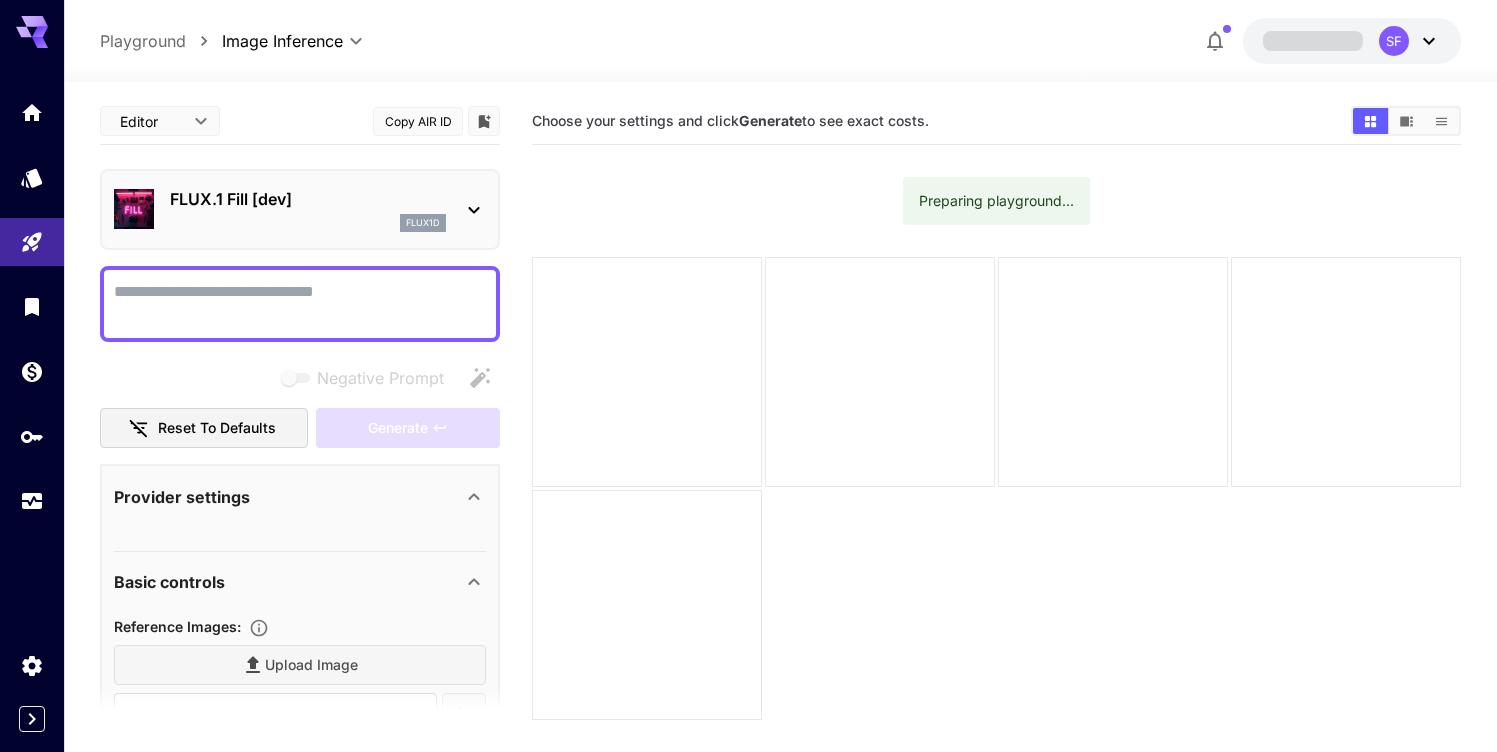 scroll, scrollTop: 0, scrollLeft: 0, axis: both 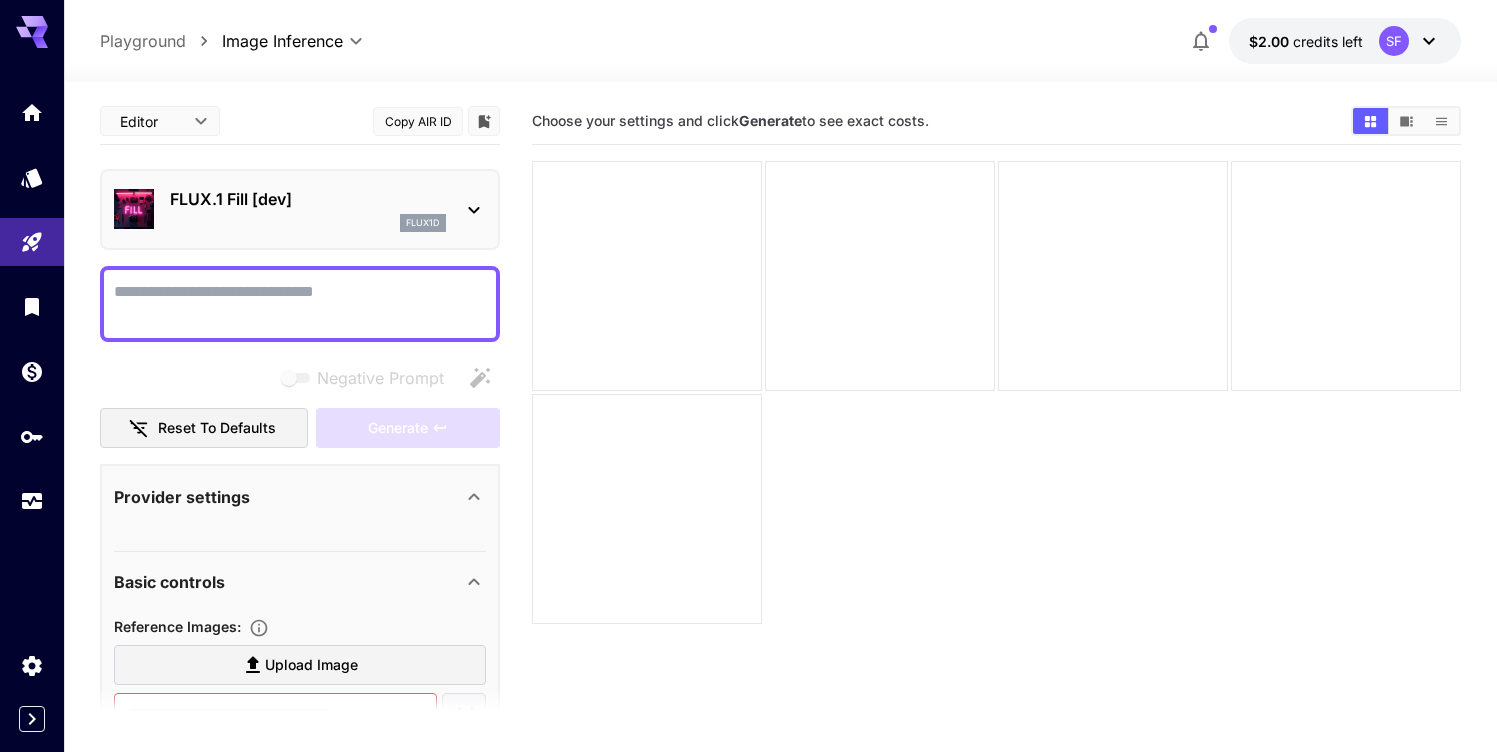 click 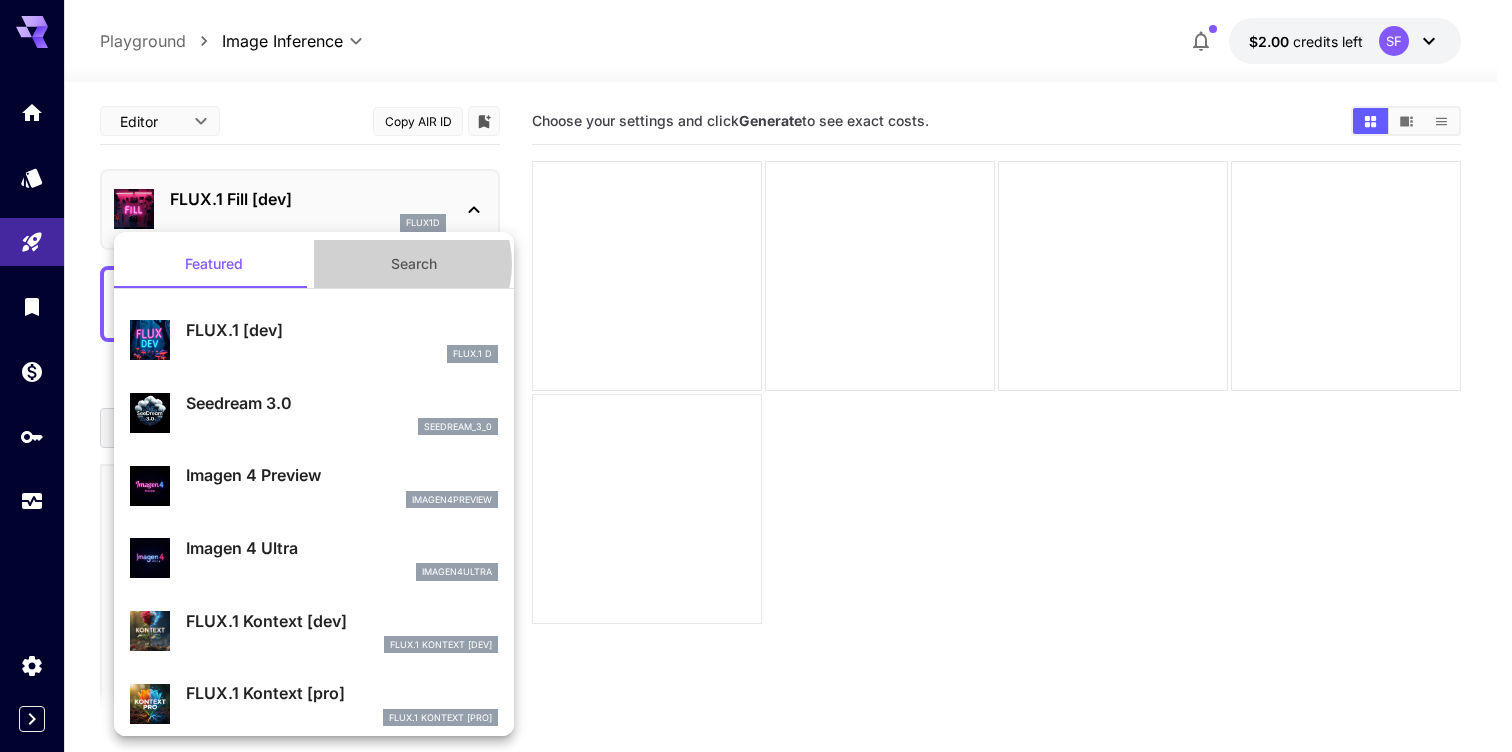 click on "Search" at bounding box center (414, 264) 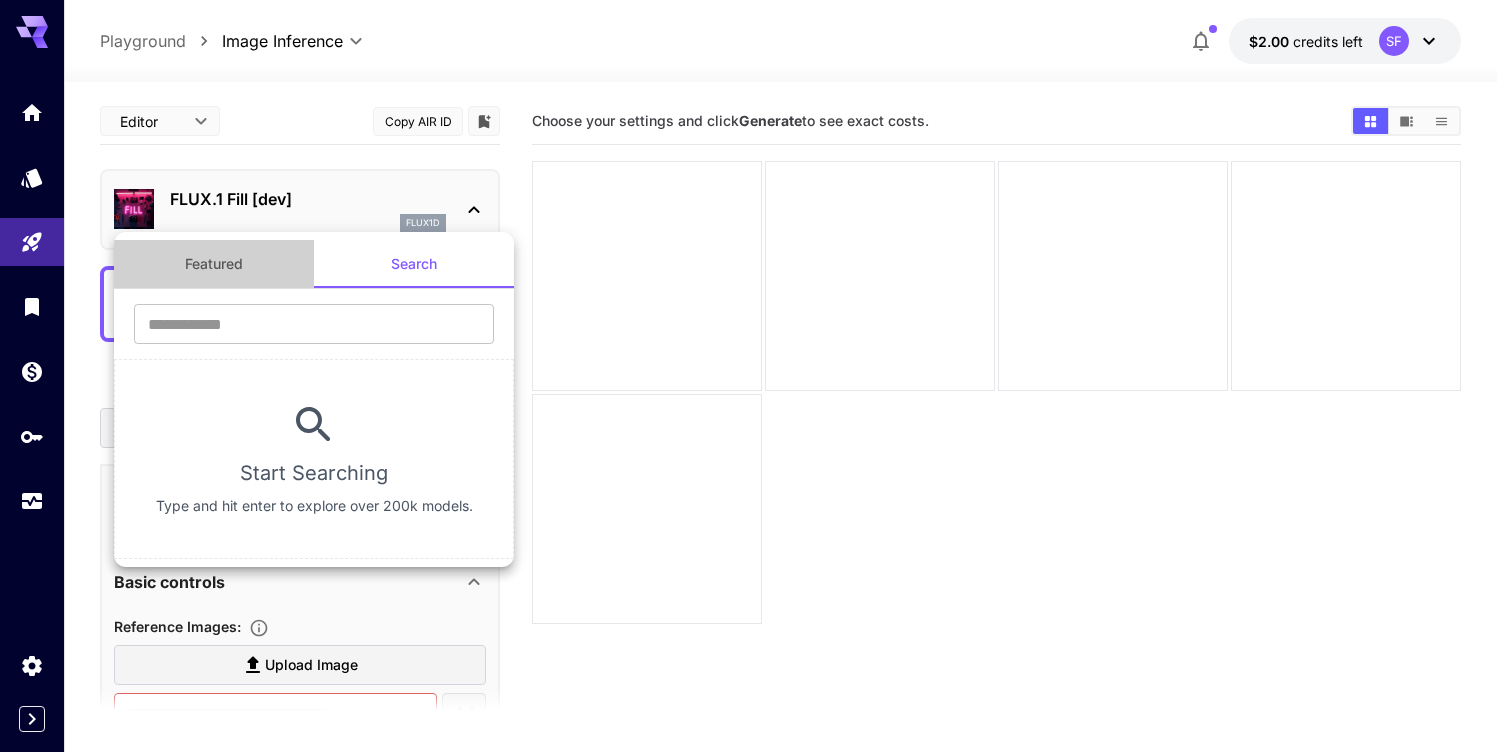 click on "Featured" at bounding box center [214, 264] 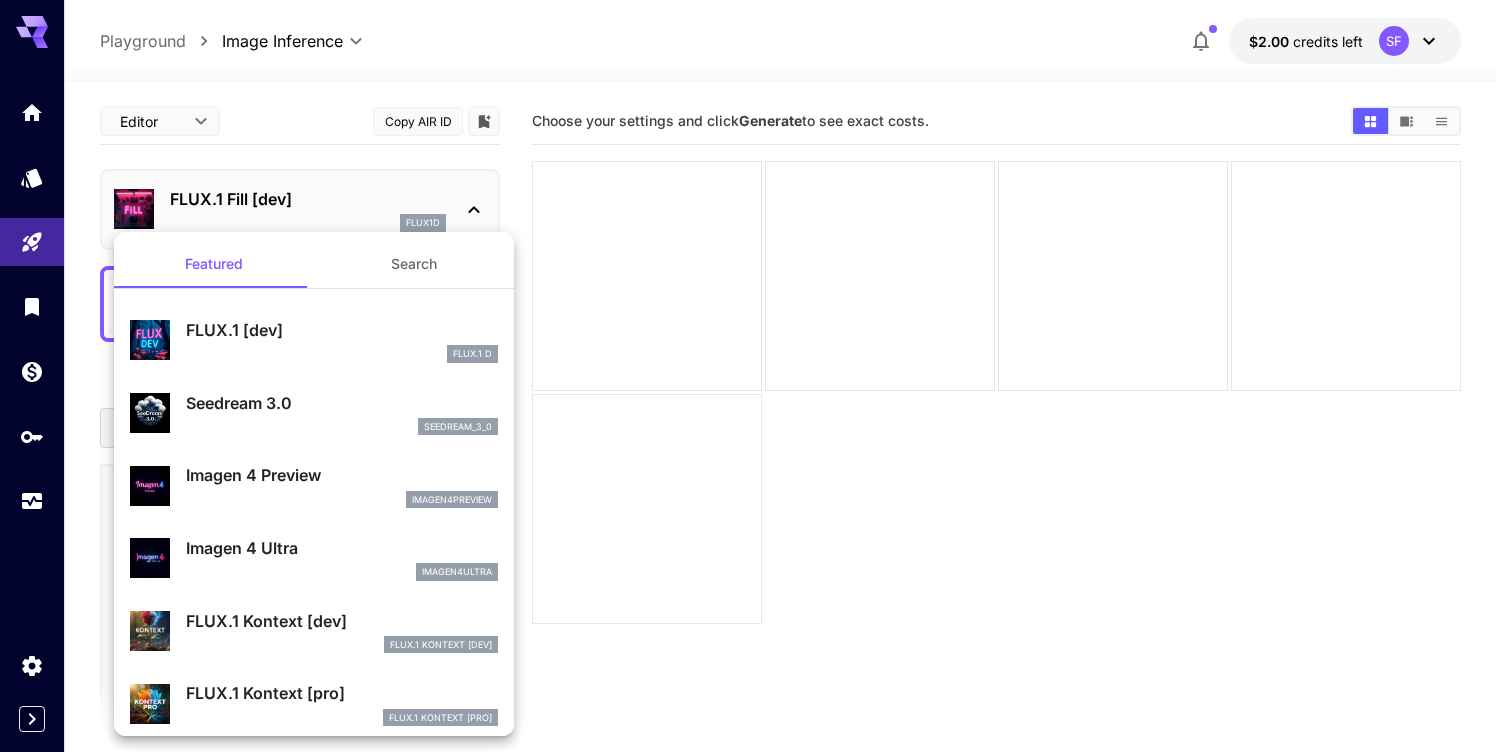 click at bounding box center [756, 376] 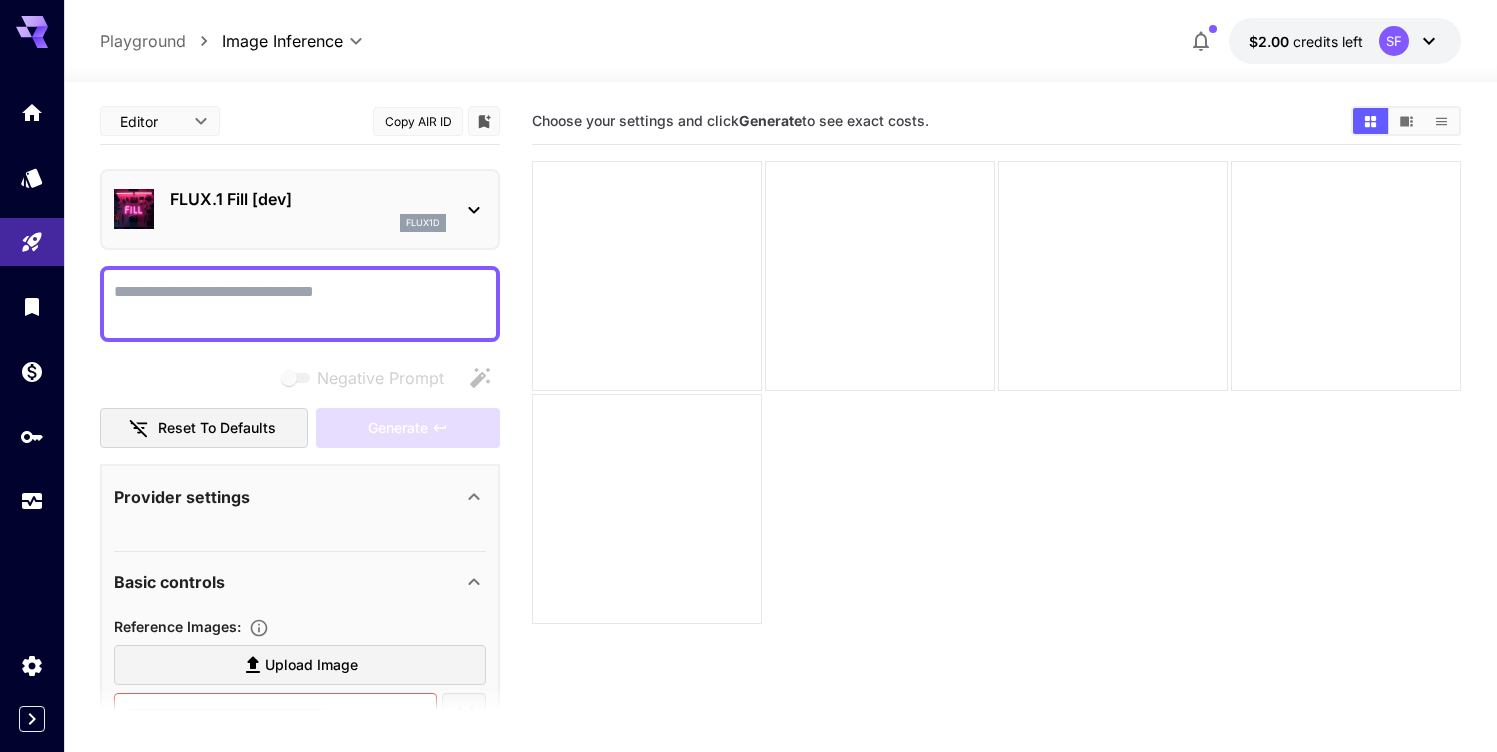 click 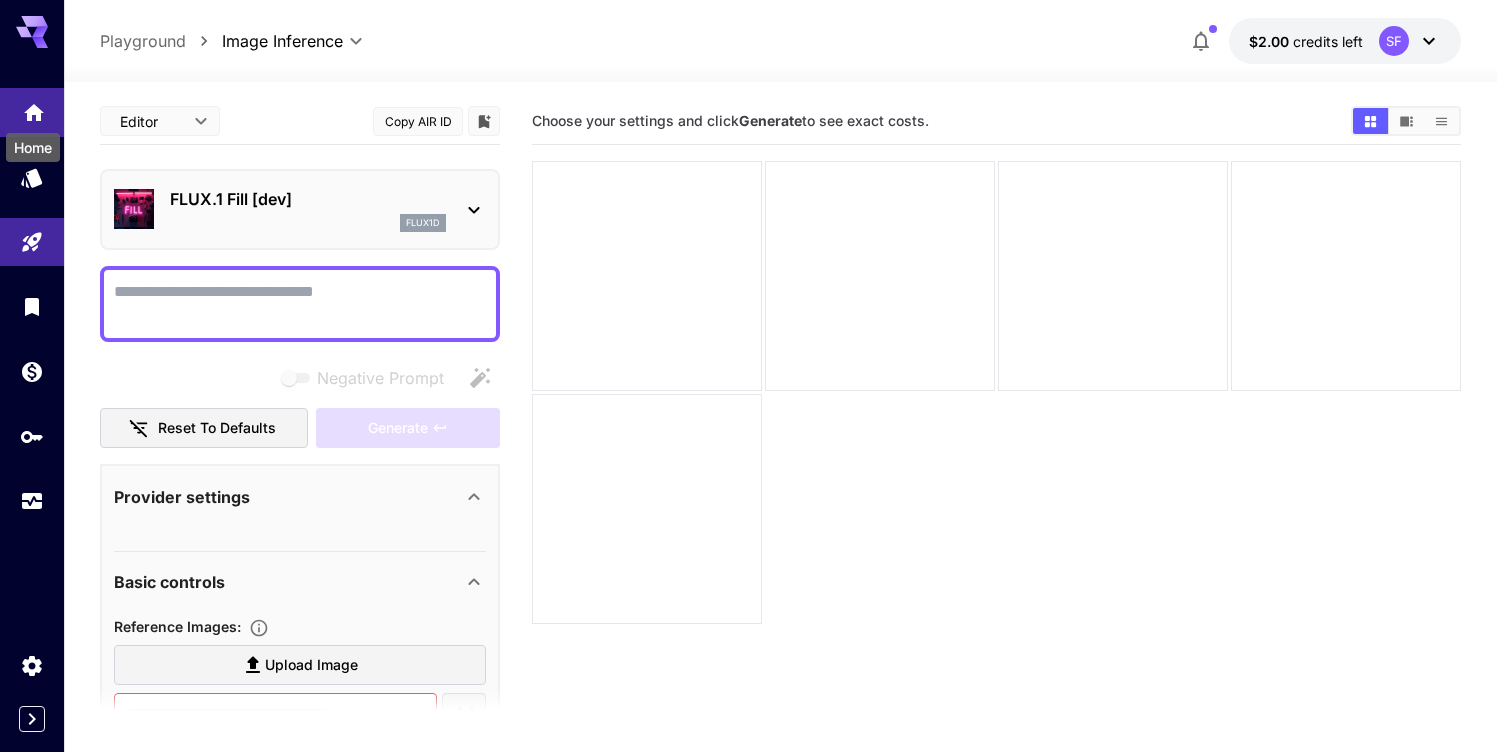 click 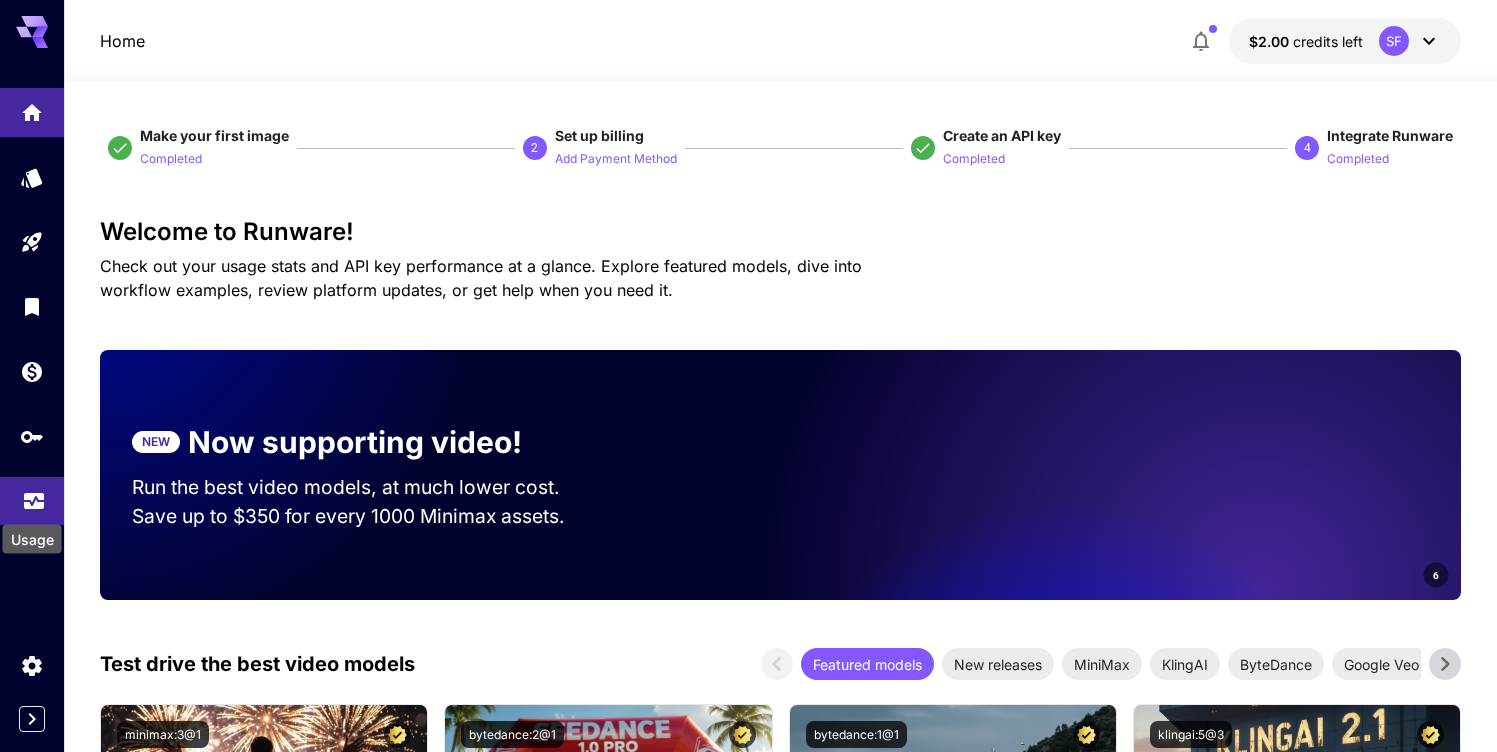 click 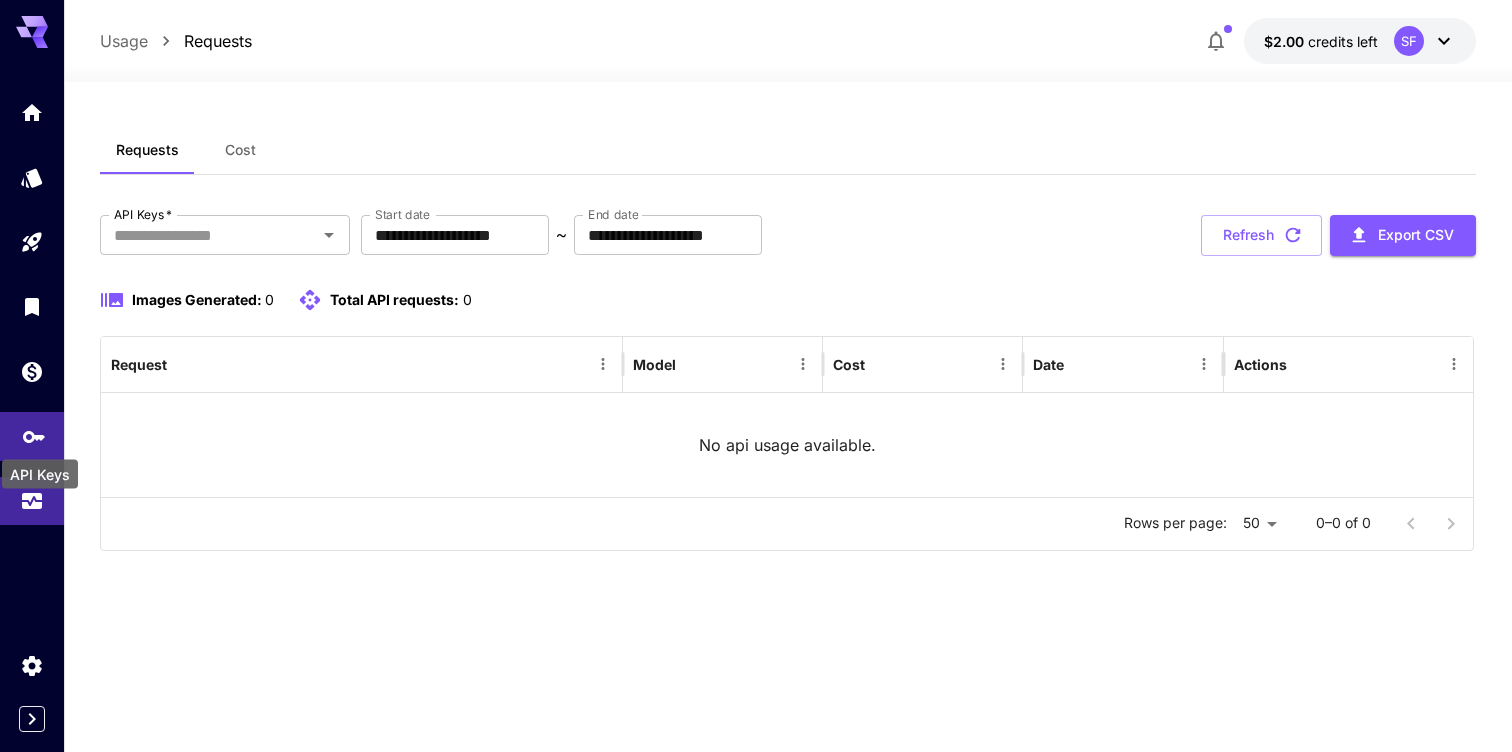 click 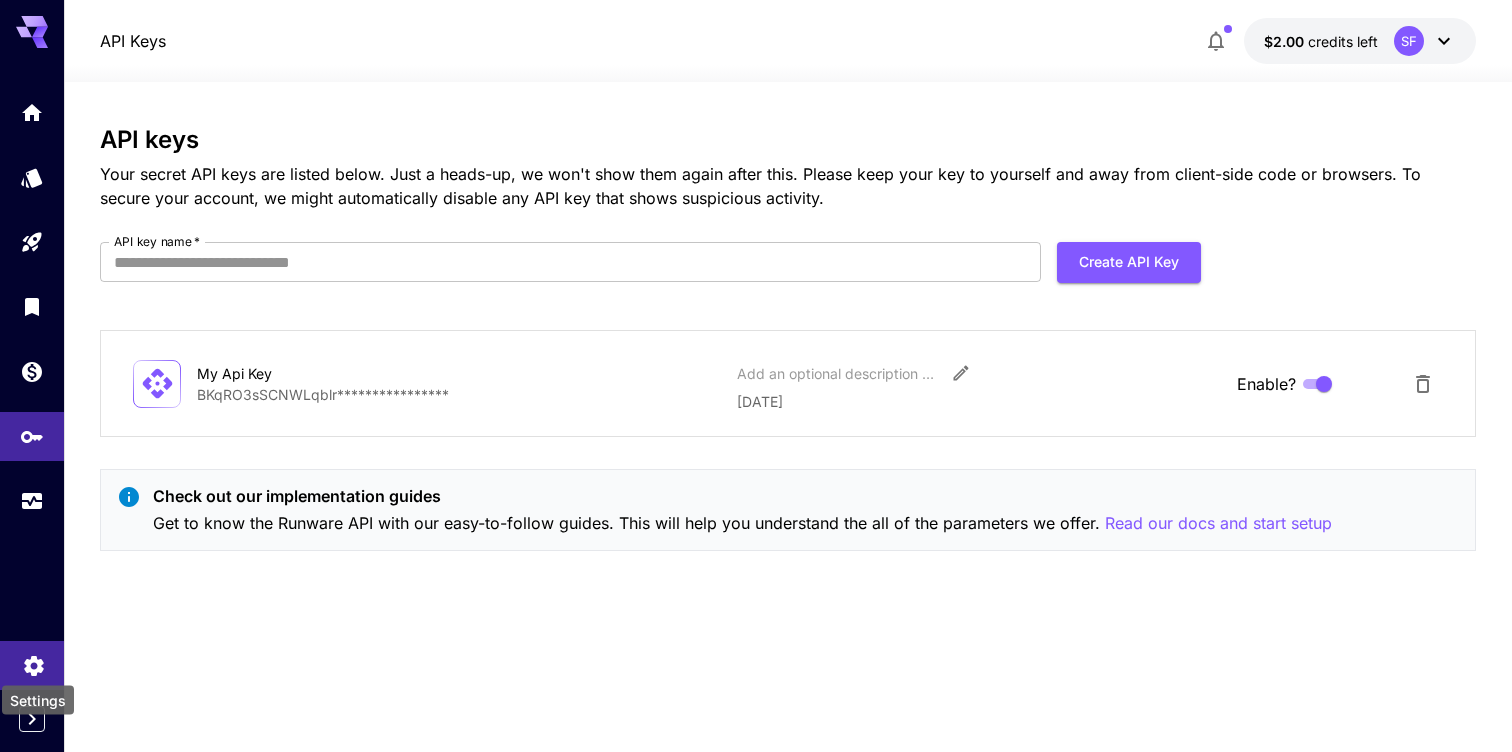 click 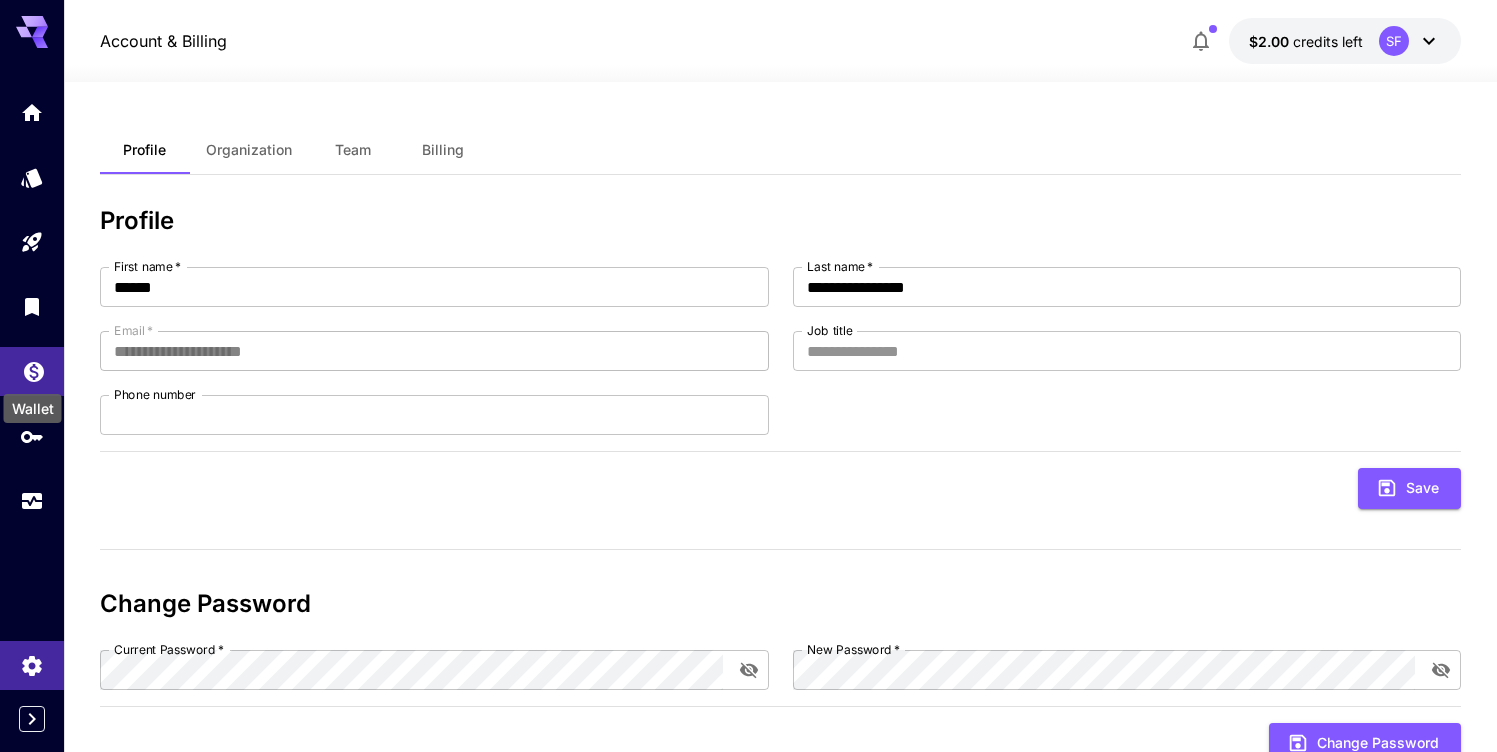 click 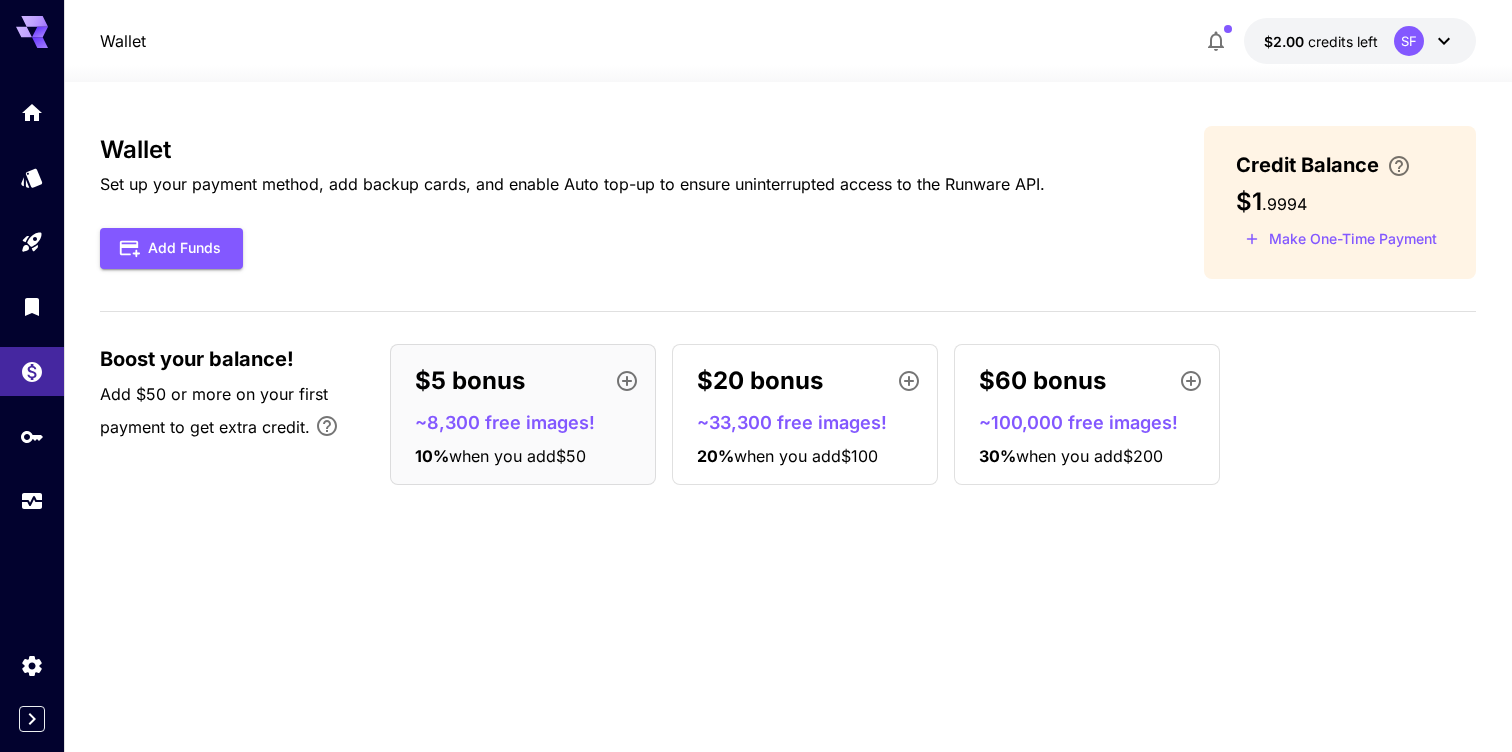 click on "$5 bonus ~8,300 free images!   10 %  when you add  $50" at bounding box center (523, 414) 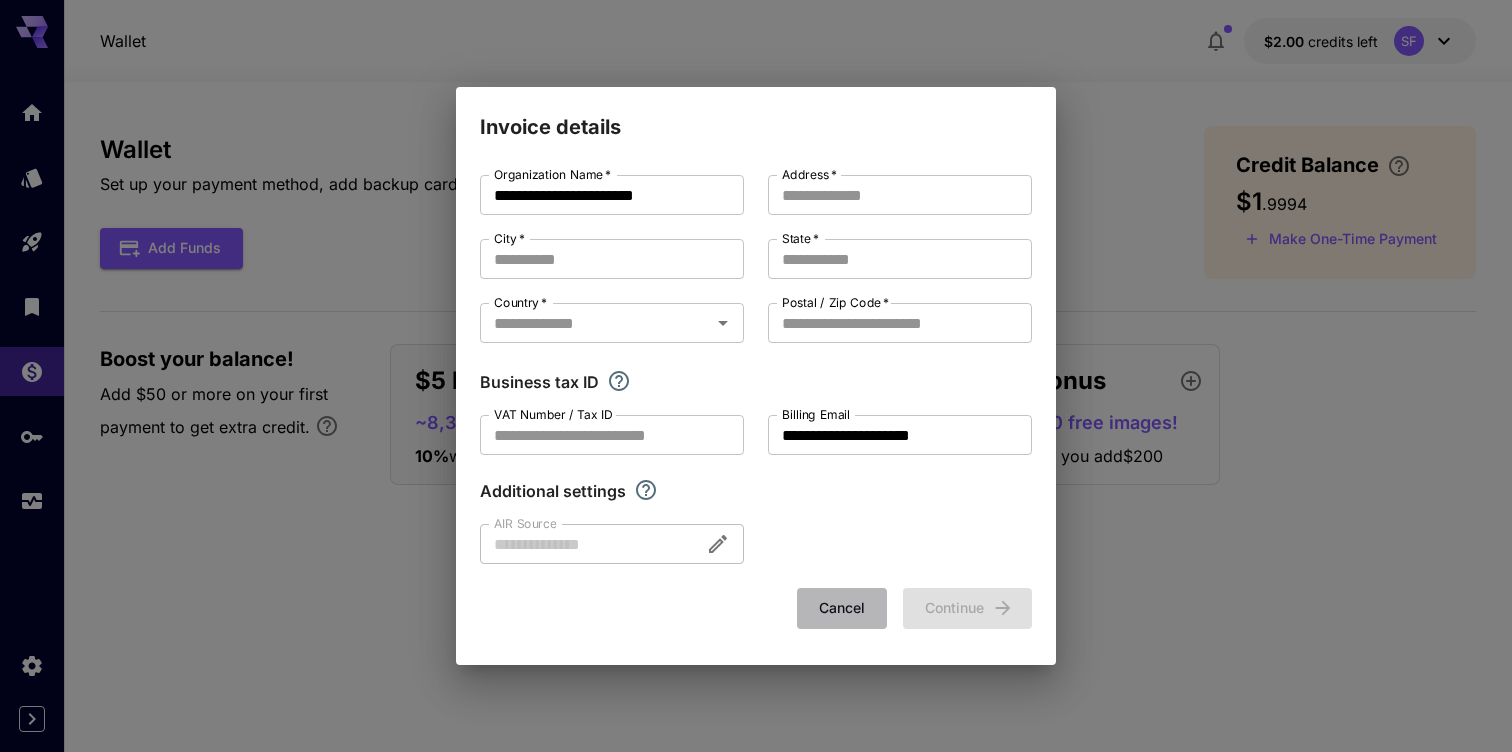 click on "Cancel" at bounding box center [842, 608] 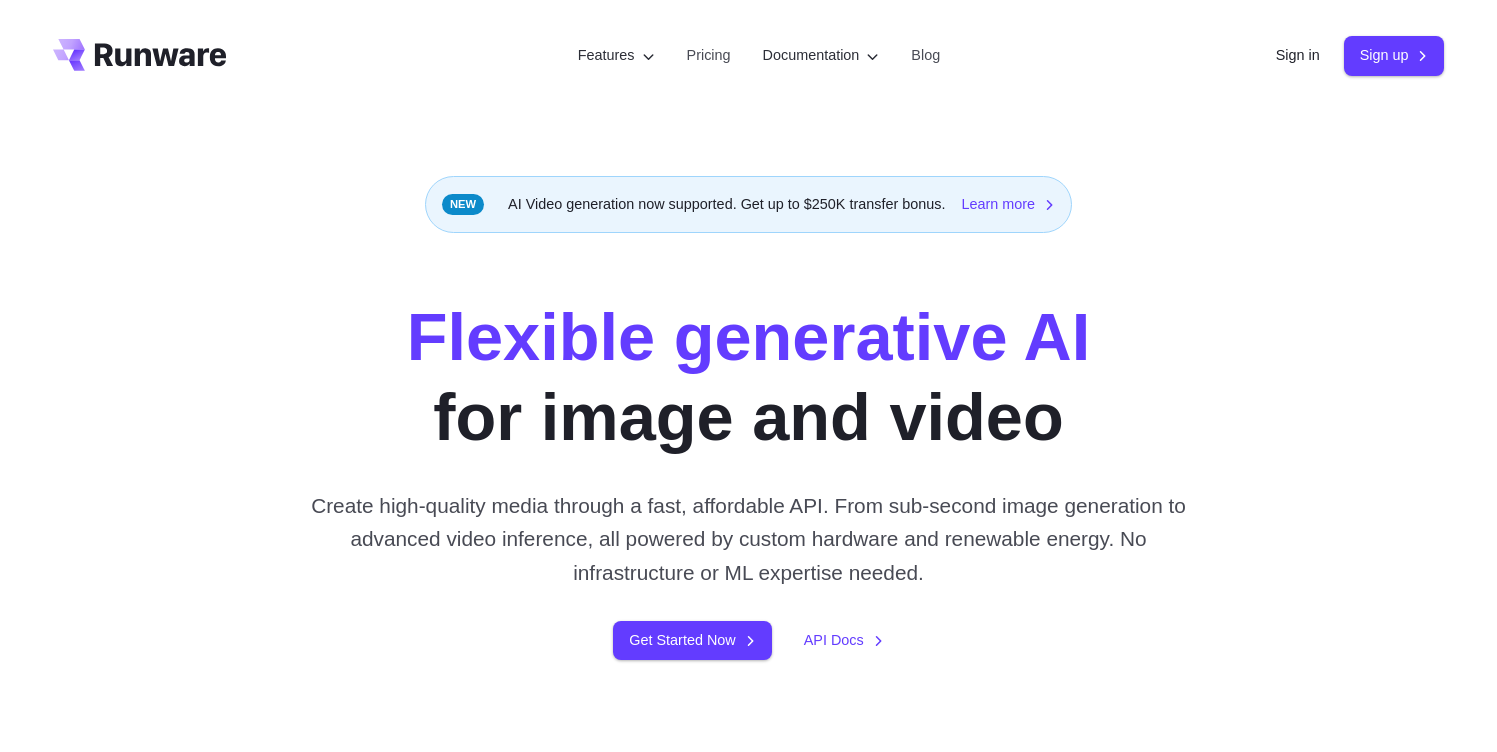 scroll, scrollTop: 0, scrollLeft: 0, axis: both 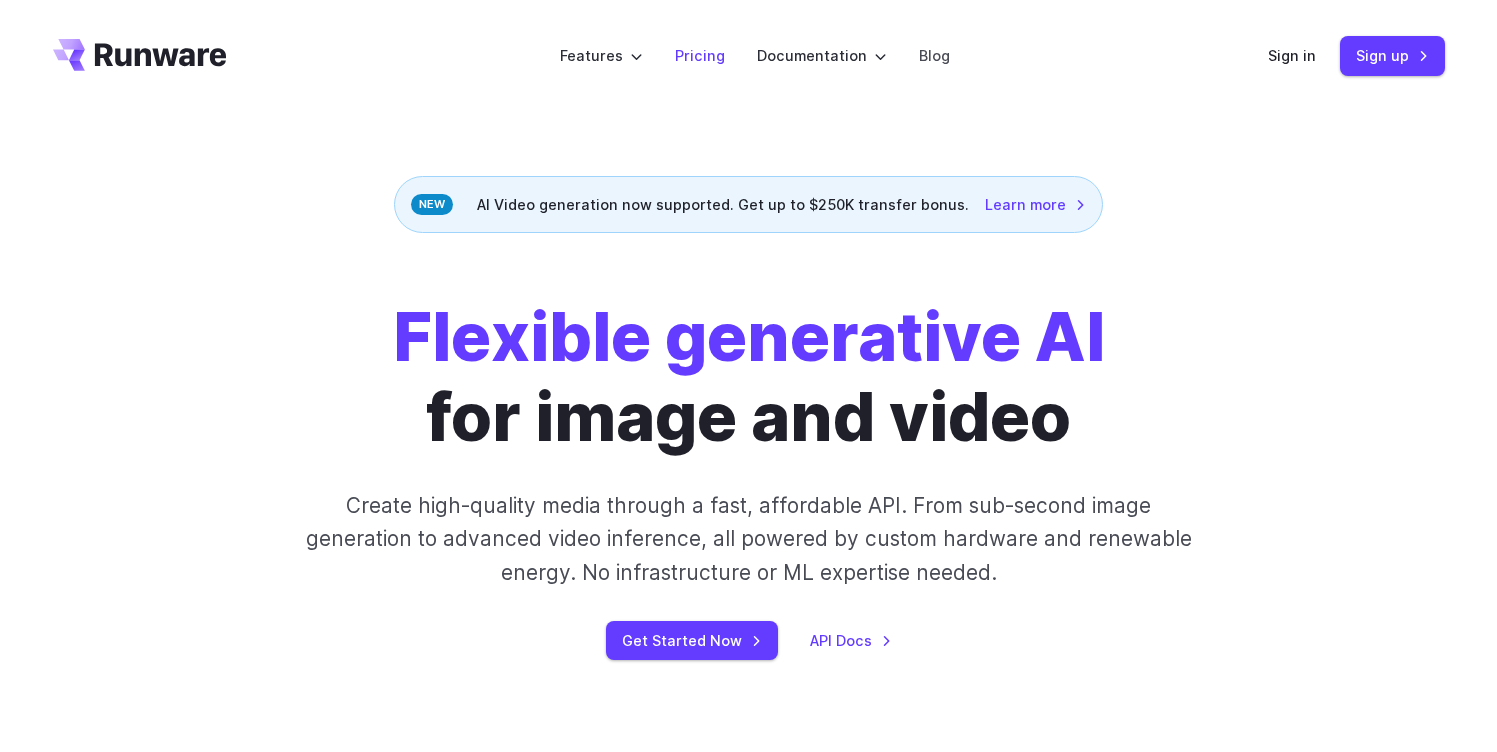 click on "Pricing" at bounding box center (700, 55) 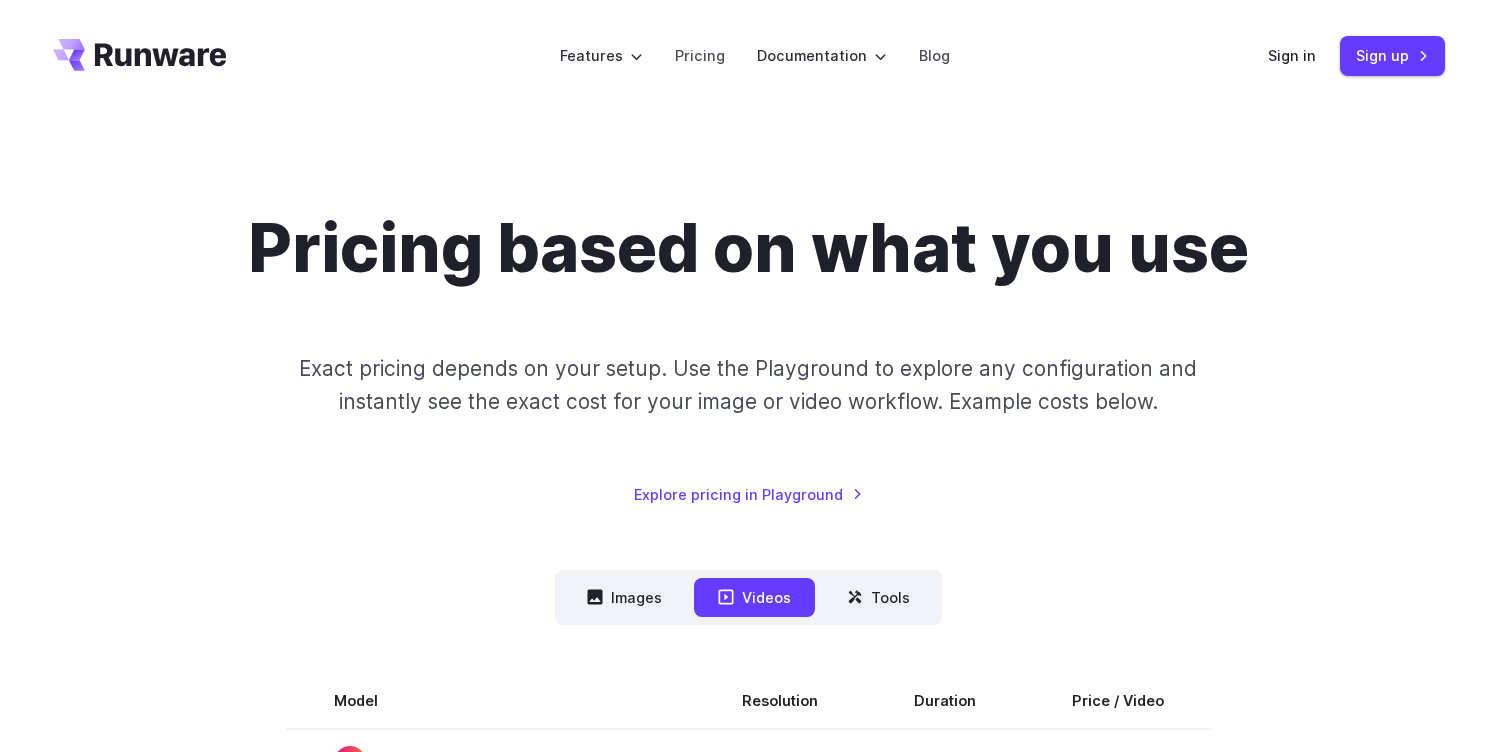 scroll, scrollTop: 0, scrollLeft: 0, axis: both 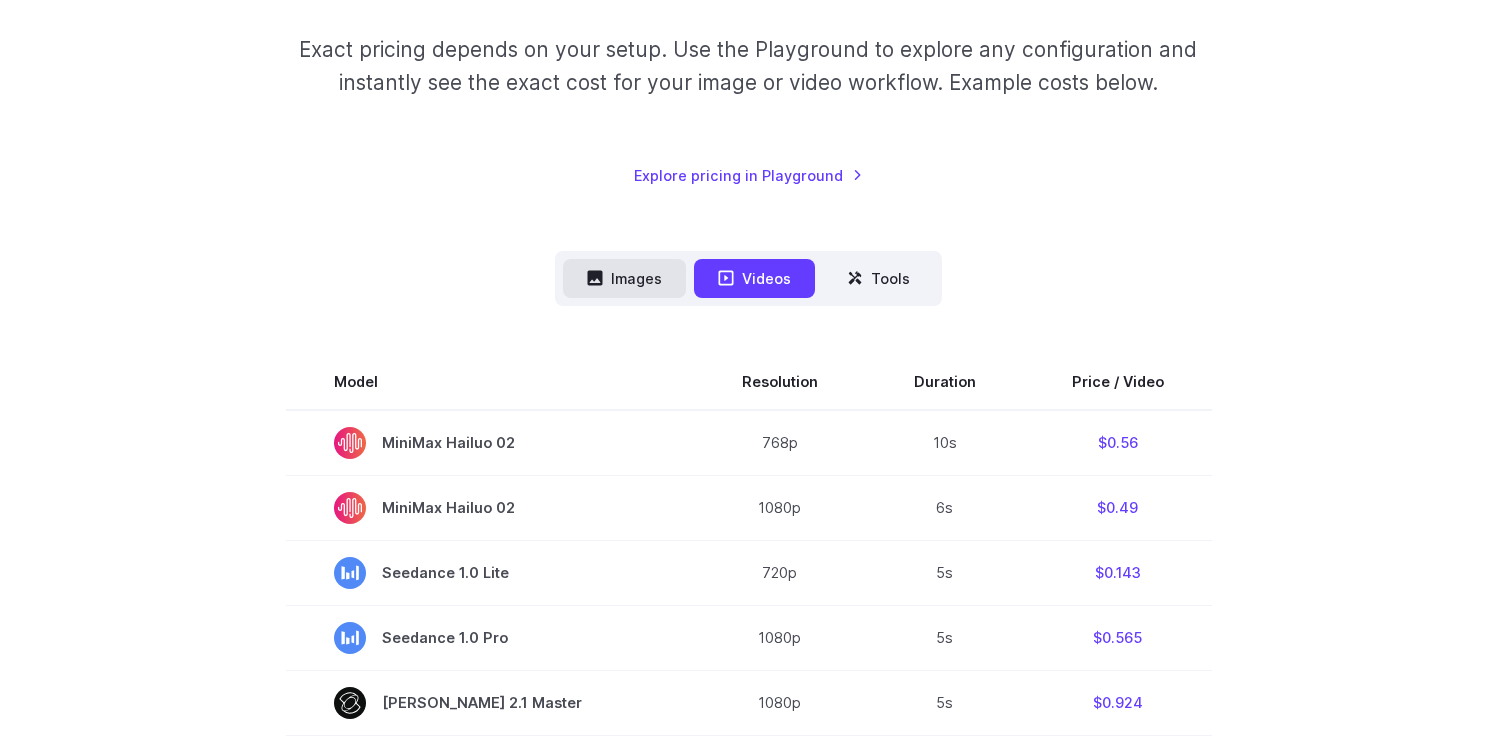 click on "Images" at bounding box center (624, 278) 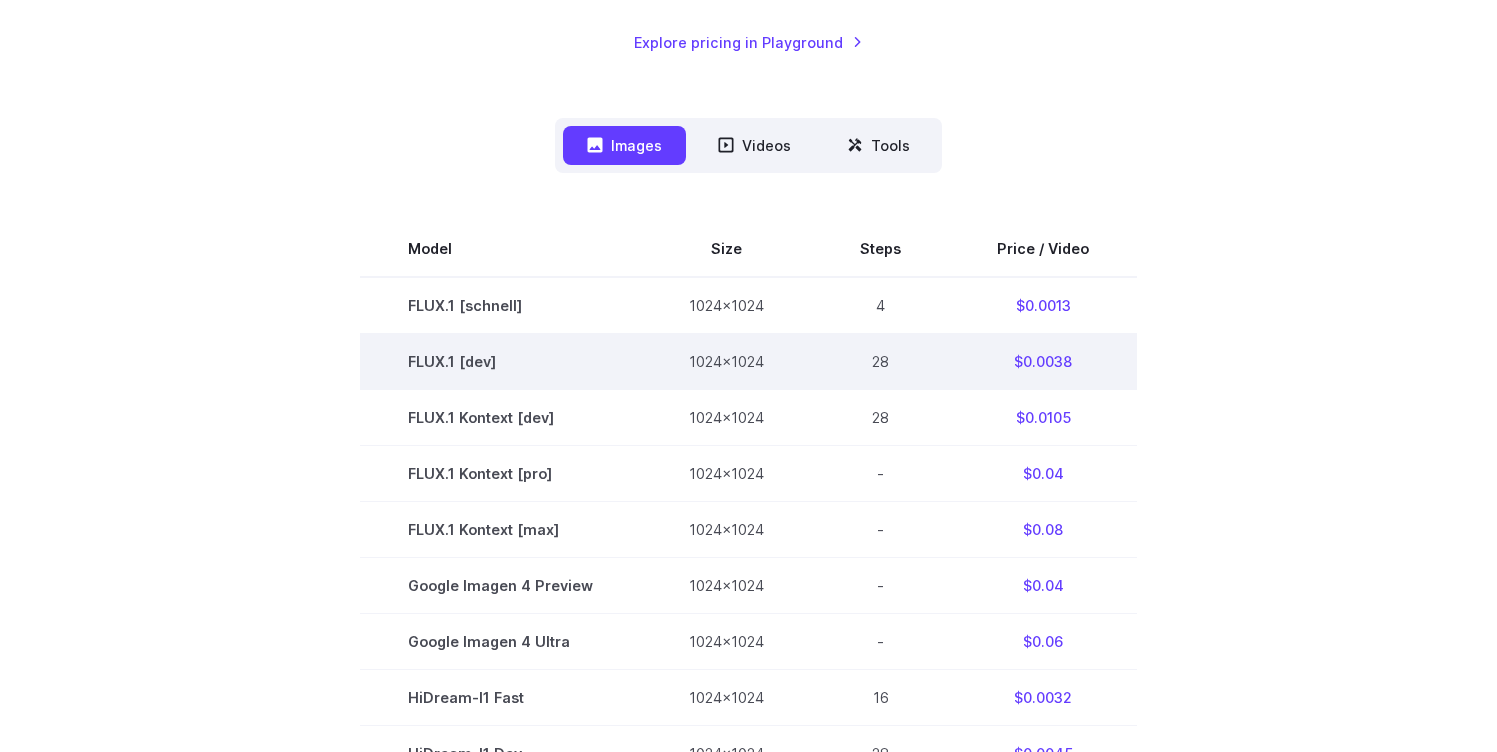 scroll, scrollTop: 462, scrollLeft: 0, axis: vertical 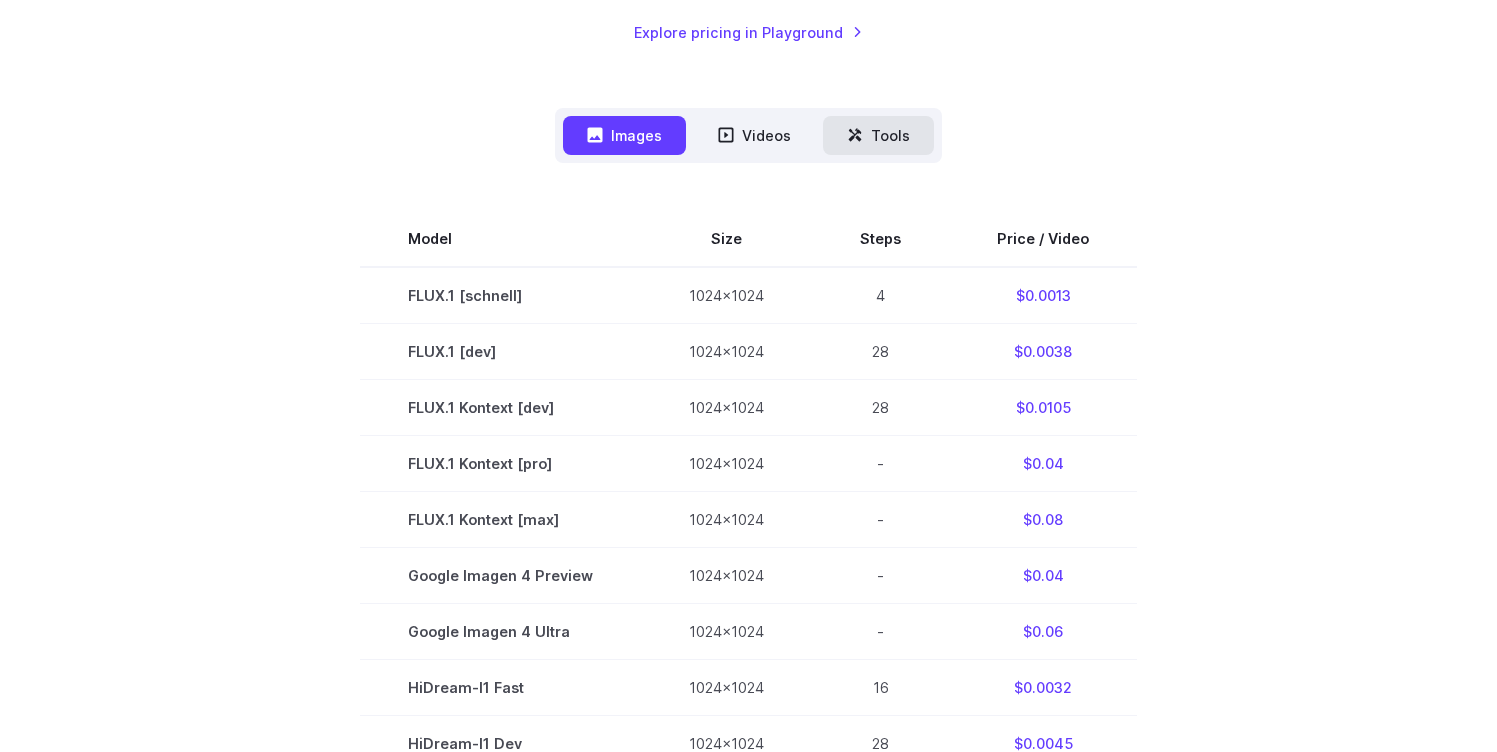 click on "Tools" at bounding box center (878, 135) 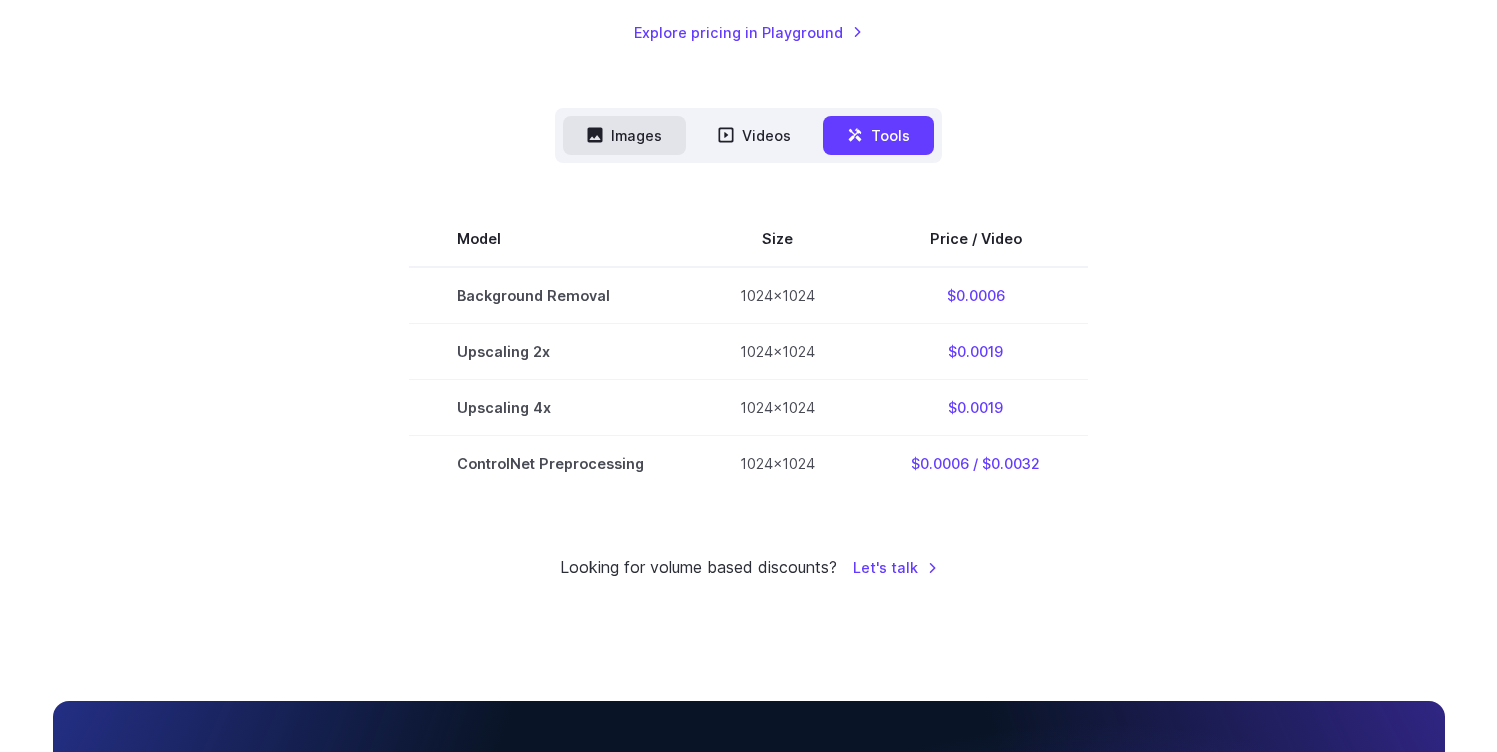 click on "Images" at bounding box center (624, 135) 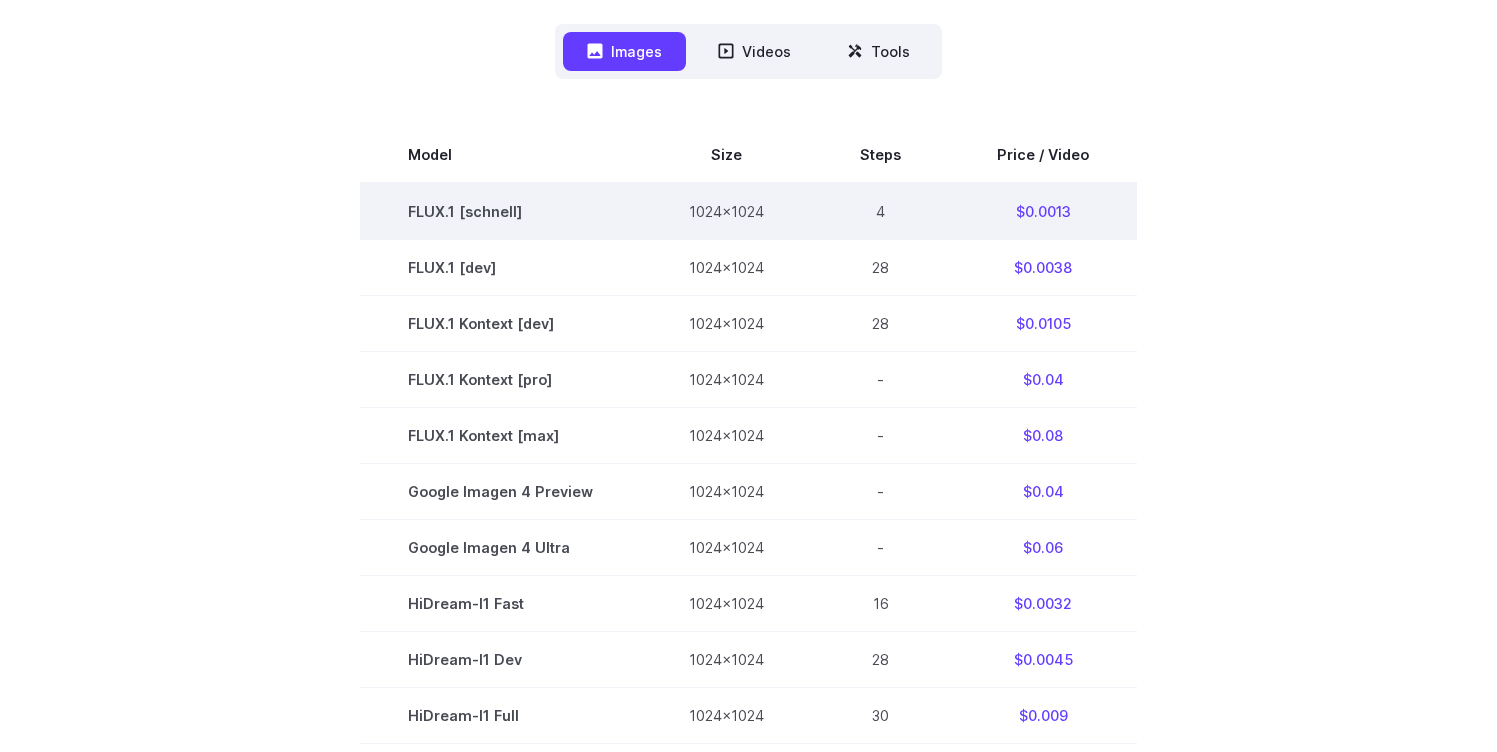 scroll, scrollTop: 540, scrollLeft: 0, axis: vertical 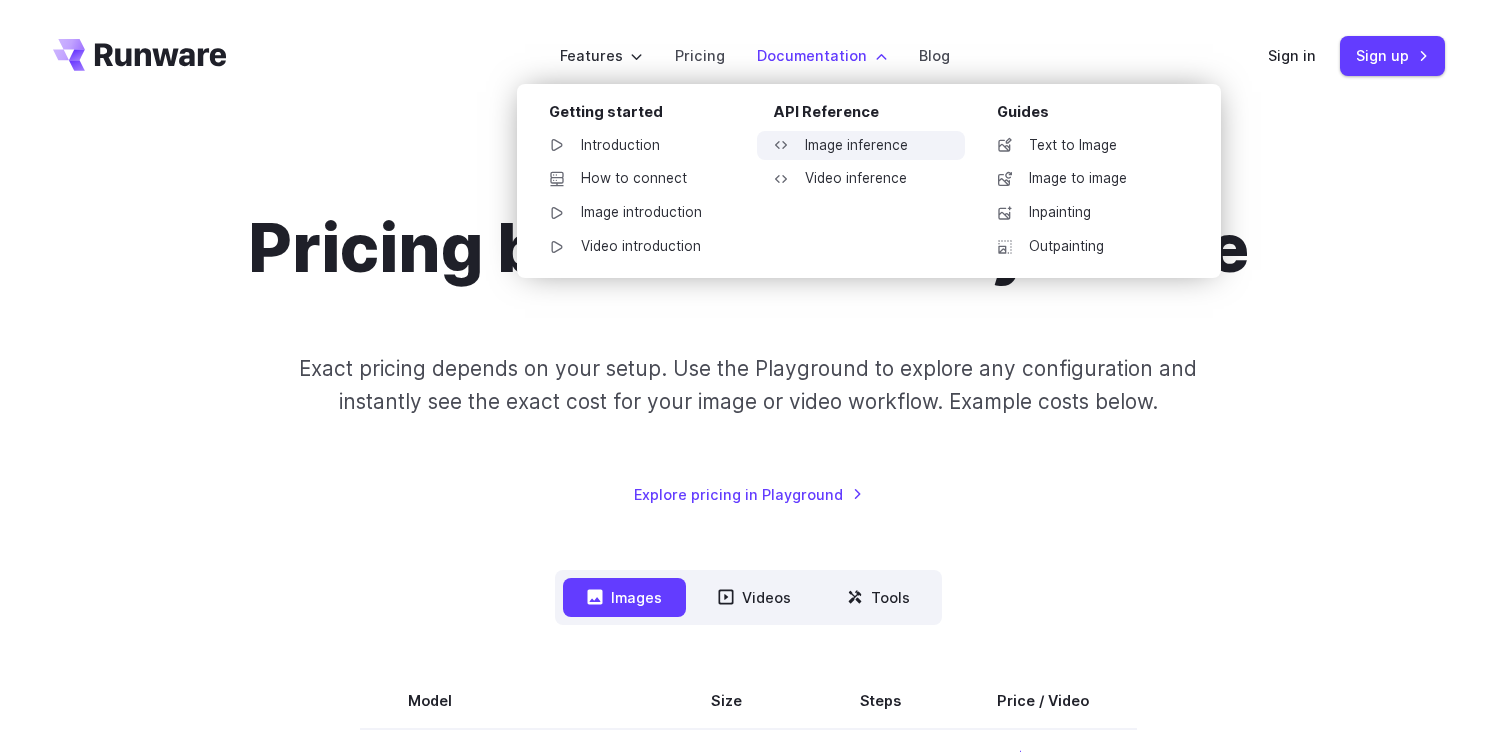 click on "Image inference" at bounding box center (861, 146) 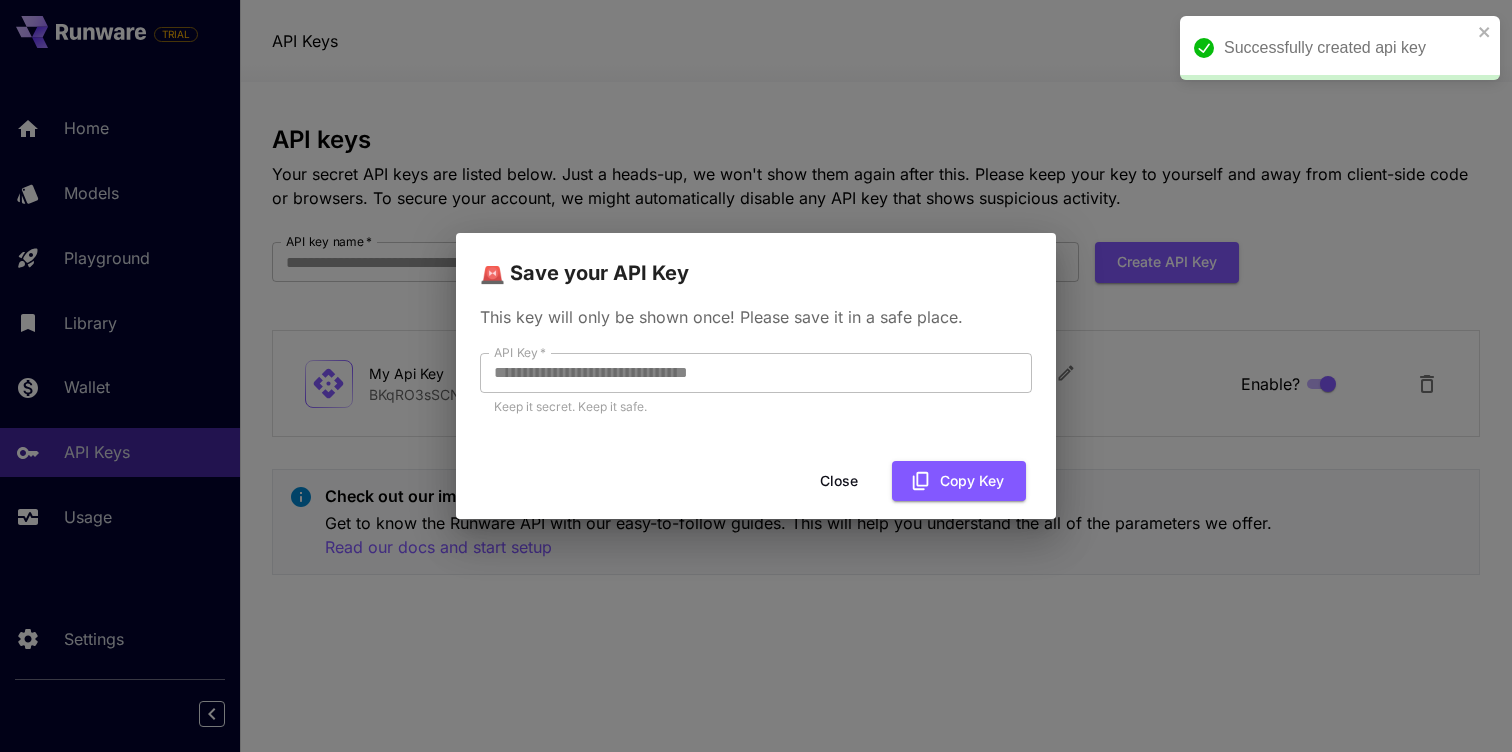 scroll, scrollTop: 0, scrollLeft: 0, axis: both 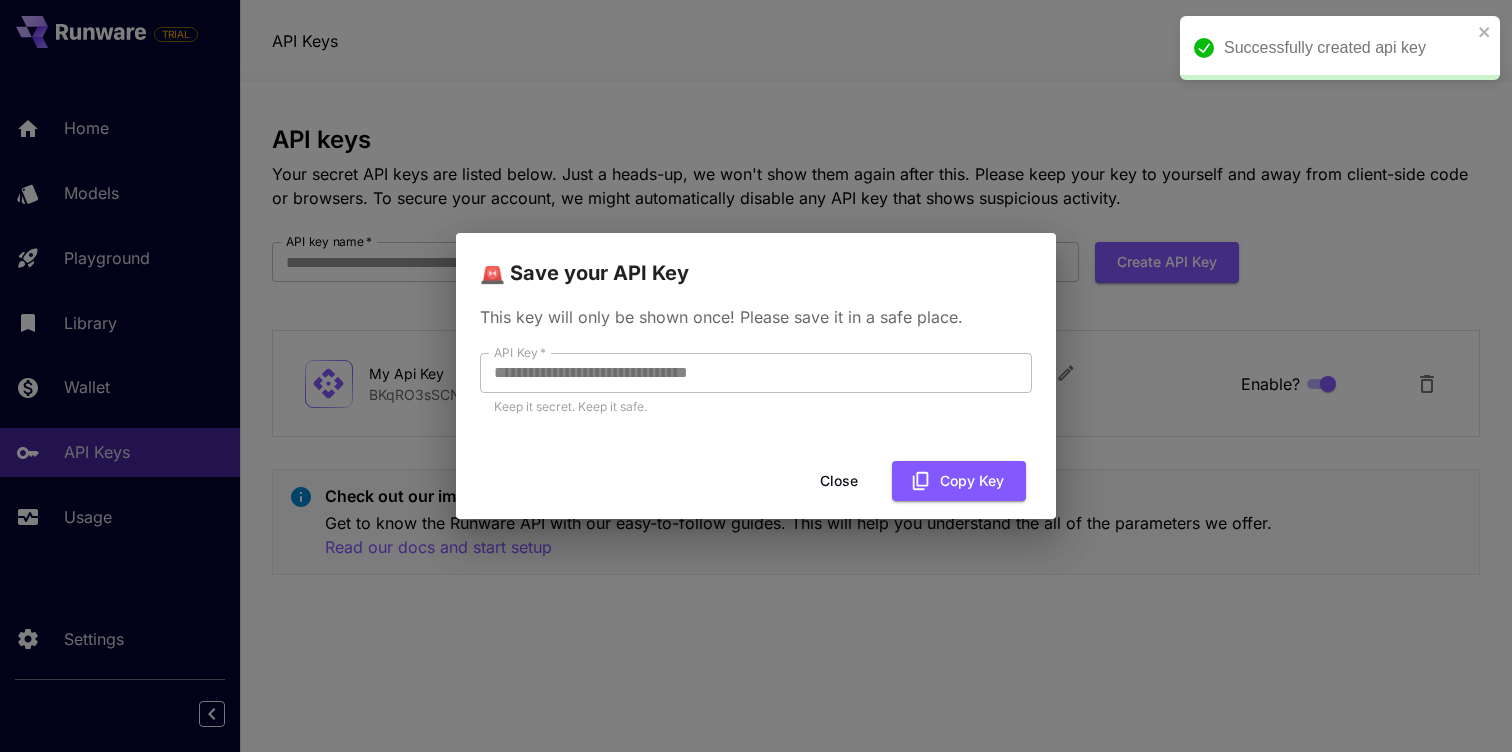 click on "**********" at bounding box center [756, 376] 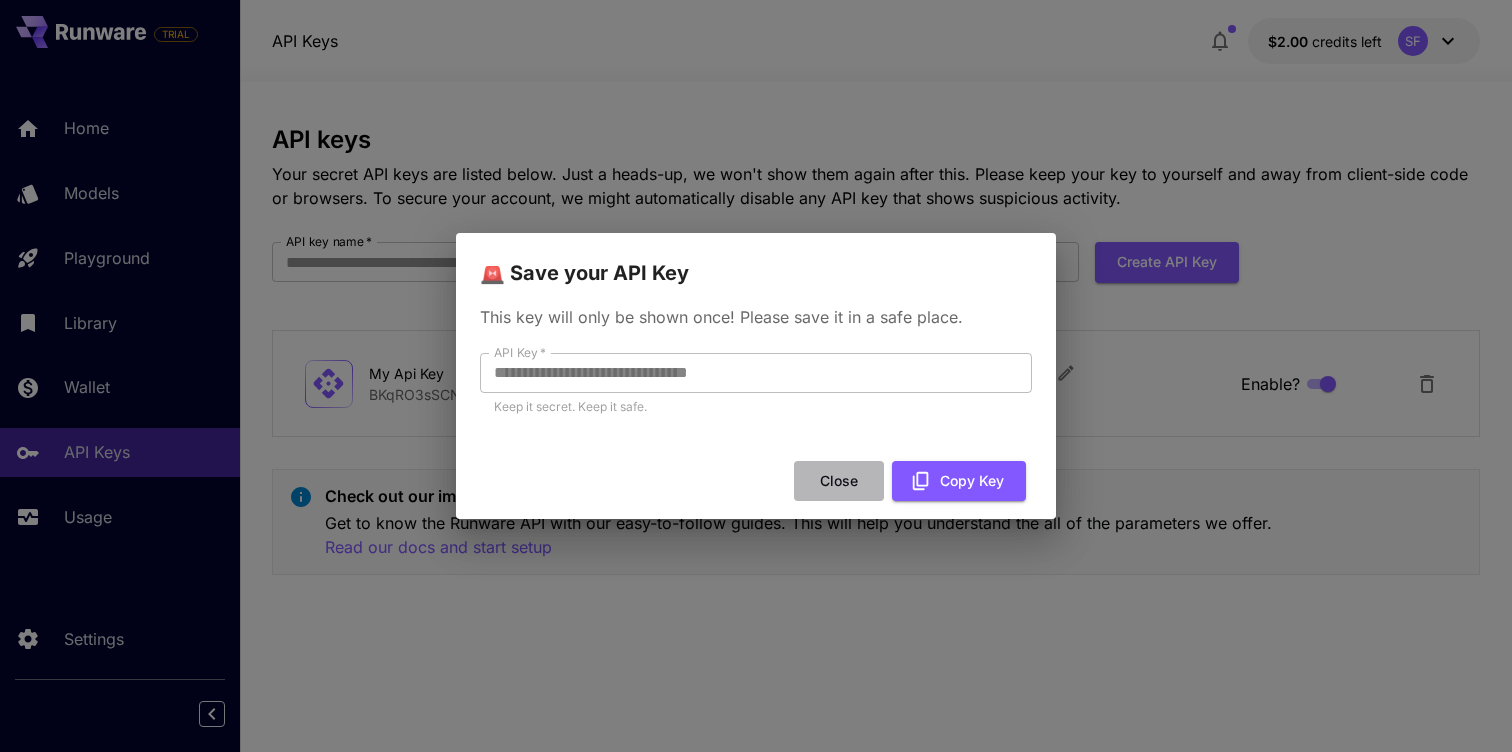 click on "Close" at bounding box center [839, 481] 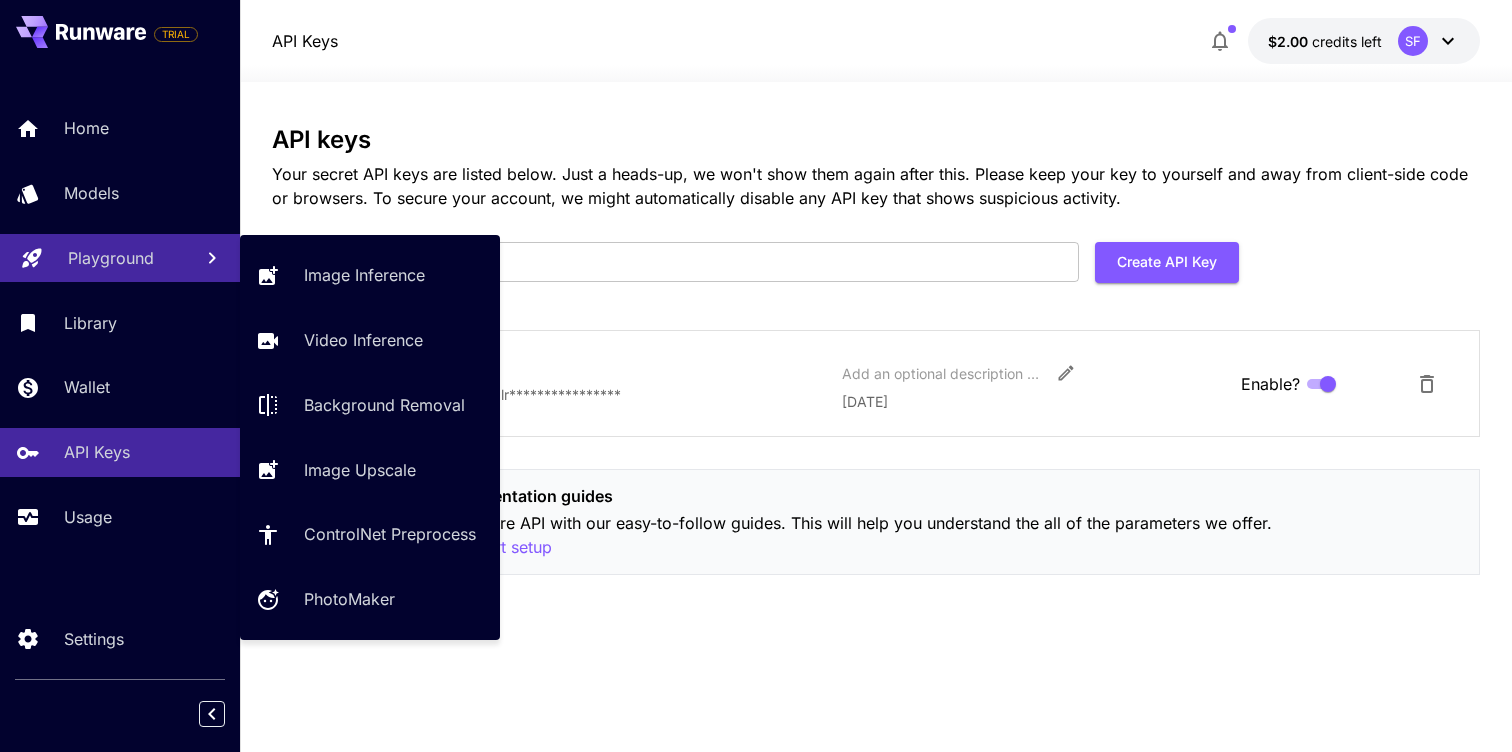 click on "Playground" at bounding box center (111, 258) 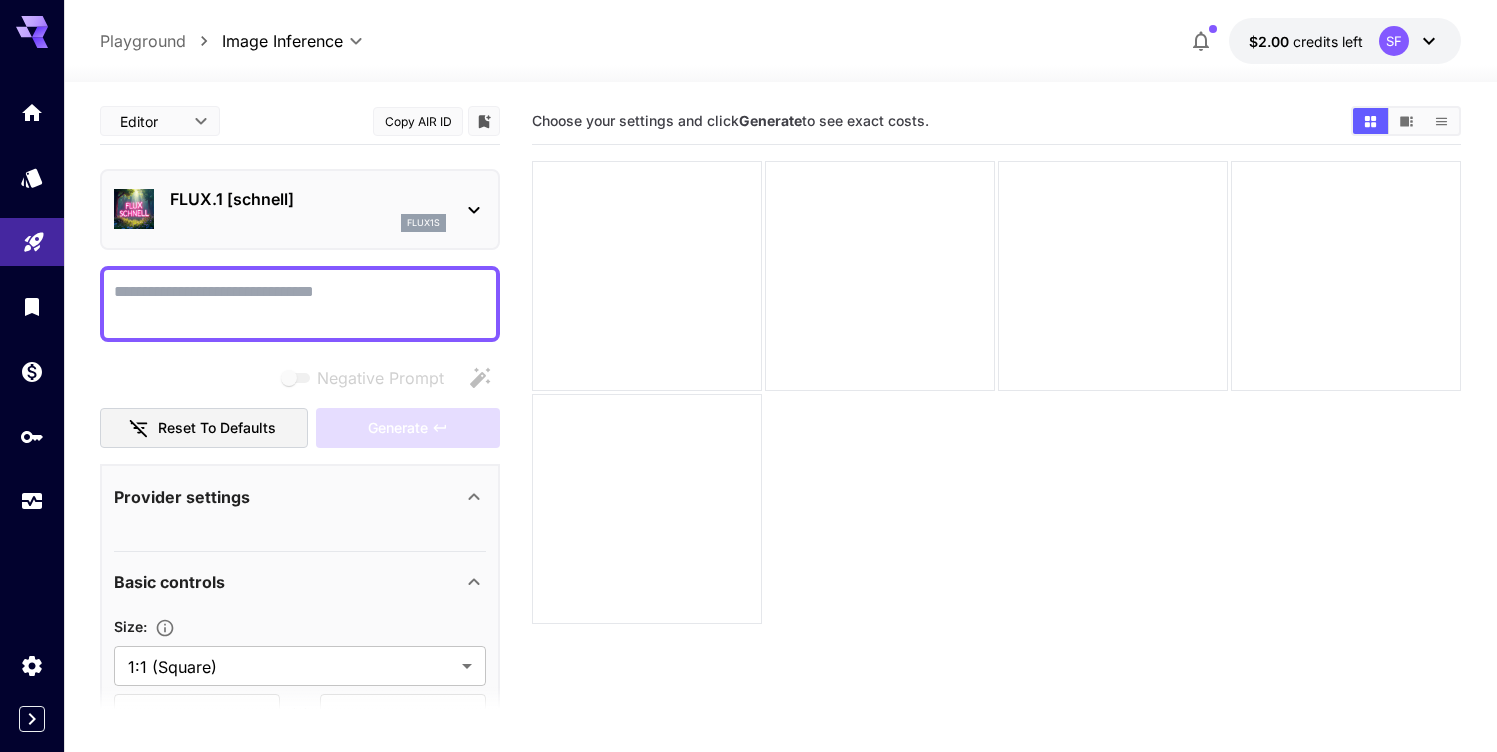 click 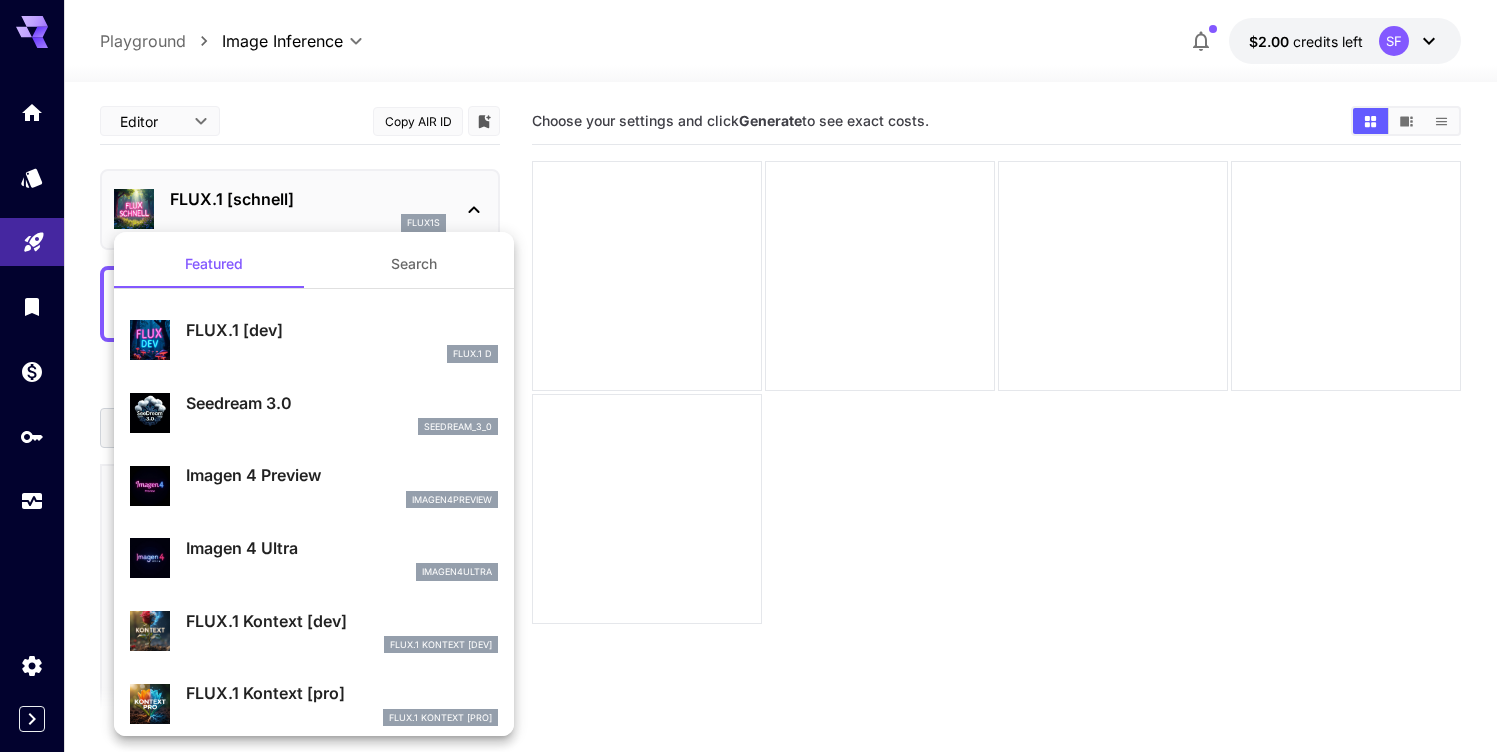 click at bounding box center (756, 376) 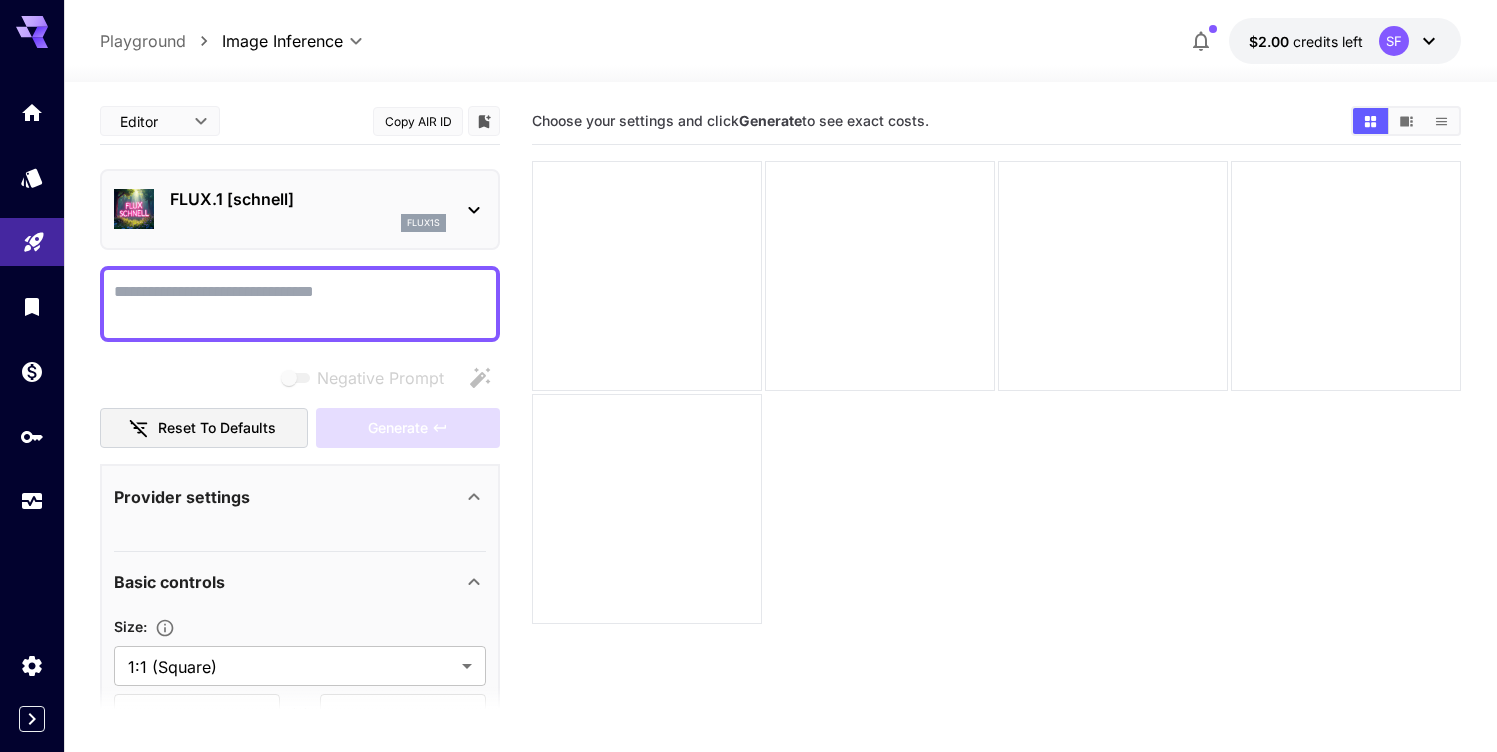 click on "Provider settings" at bounding box center (288, 497) 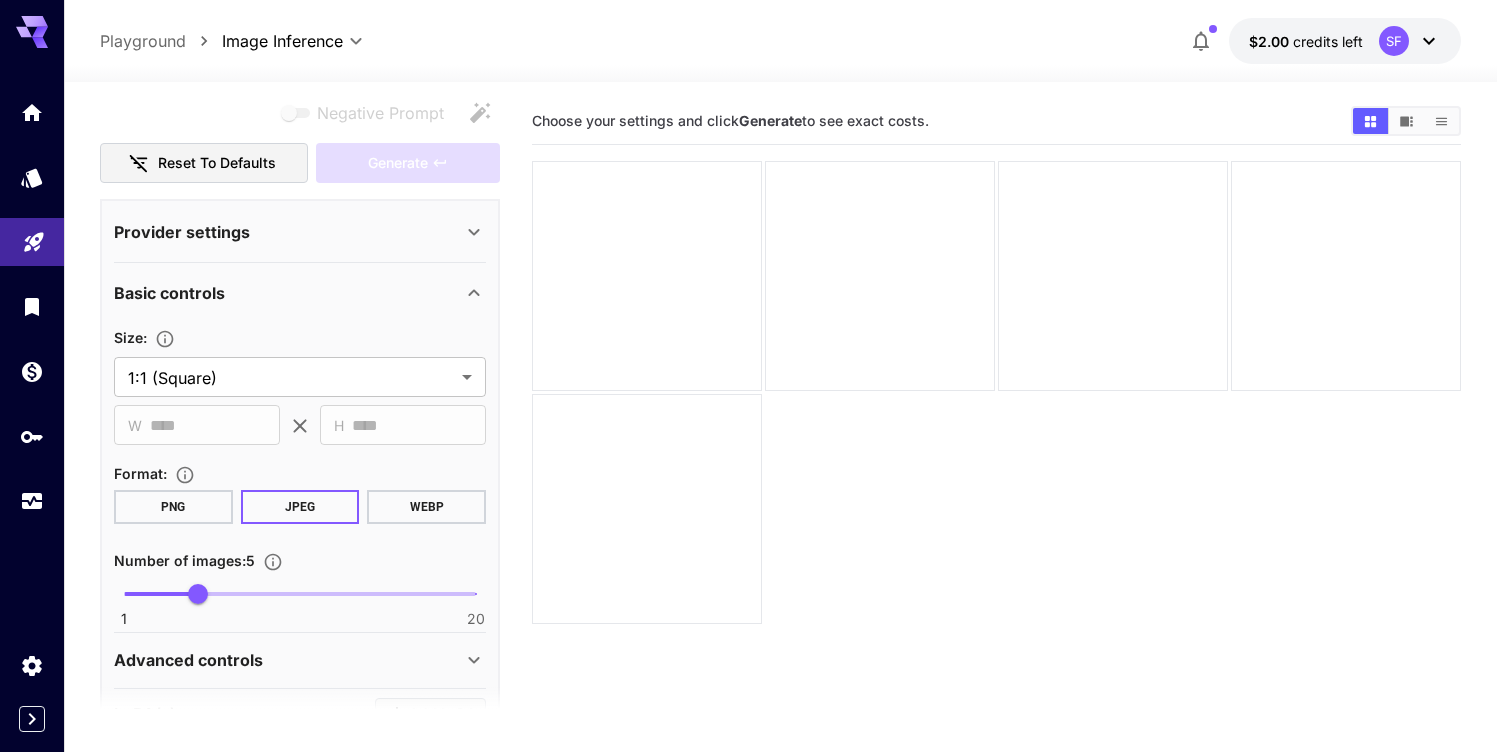 scroll, scrollTop: 270, scrollLeft: 0, axis: vertical 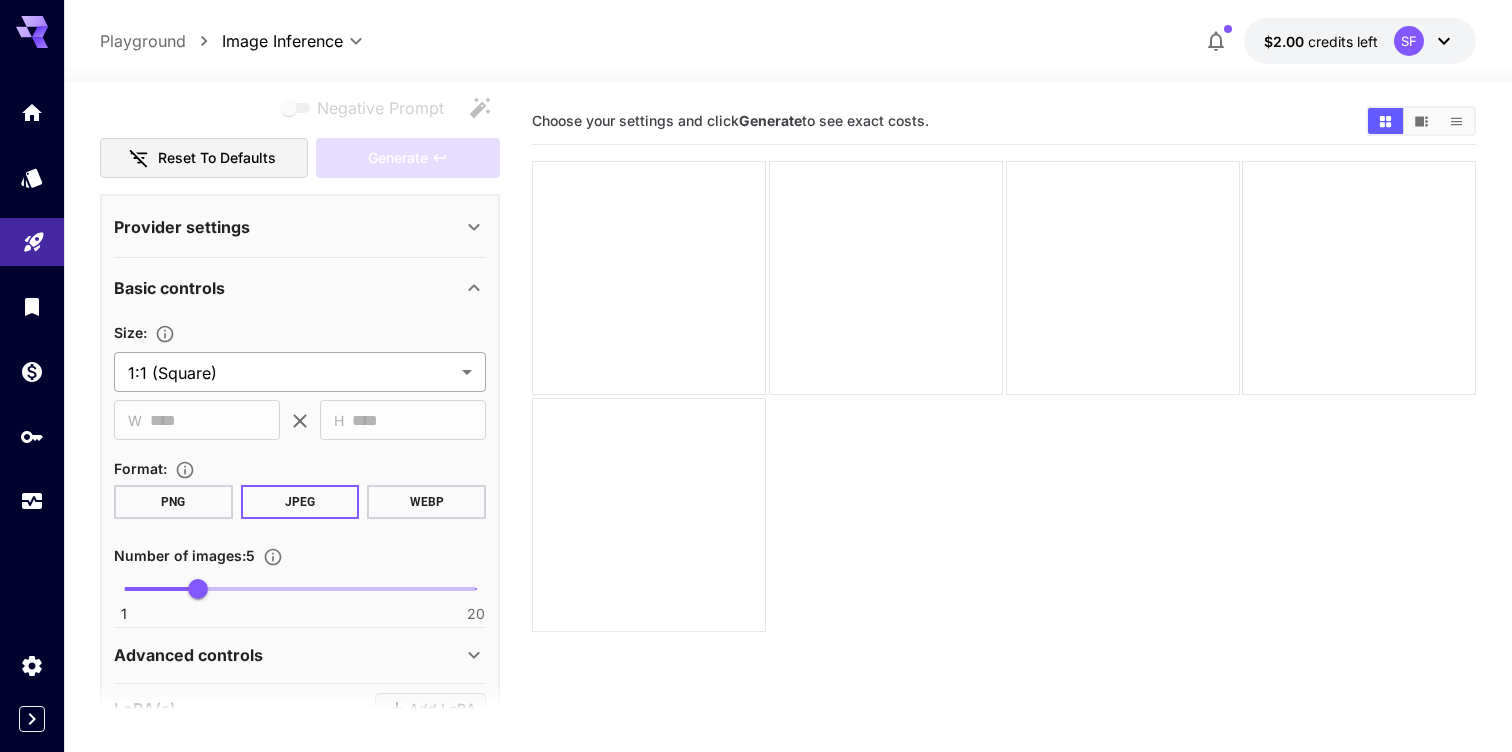 click on "**********" at bounding box center [756, 455] 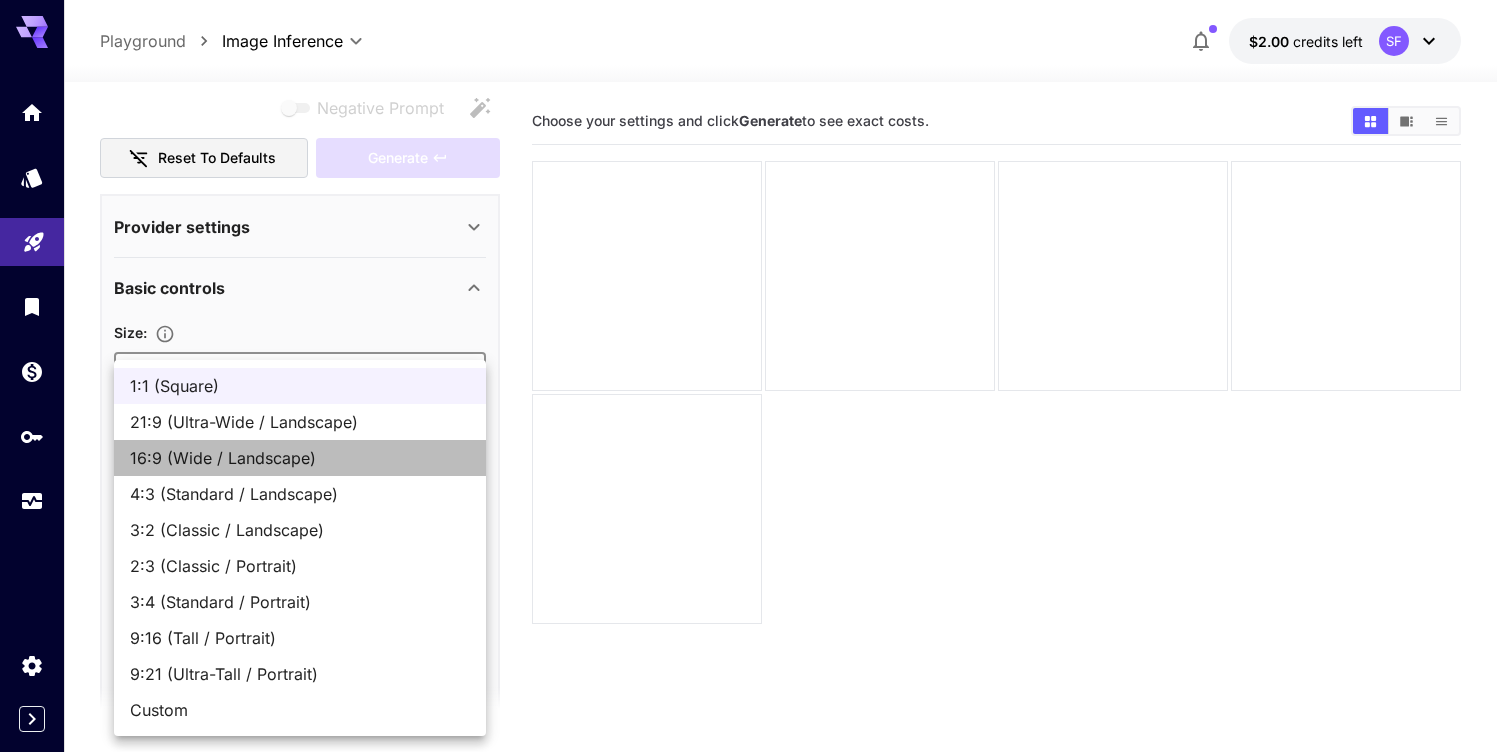 click on "16:9 (Wide / Landscape)" at bounding box center [300, 458] 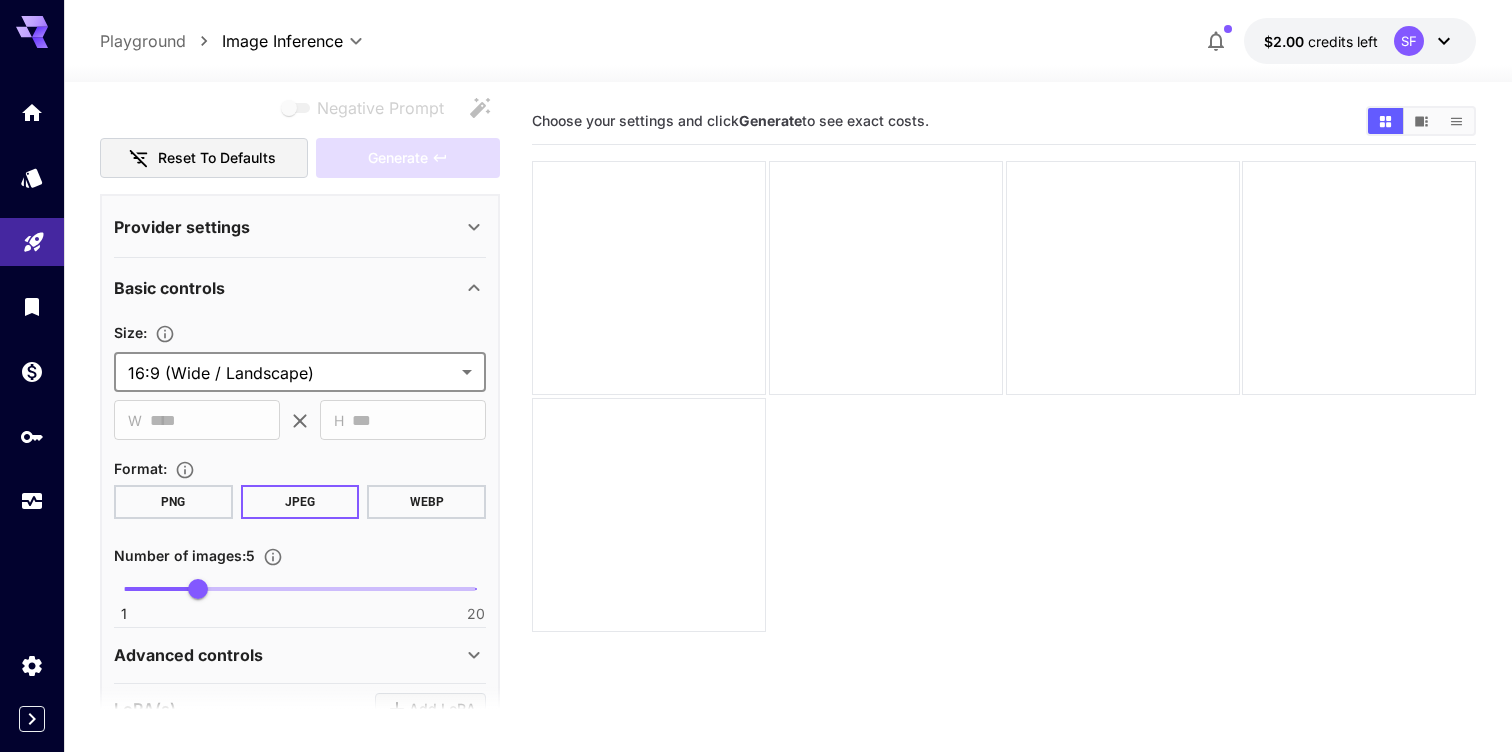 click on "**********" at bounding box center (756, 455) 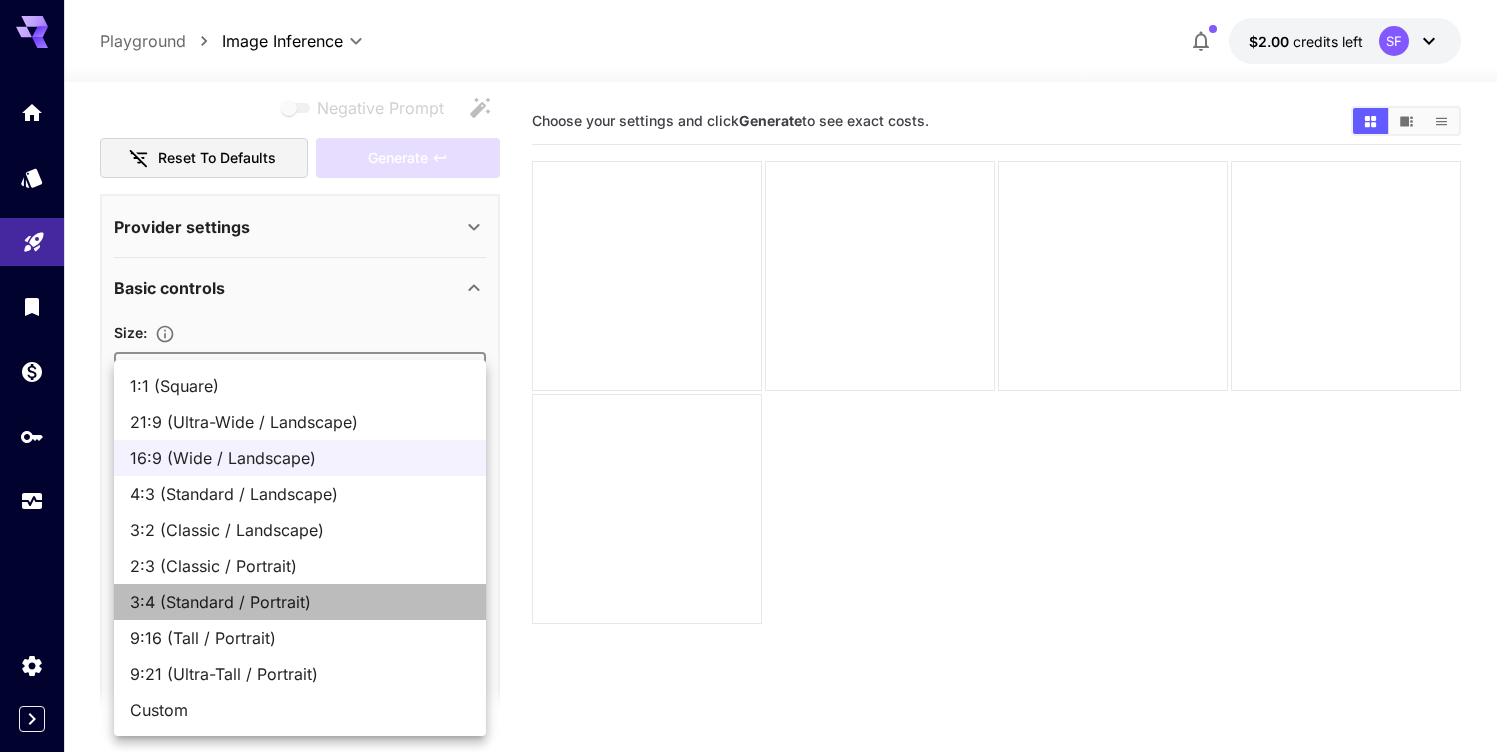 click on "3:4 (Standard / Portrait)" at bounding box center [300, 602] 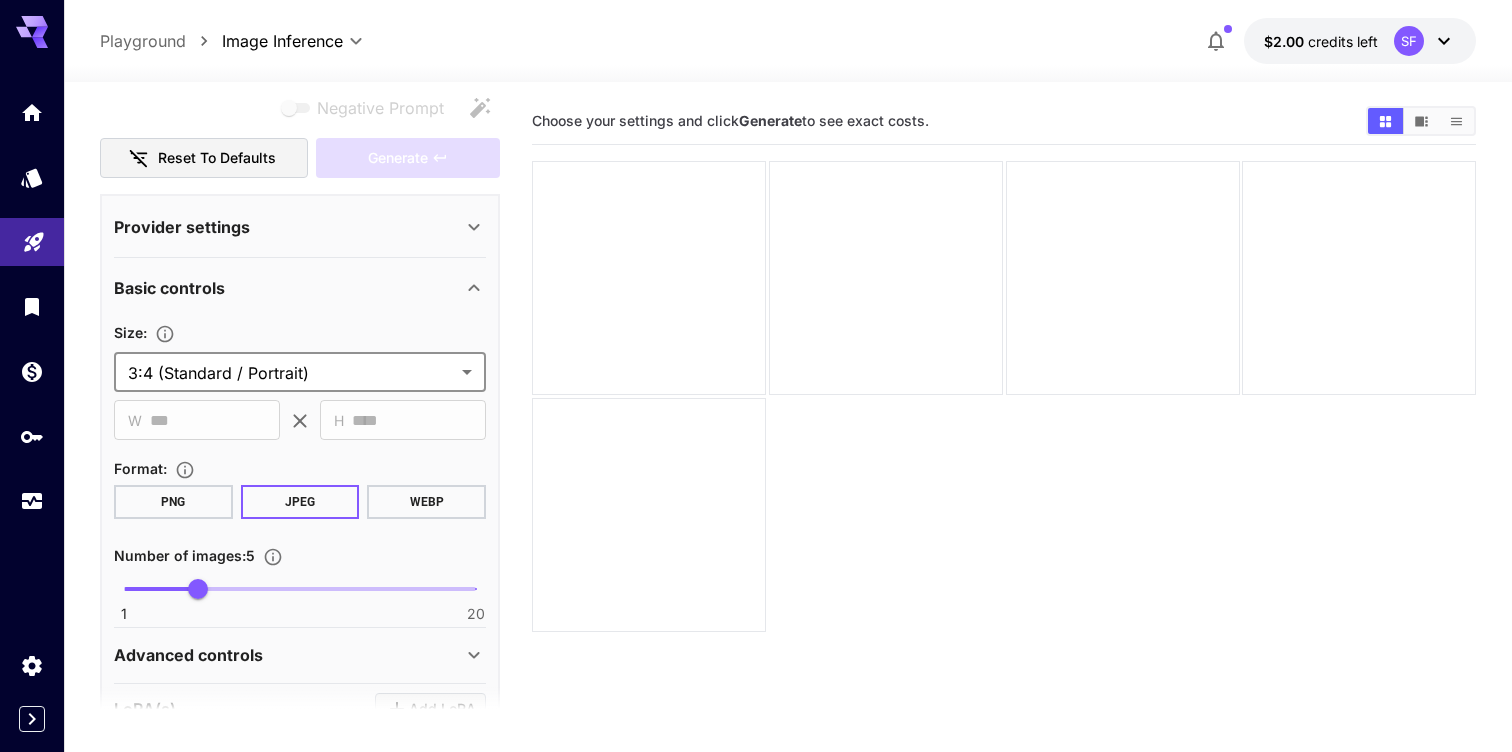 click on "**********" at bounding box center (756, 455) 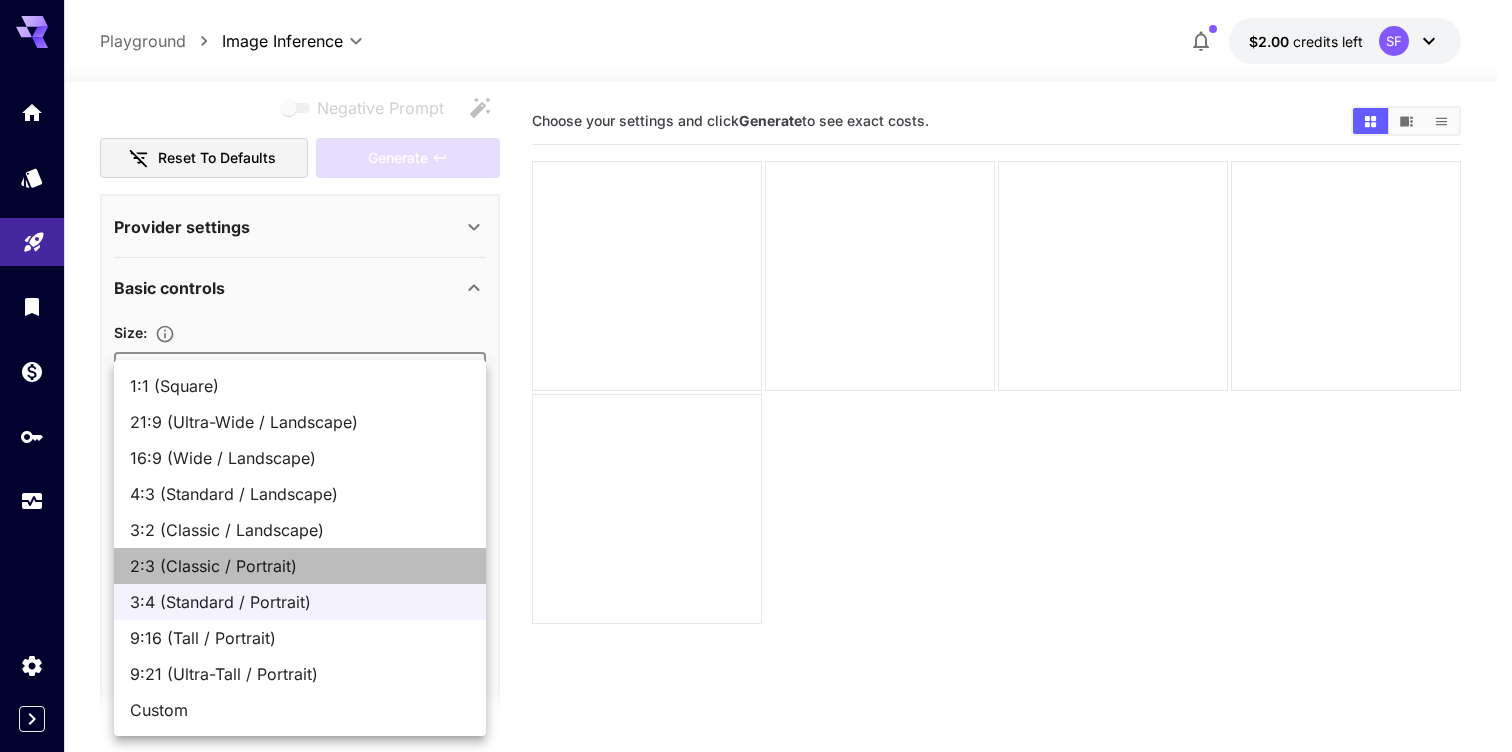 click on "2:3 (Classic / Portrait)" at bounding box center (300, 566) 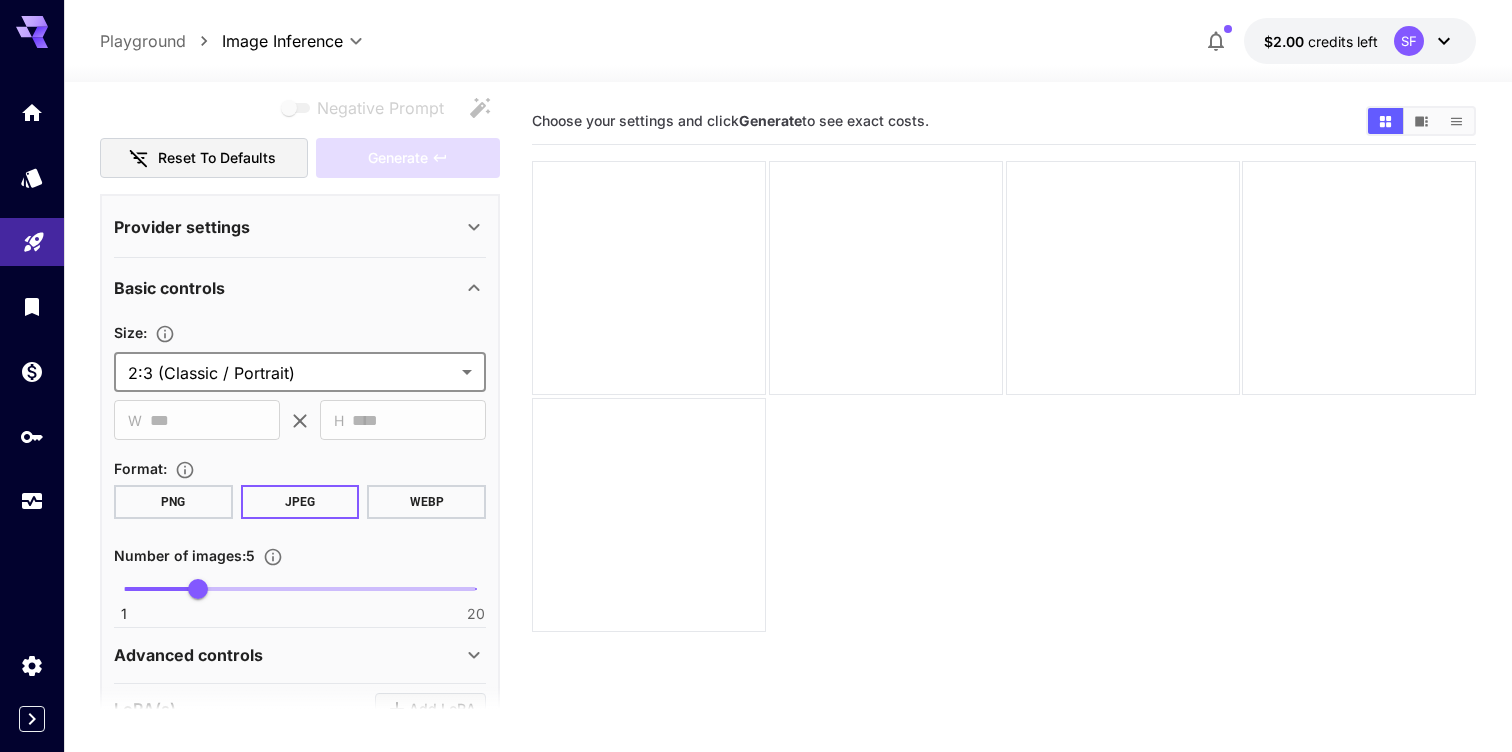 click on "**********" at bounding box center (756, 455) 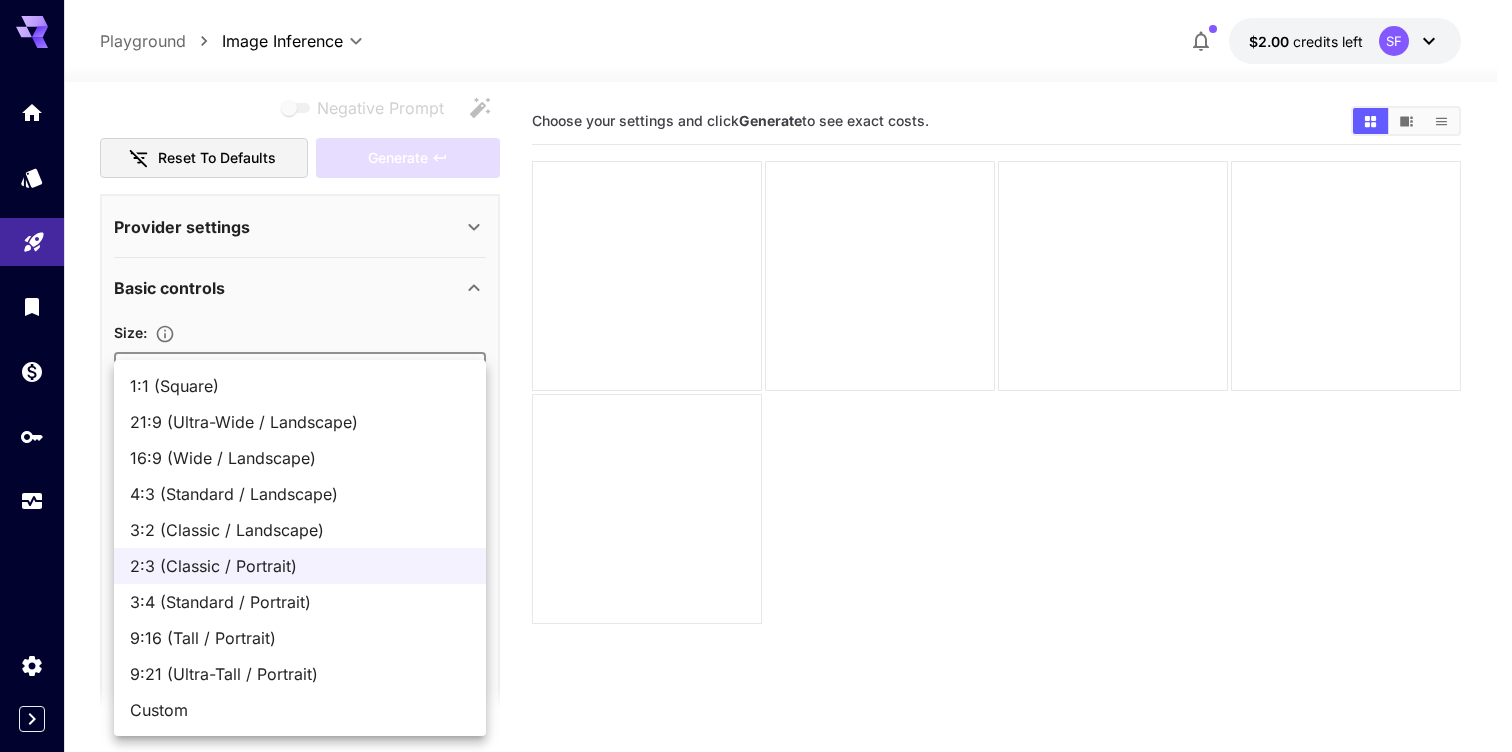 click on "2:3 (Classic / Portrait)" at bounding box center [300, 566] 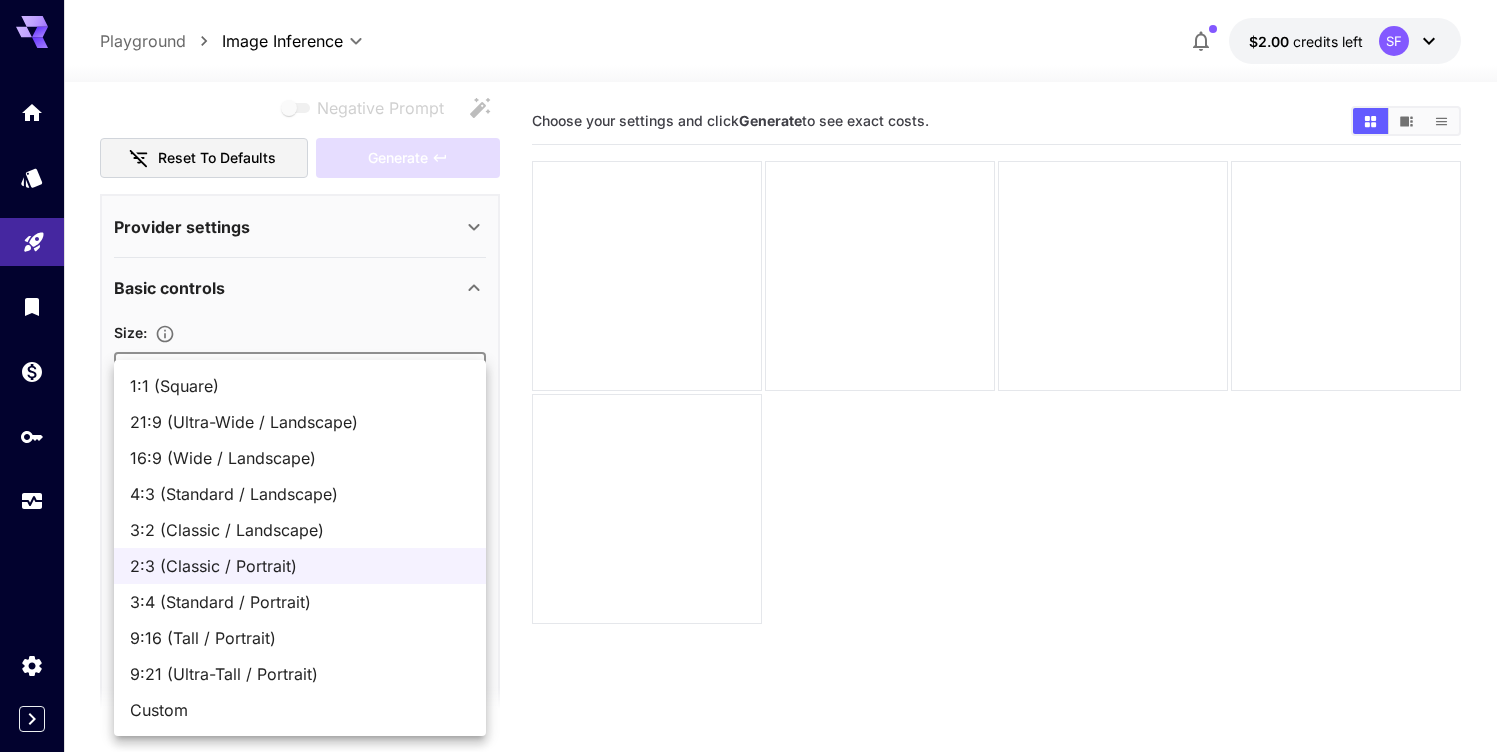 click on "**********" at bounding box center [756, 455] 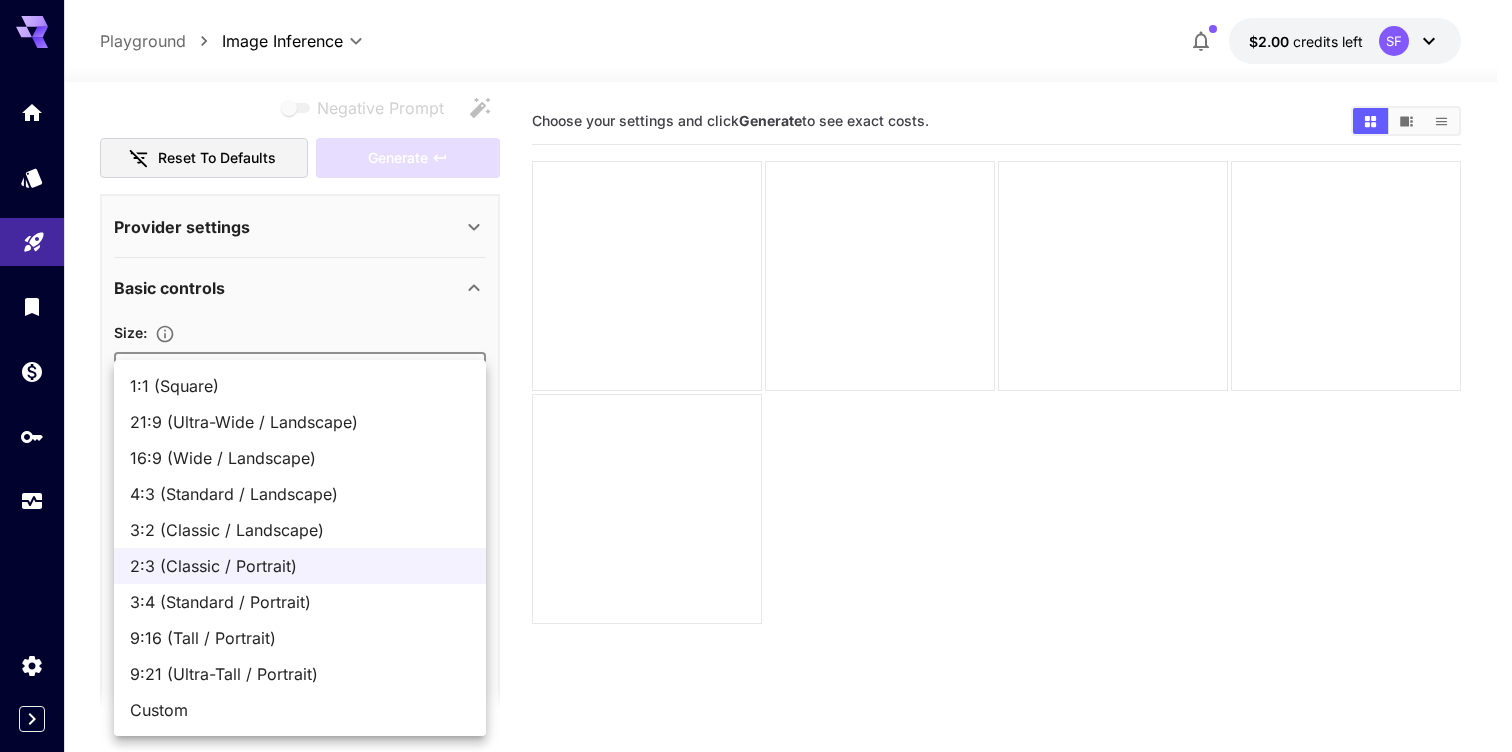 click on "3:4 (Standard / Portrait)" at bounding box center (300, 602) 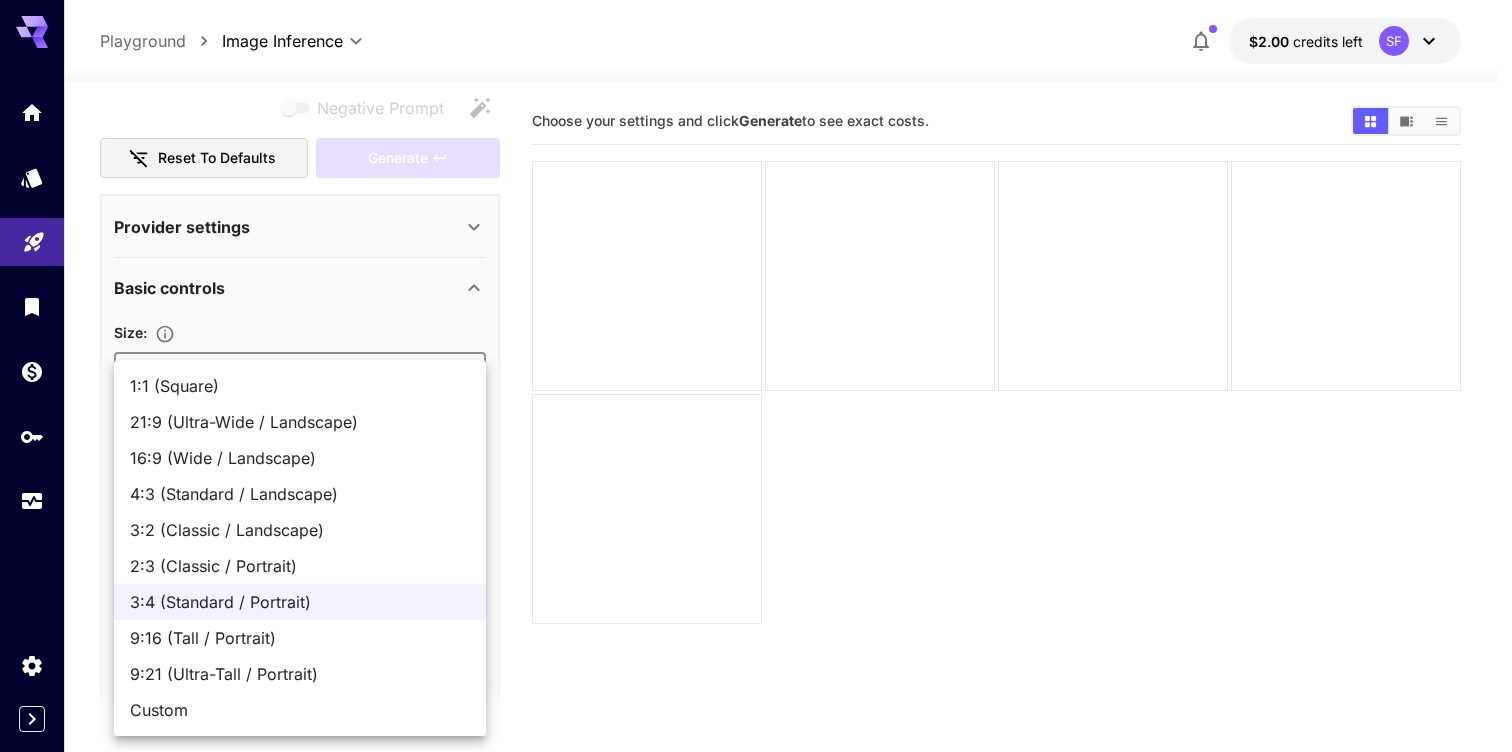 click on "**********" at bounding box center [756, 455] 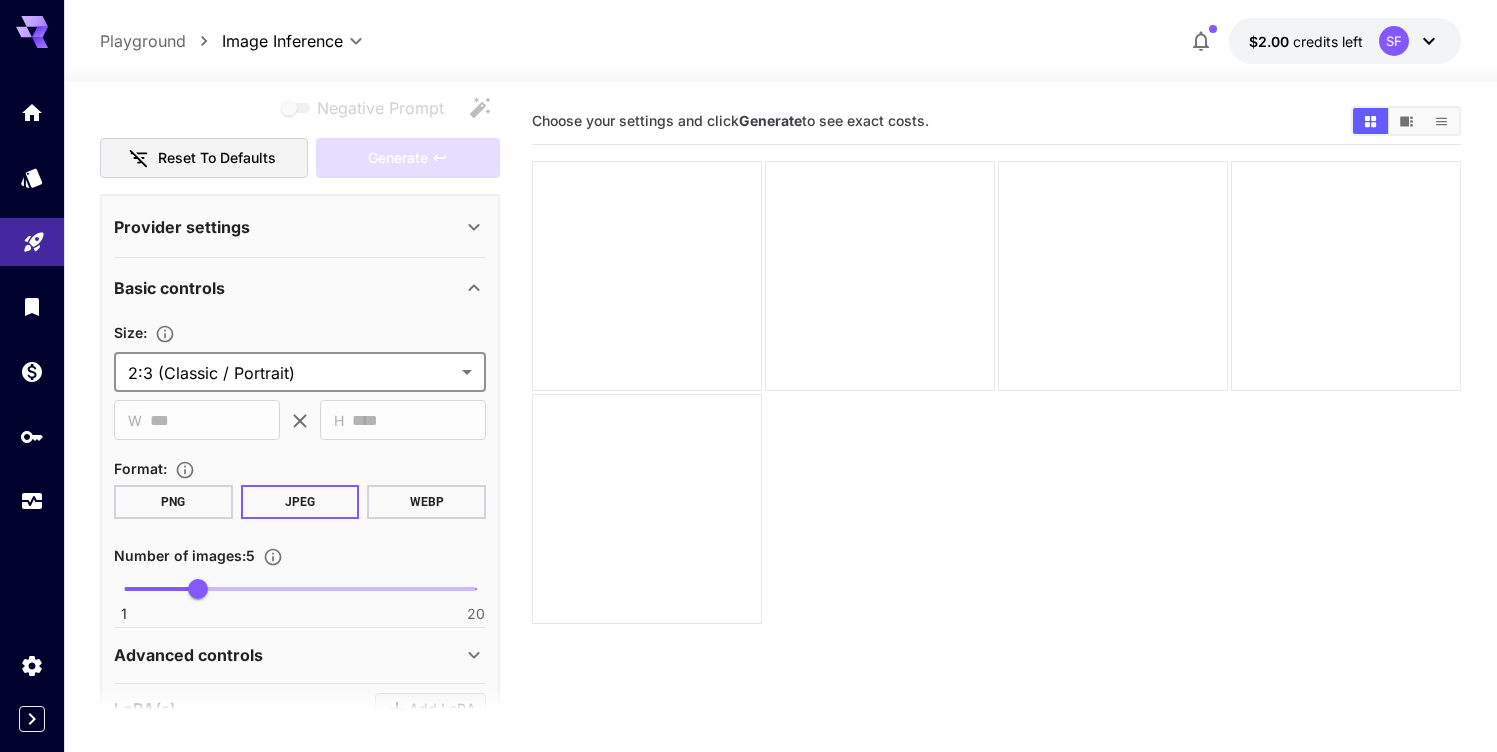 click on "WEBP" at bounding box center [426, 502] 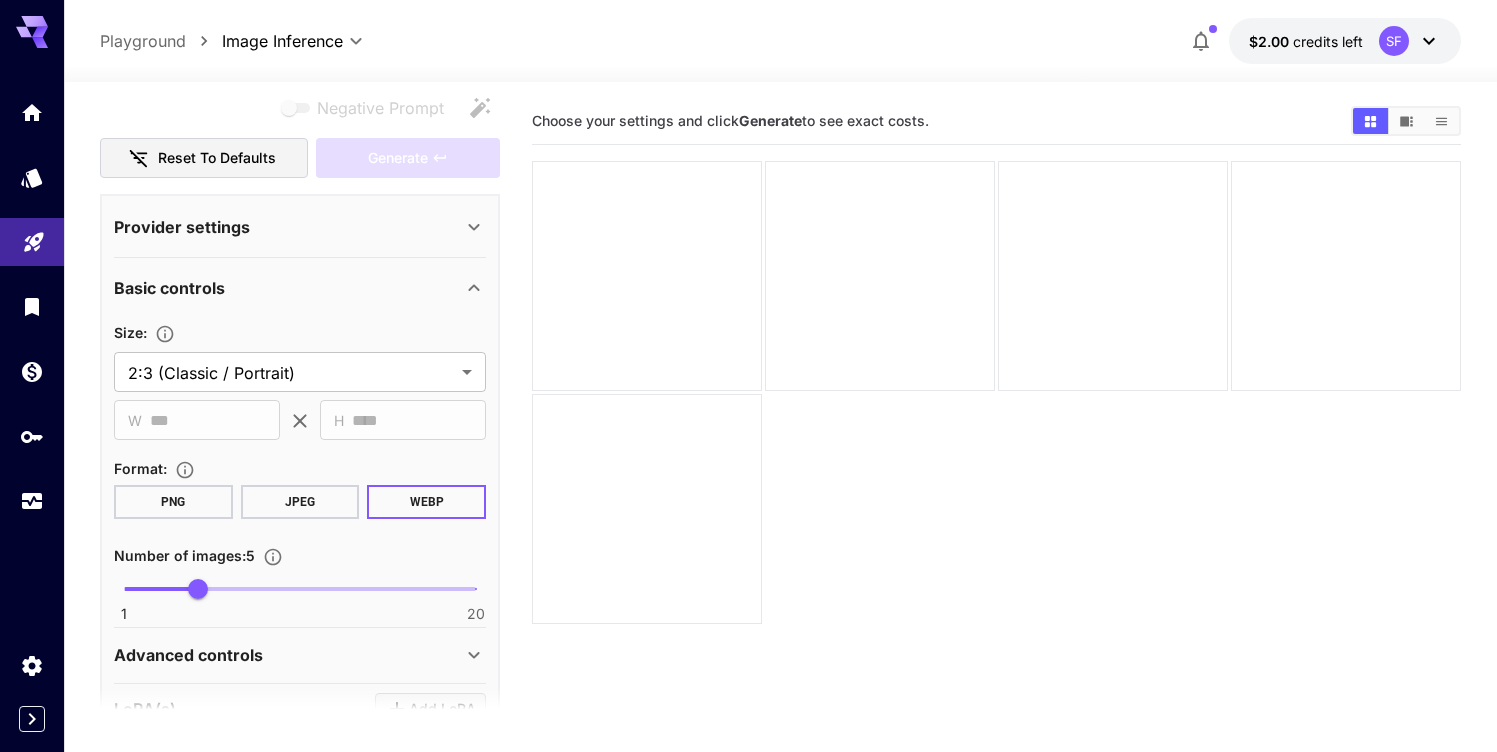 click on "JPEG" at bounding box center [300, 502] 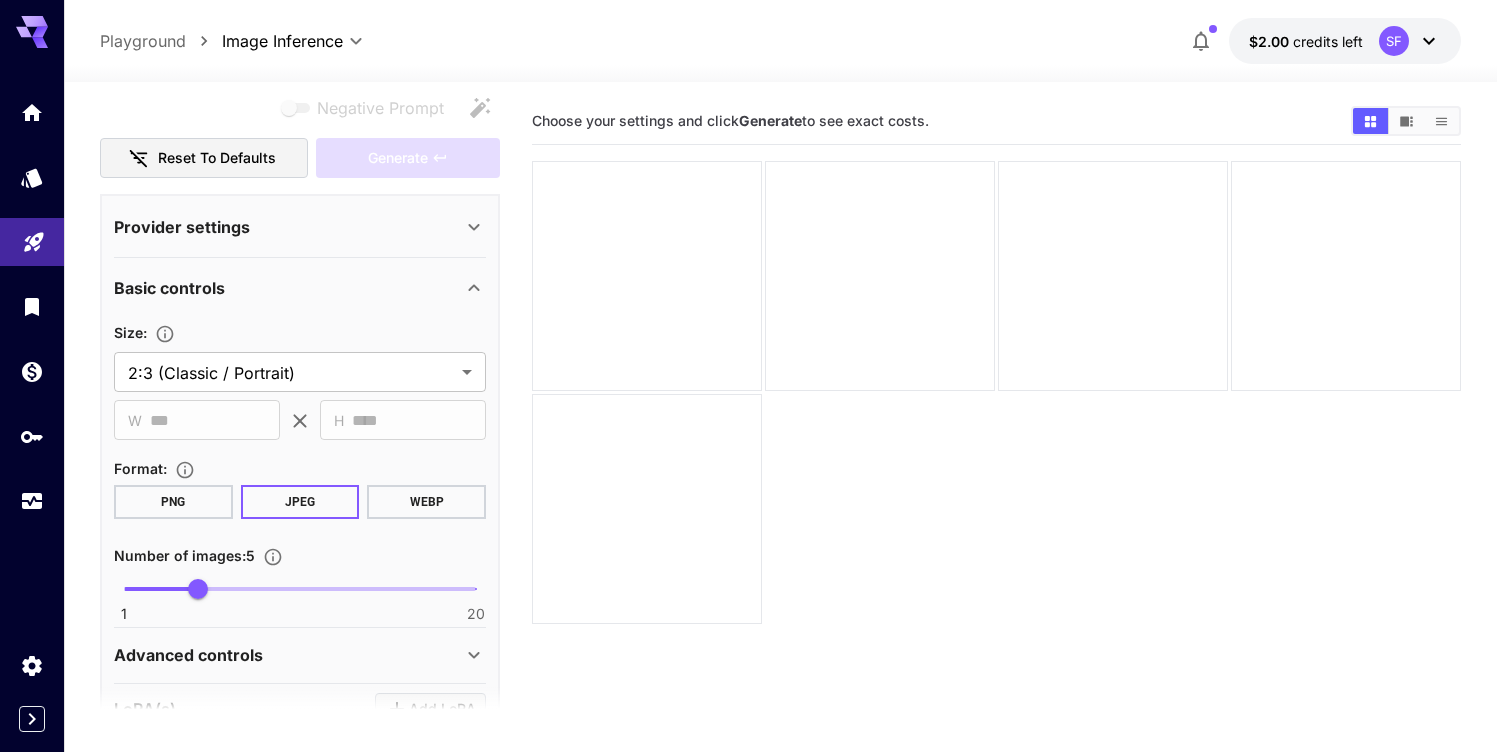 click on "WEBP" at bounding box center (426, 502) 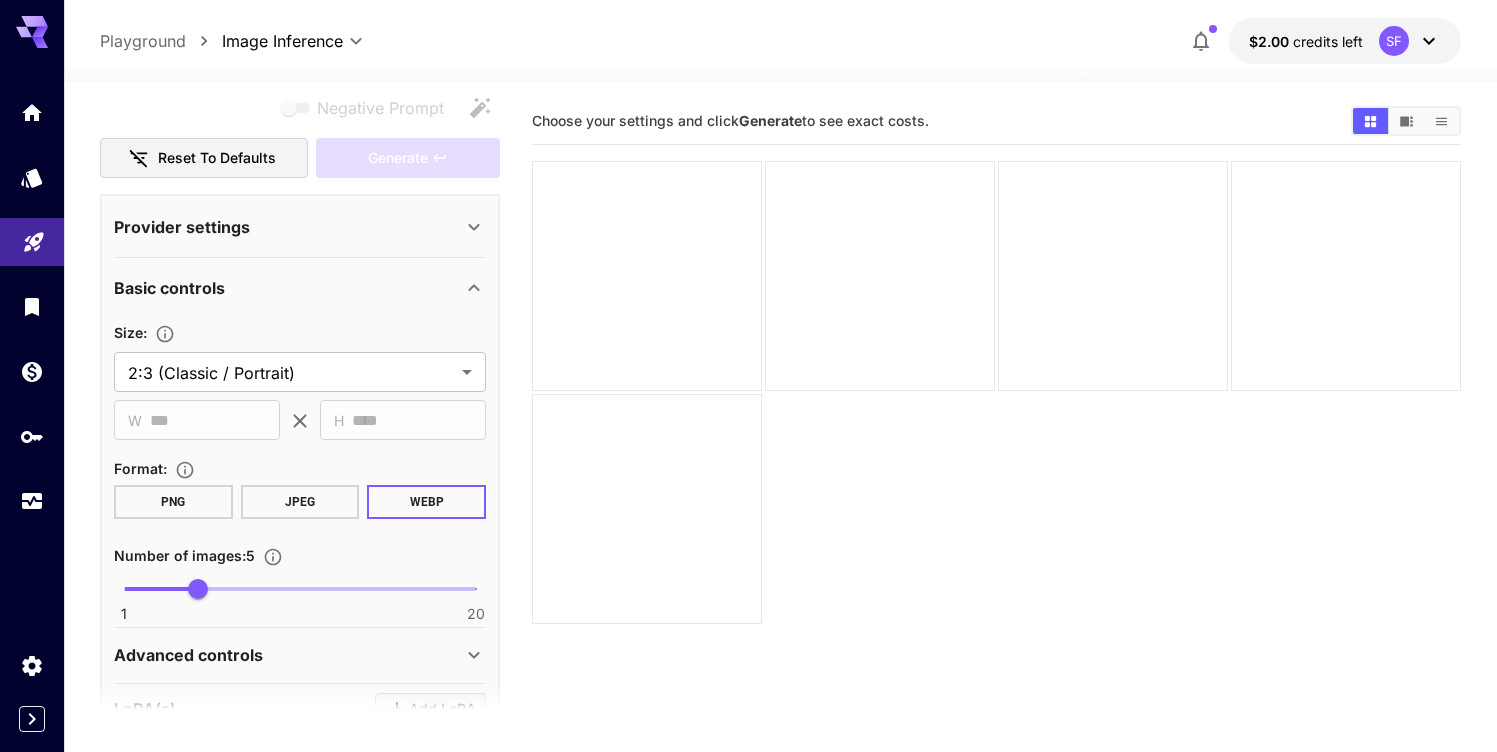 click on "JPEG" at bounding box center [300, 502] 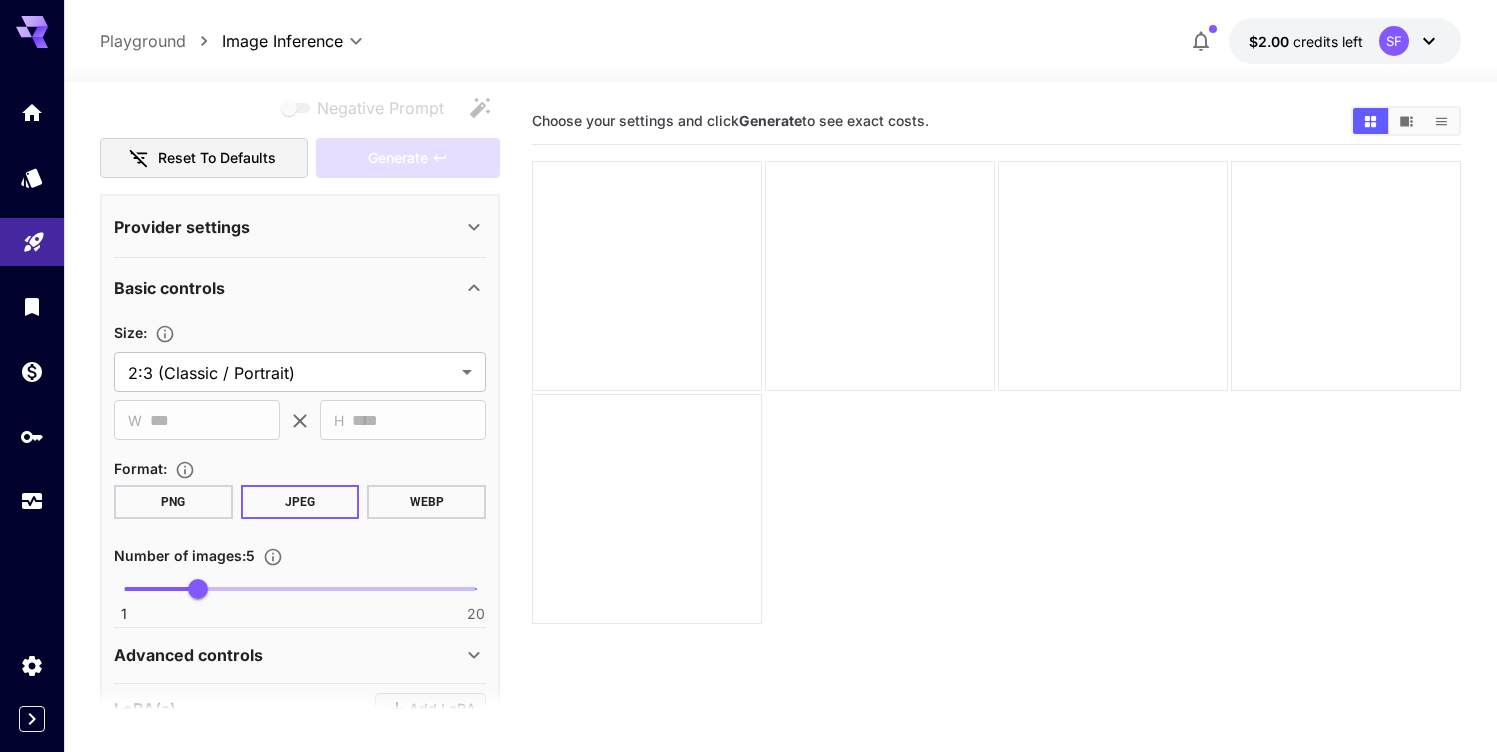 click on "PNG" at bounding box center (173, 502) 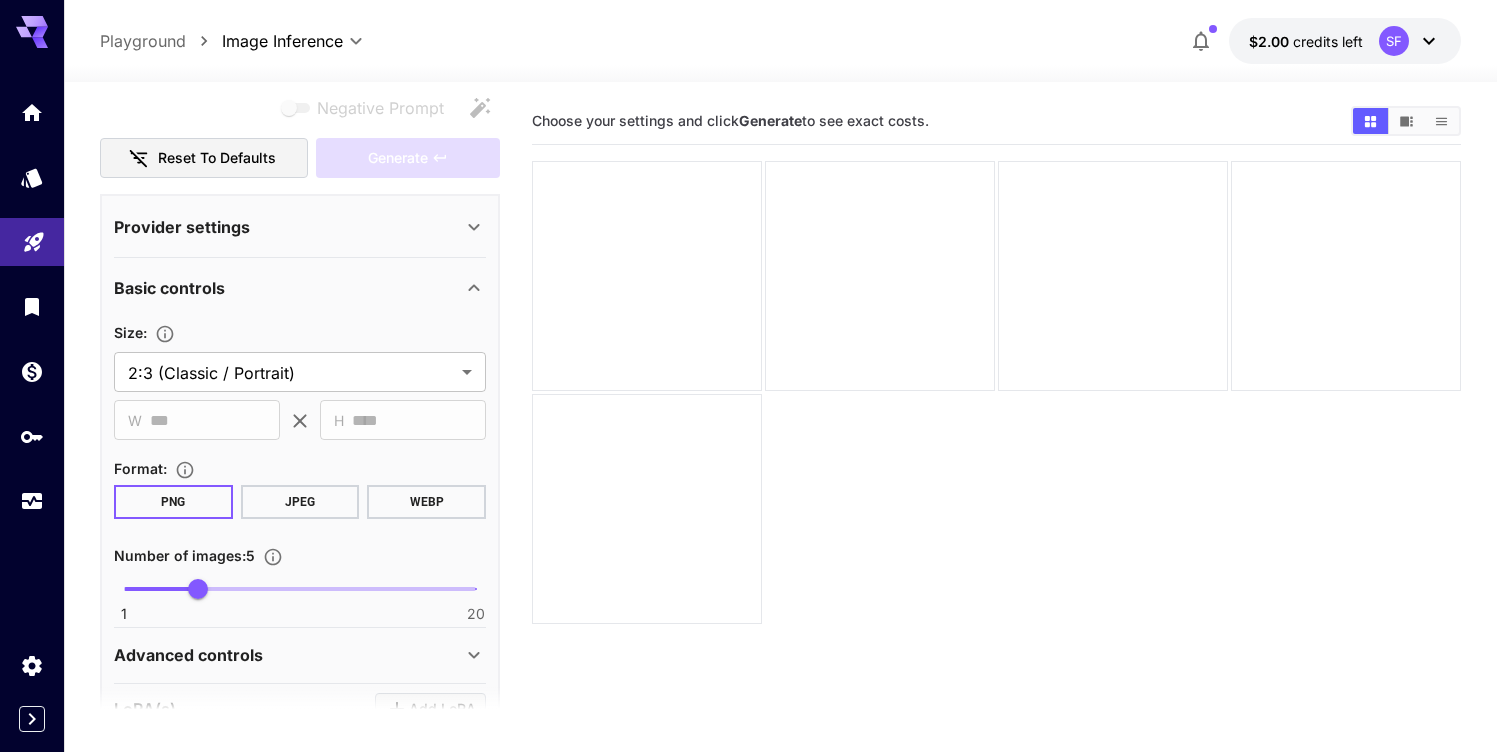 click on "JPEG" at bounding box center [300, 502] 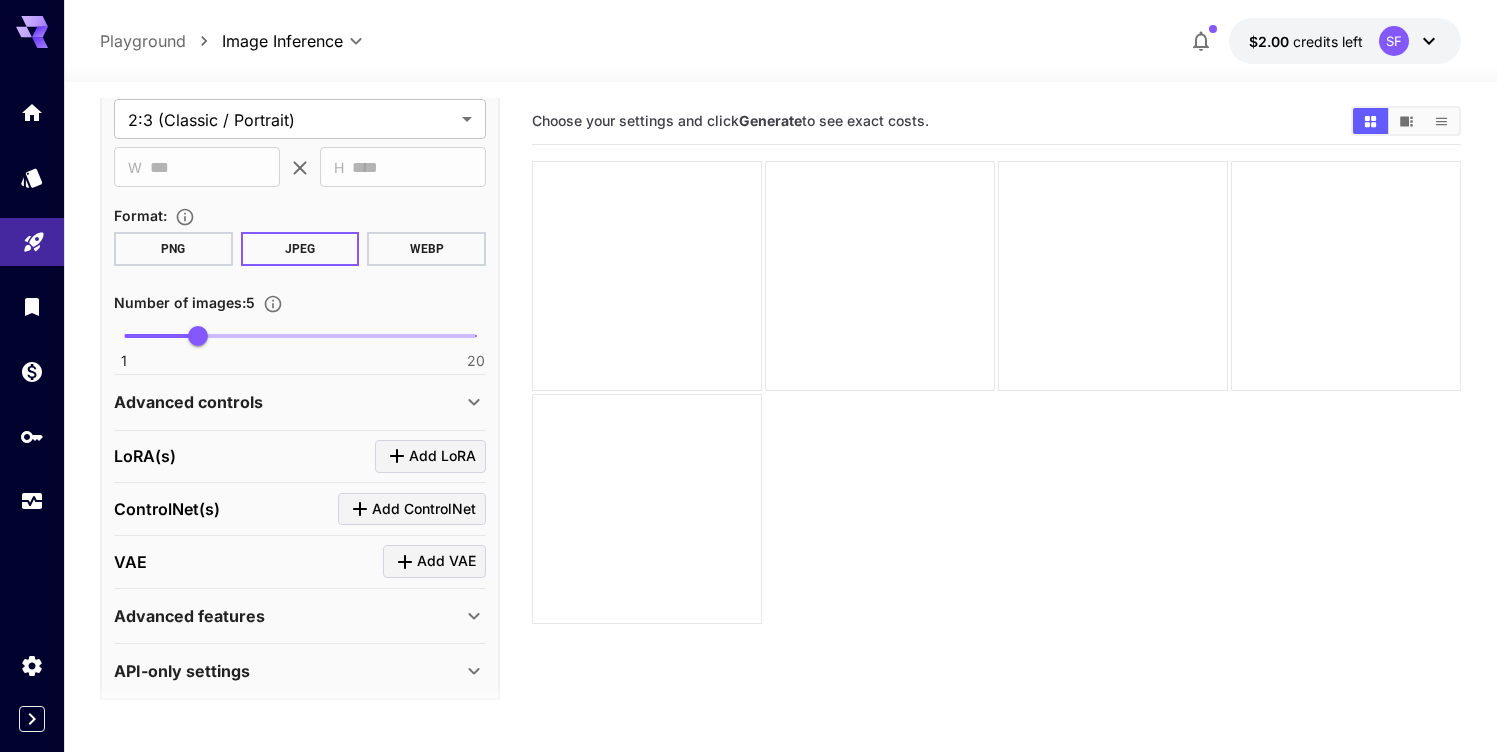 scroll, scrollTop: 536, scrollLeft: 0, axis: vertical 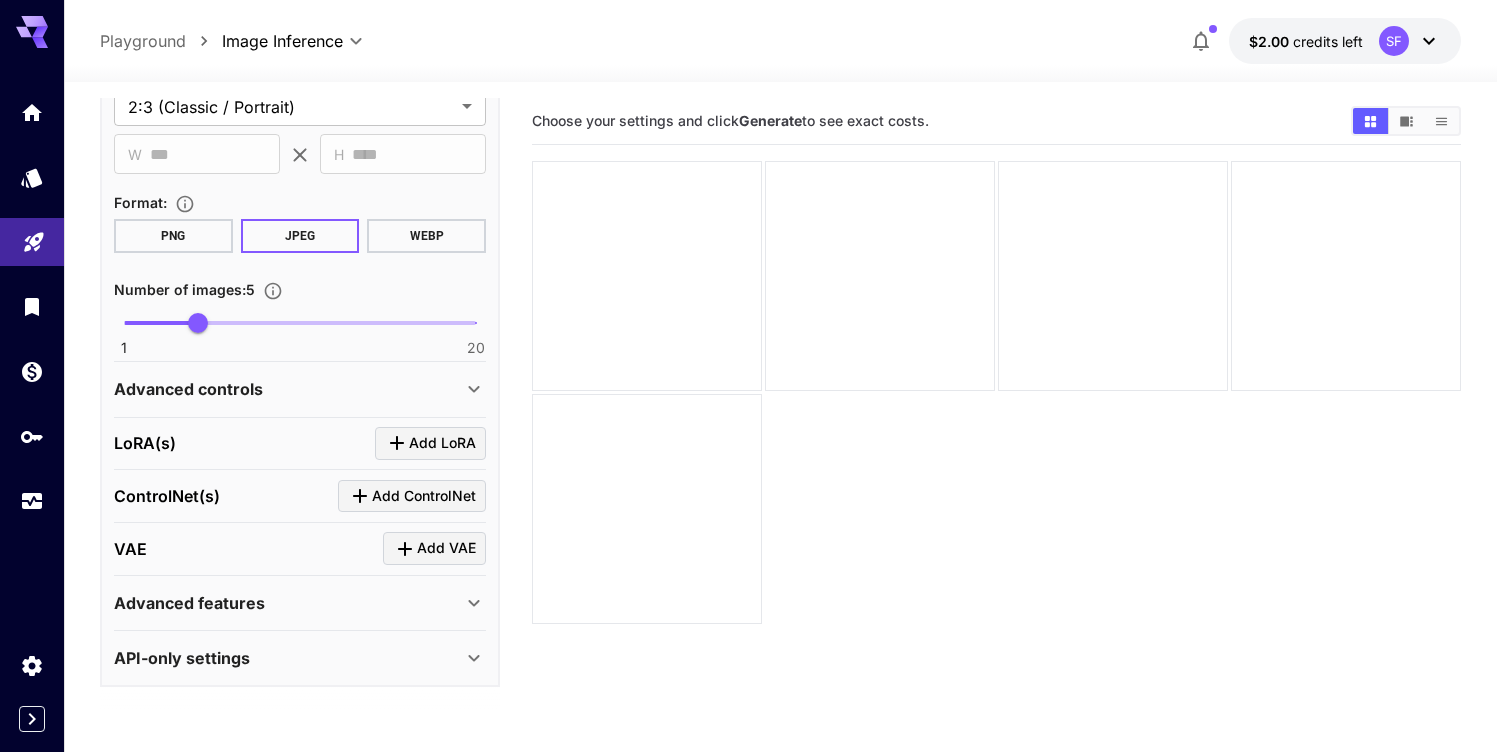 click 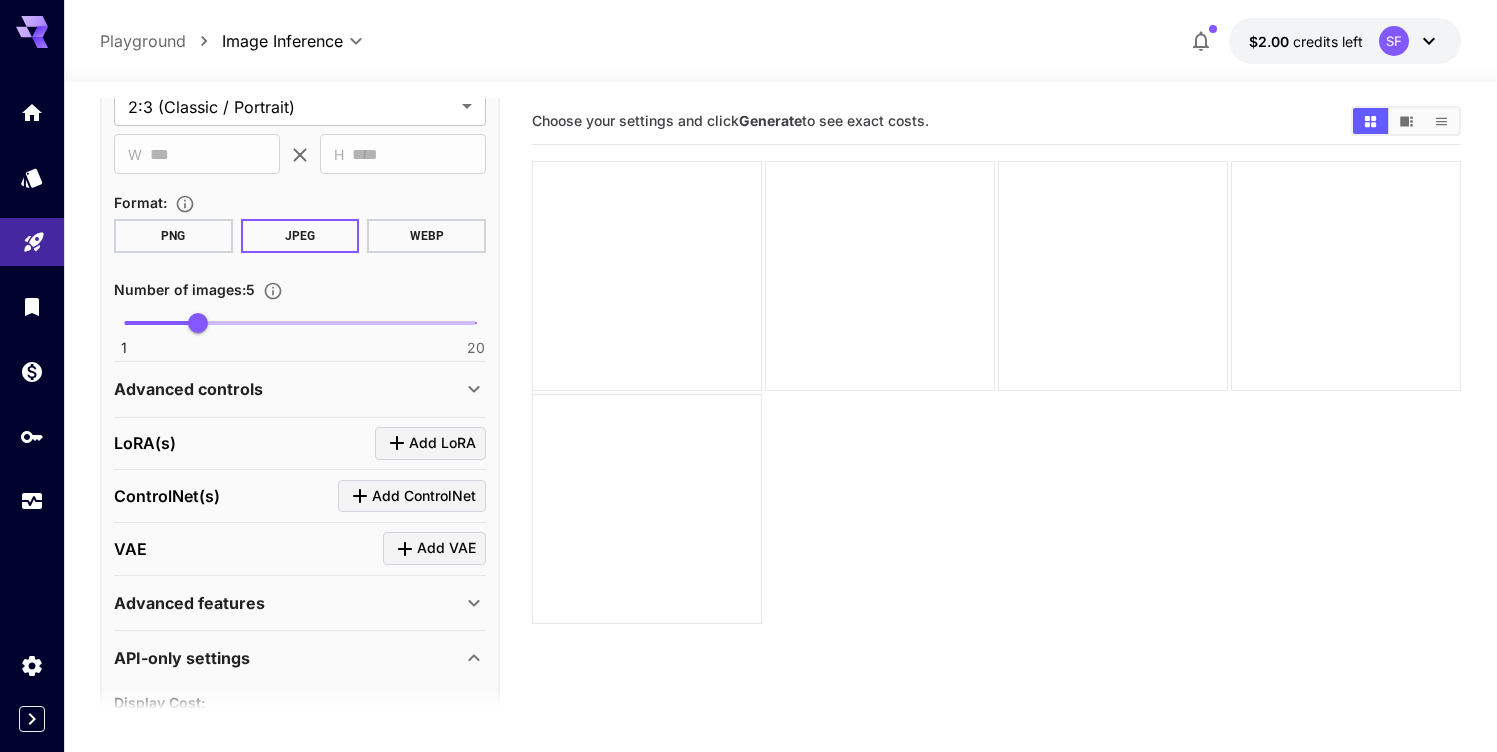 scroll, scrollTop: 876, scrollLeft: 0, axis: vertical 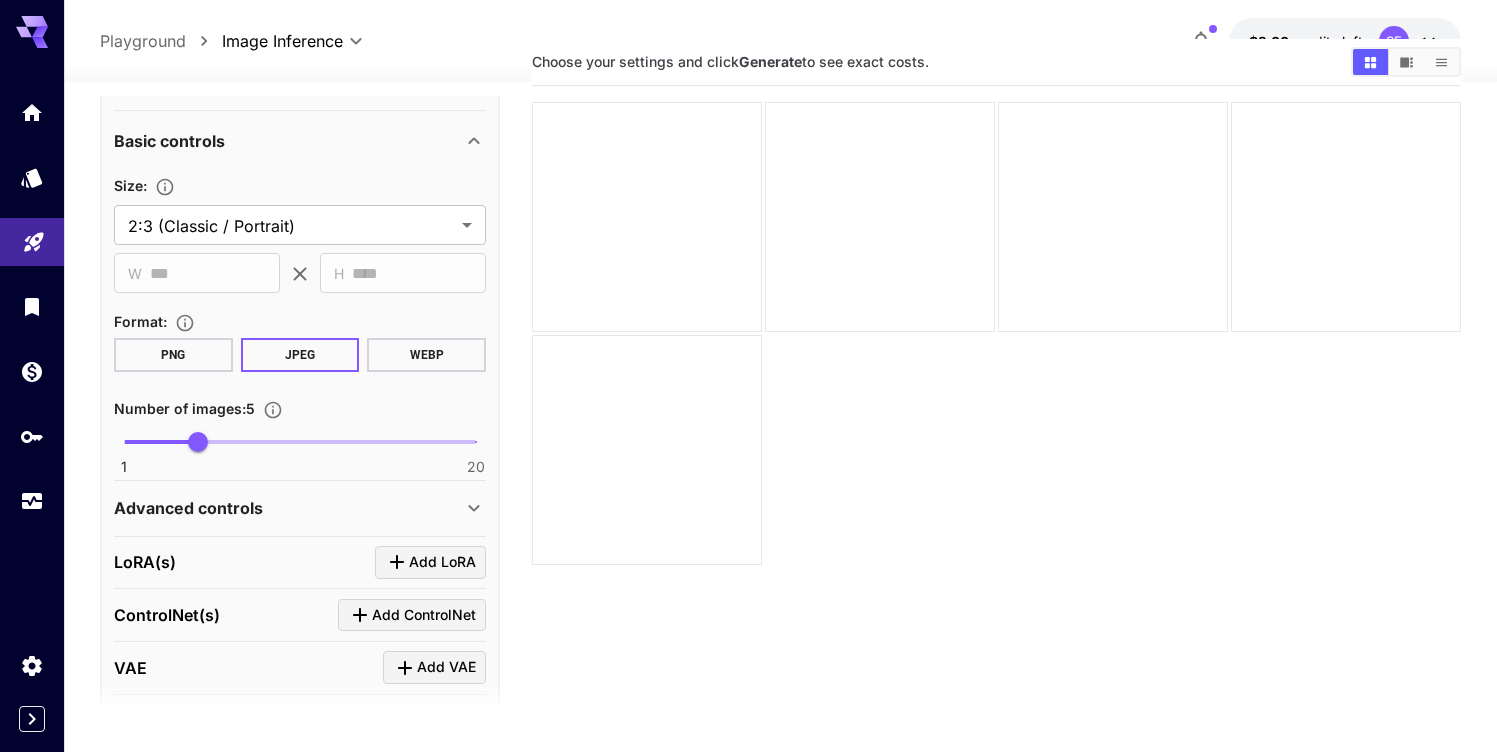 click 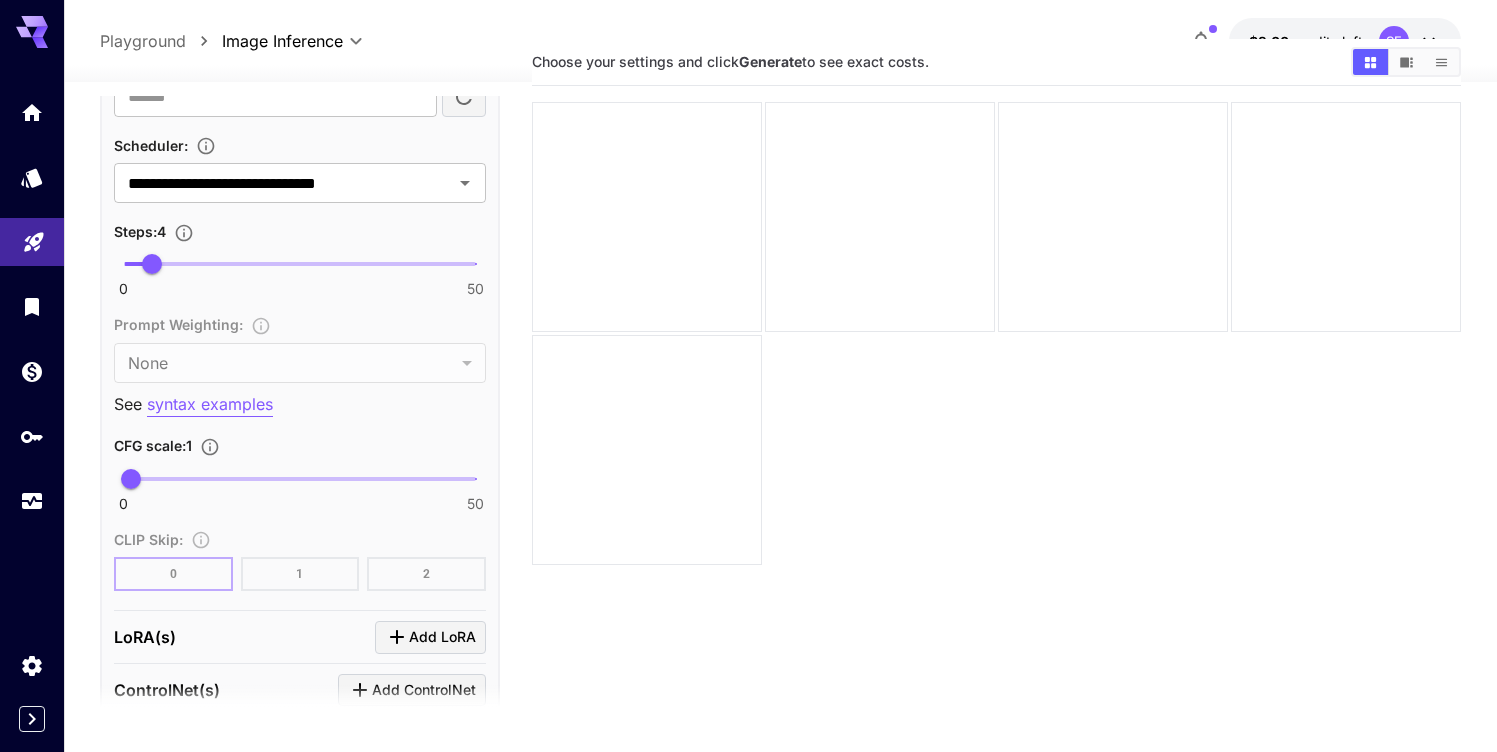 scroll, scrollTop: 1348, scrollLeft: 0, axis: vertical 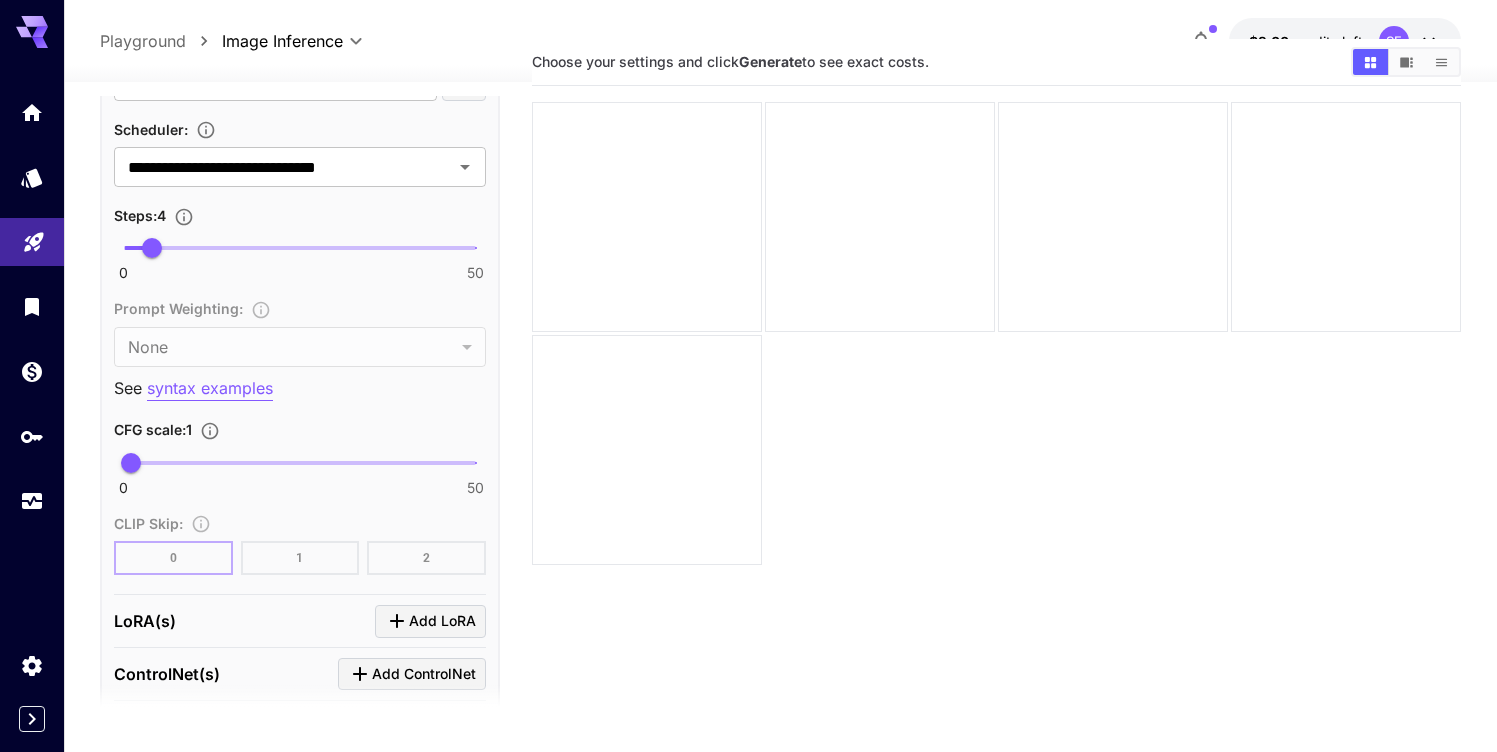 click on "syntax examples" at bounding box center [210, 388] 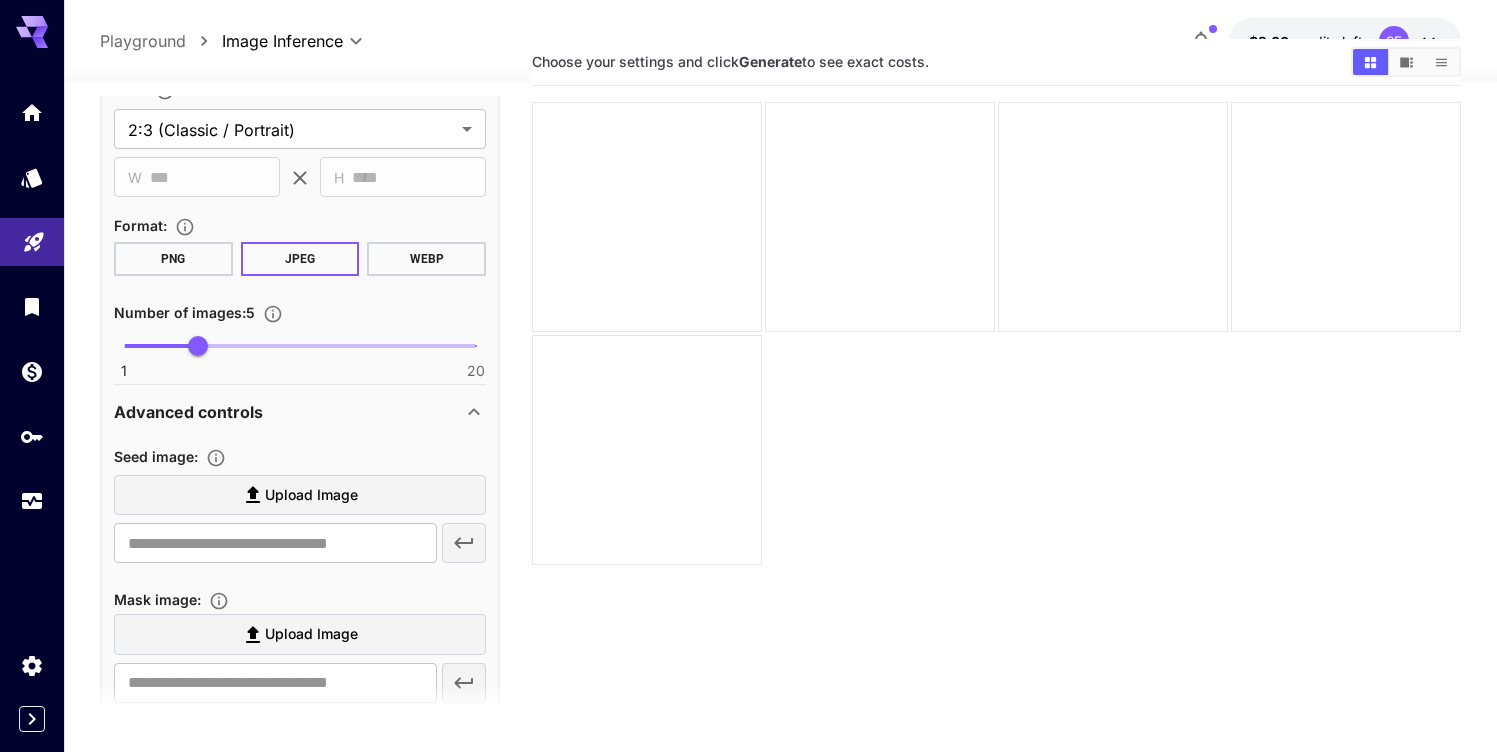 scroll, scrollTop: 509, scrollLeft: 0, axis: vertical 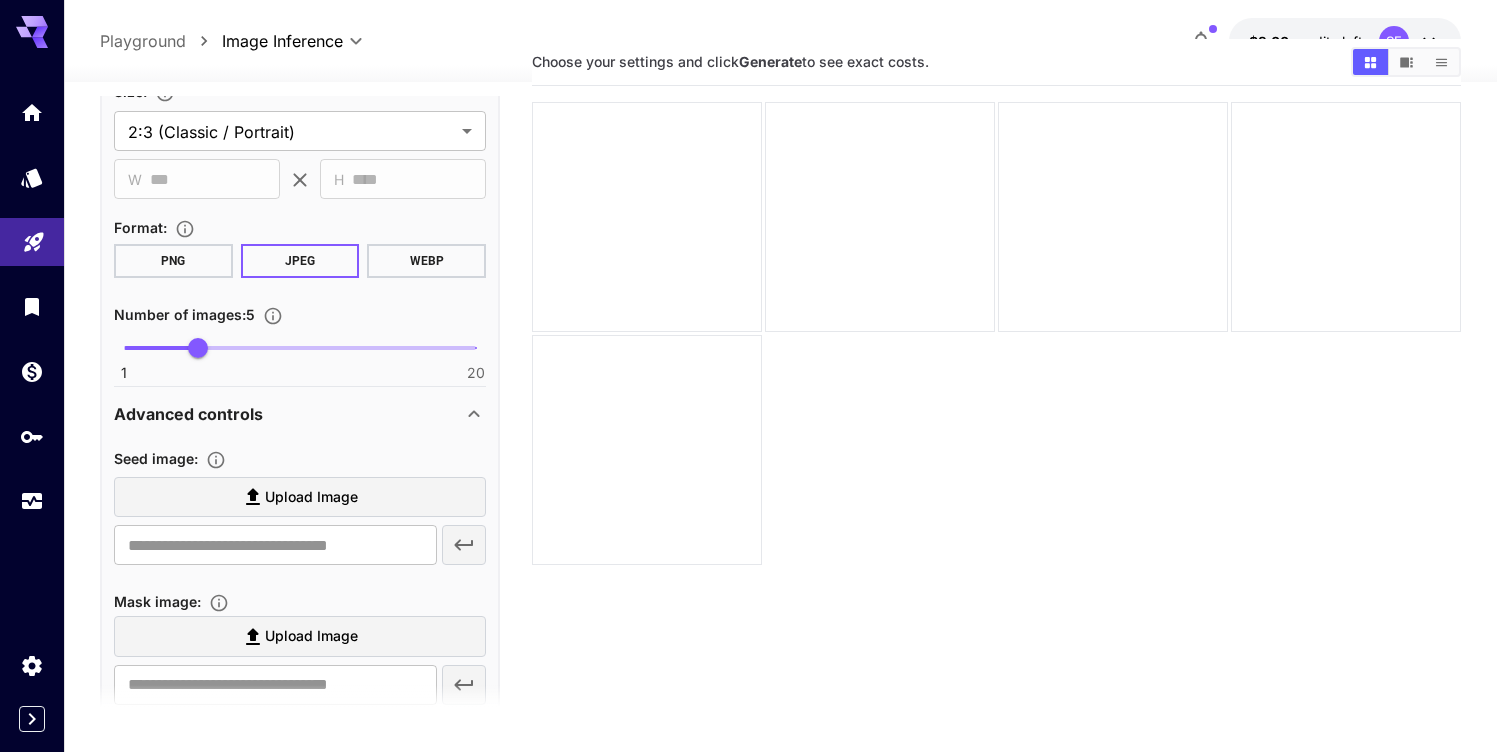 click 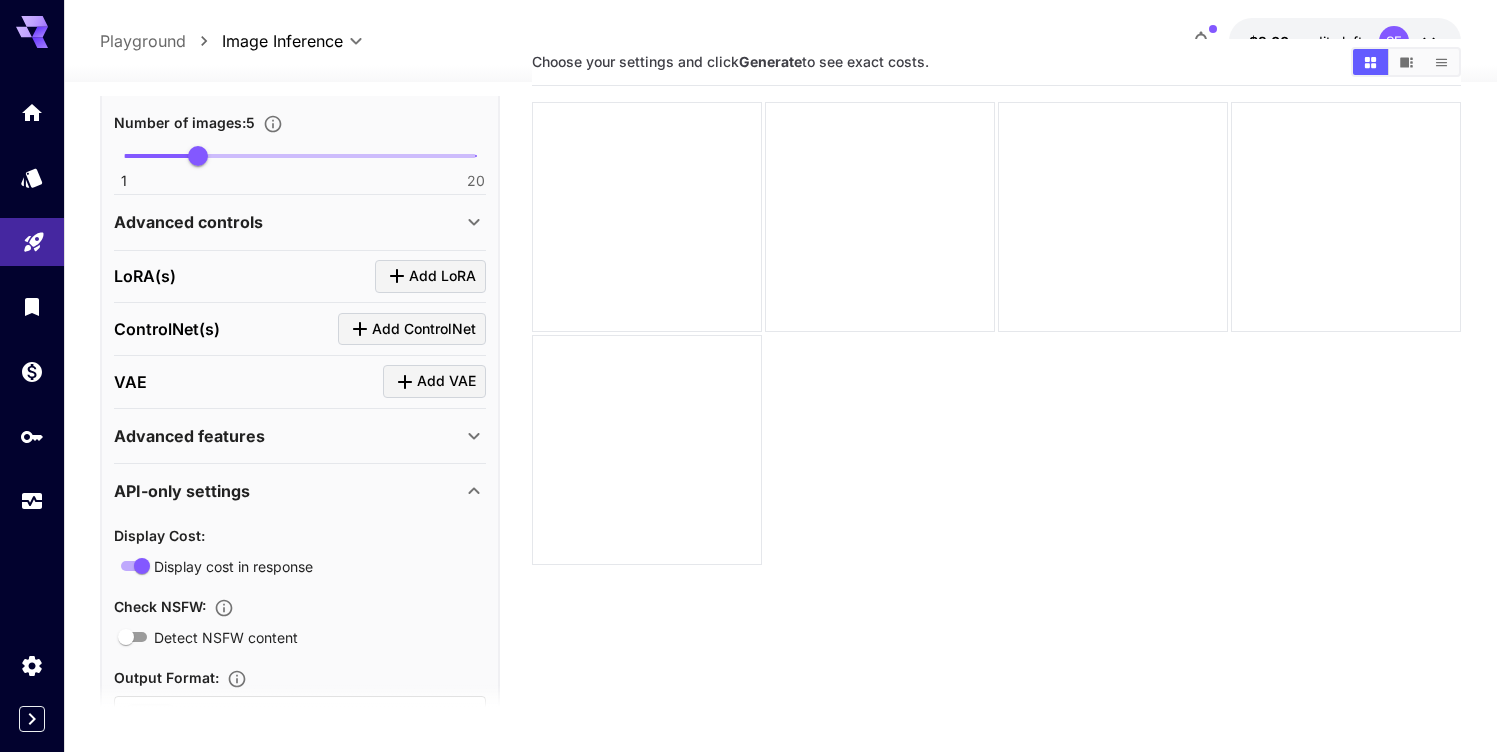 scroll, scrollTop: 720, scrollLeft: 0, axis: vertical 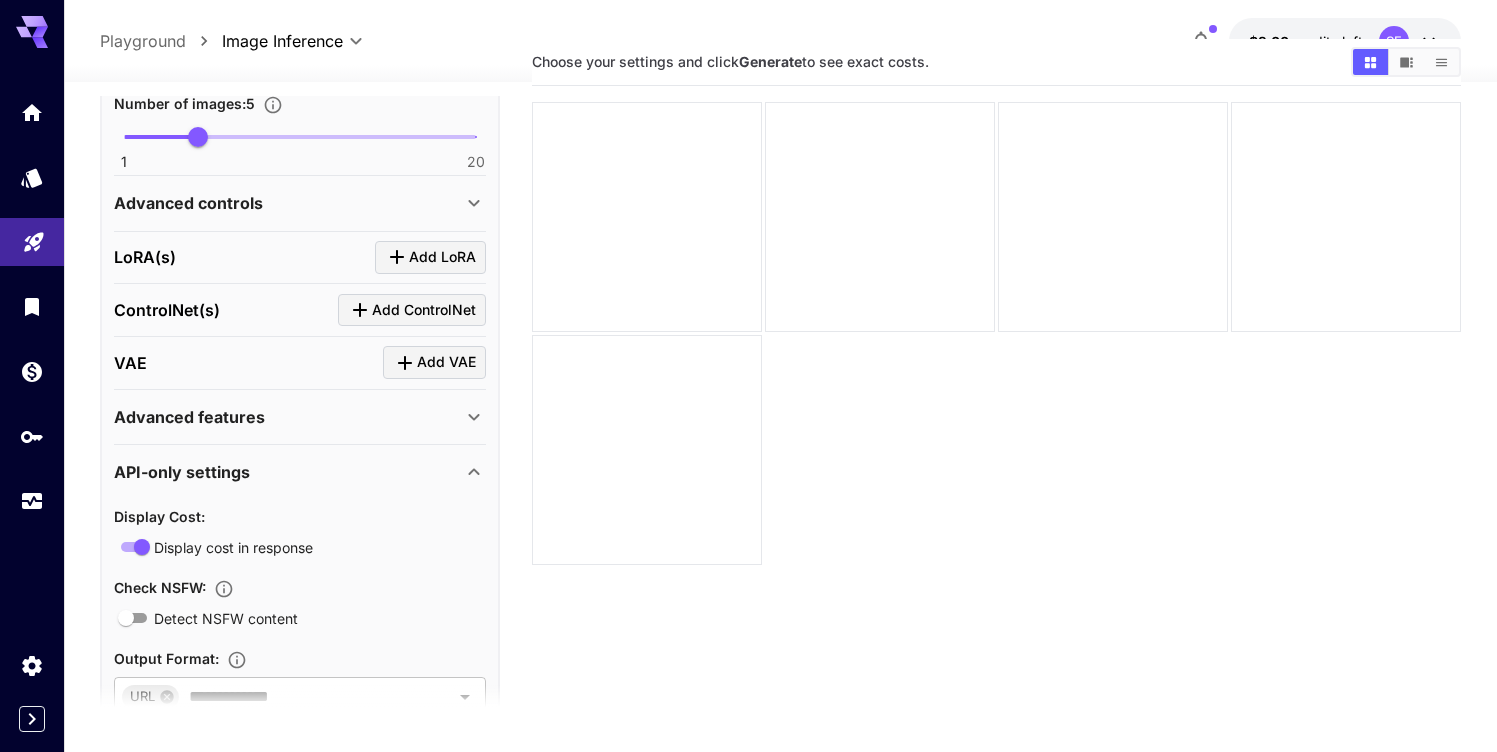 click 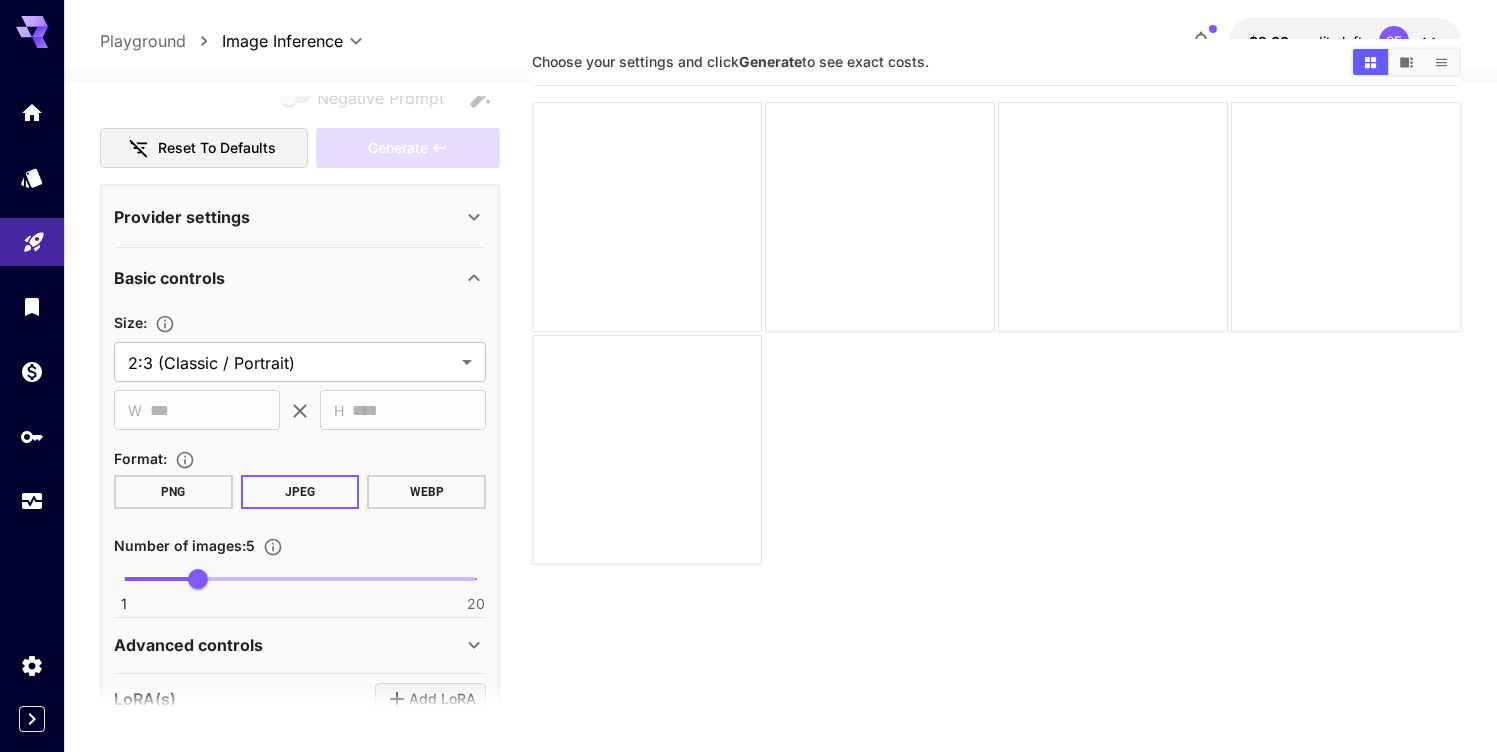 scroll, scrollTop: 265, scrollLeft: 0, axis: vertical 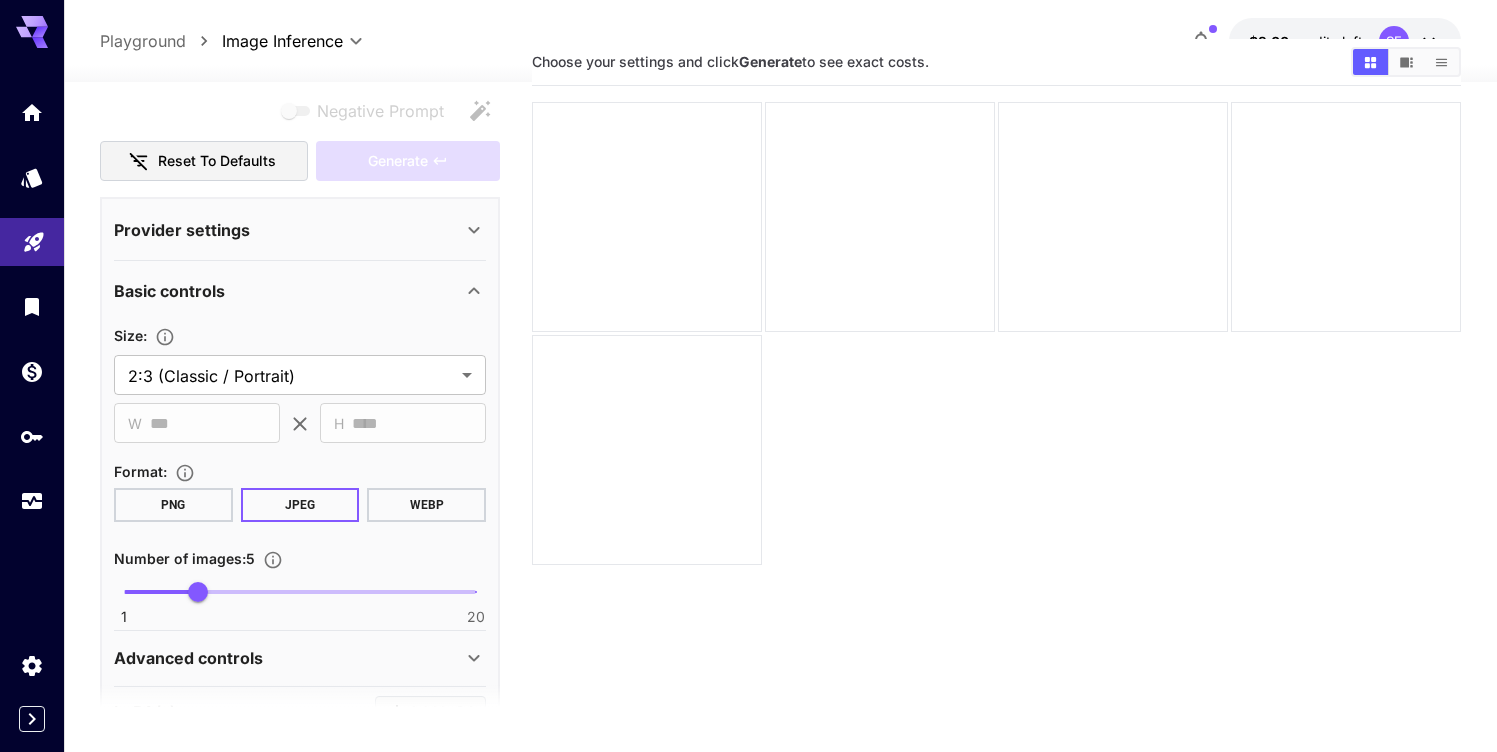 click on "Basic controls" at bounding box center (288, 291) 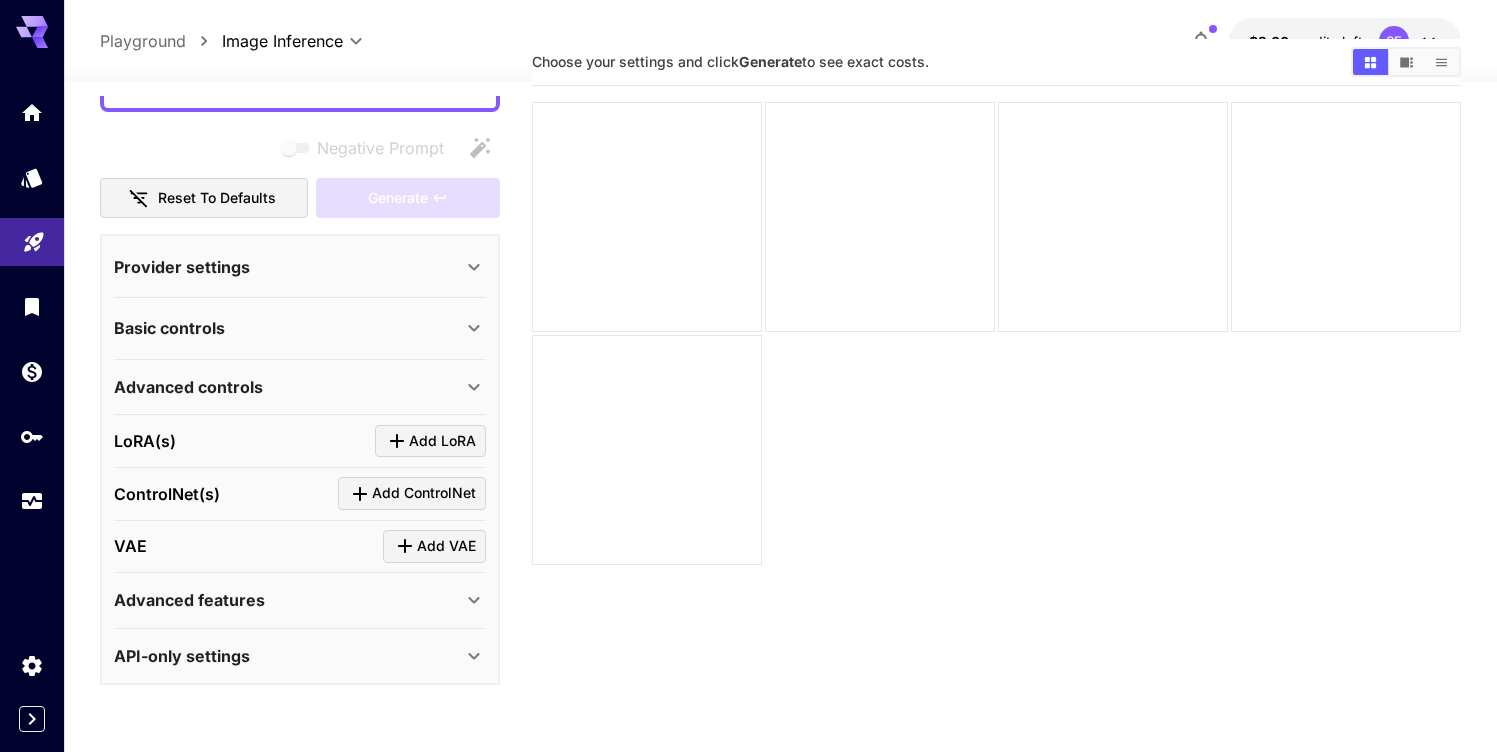 scroll, scrollTop: 228, scrollLeft: 0, axis: vertical 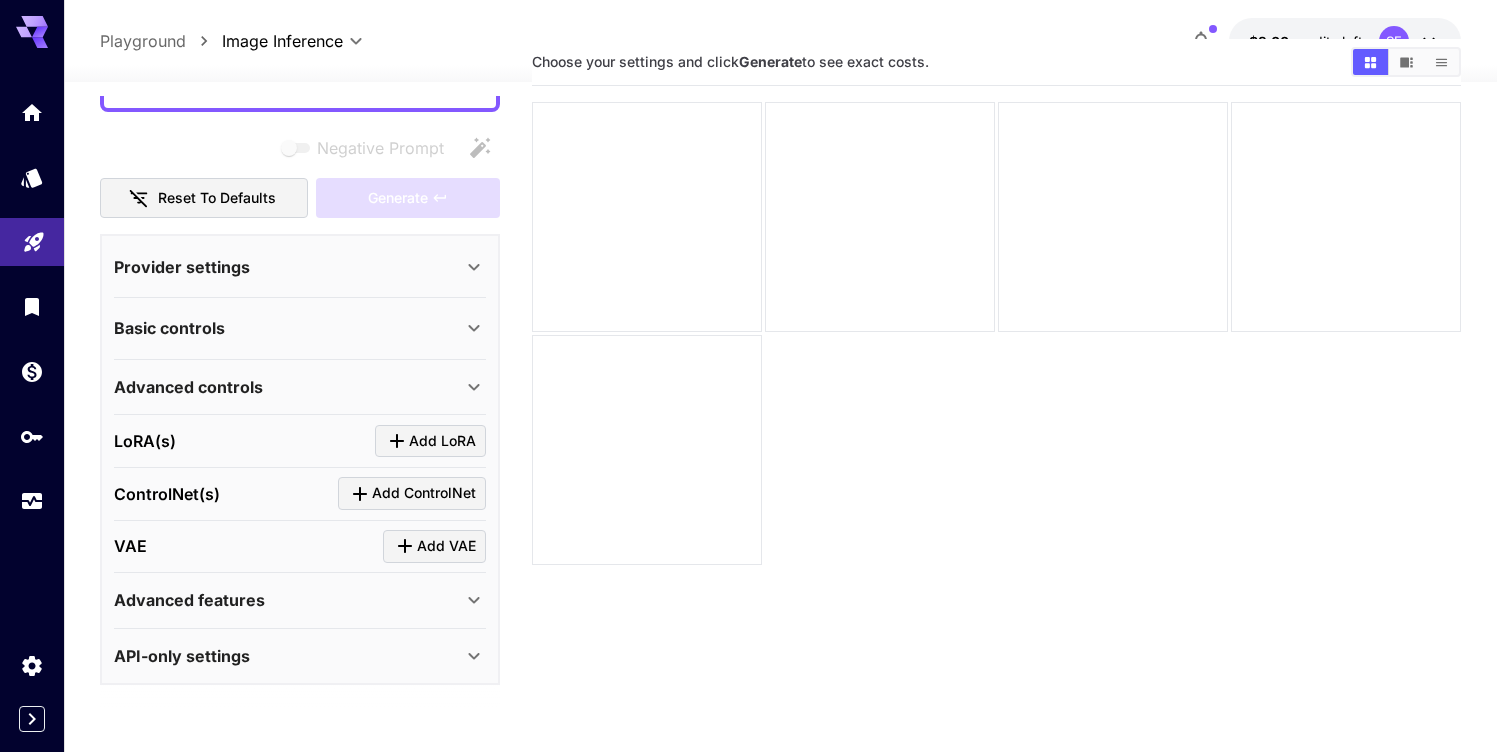 click on "Provider settings" at bounding box center (288, 267) 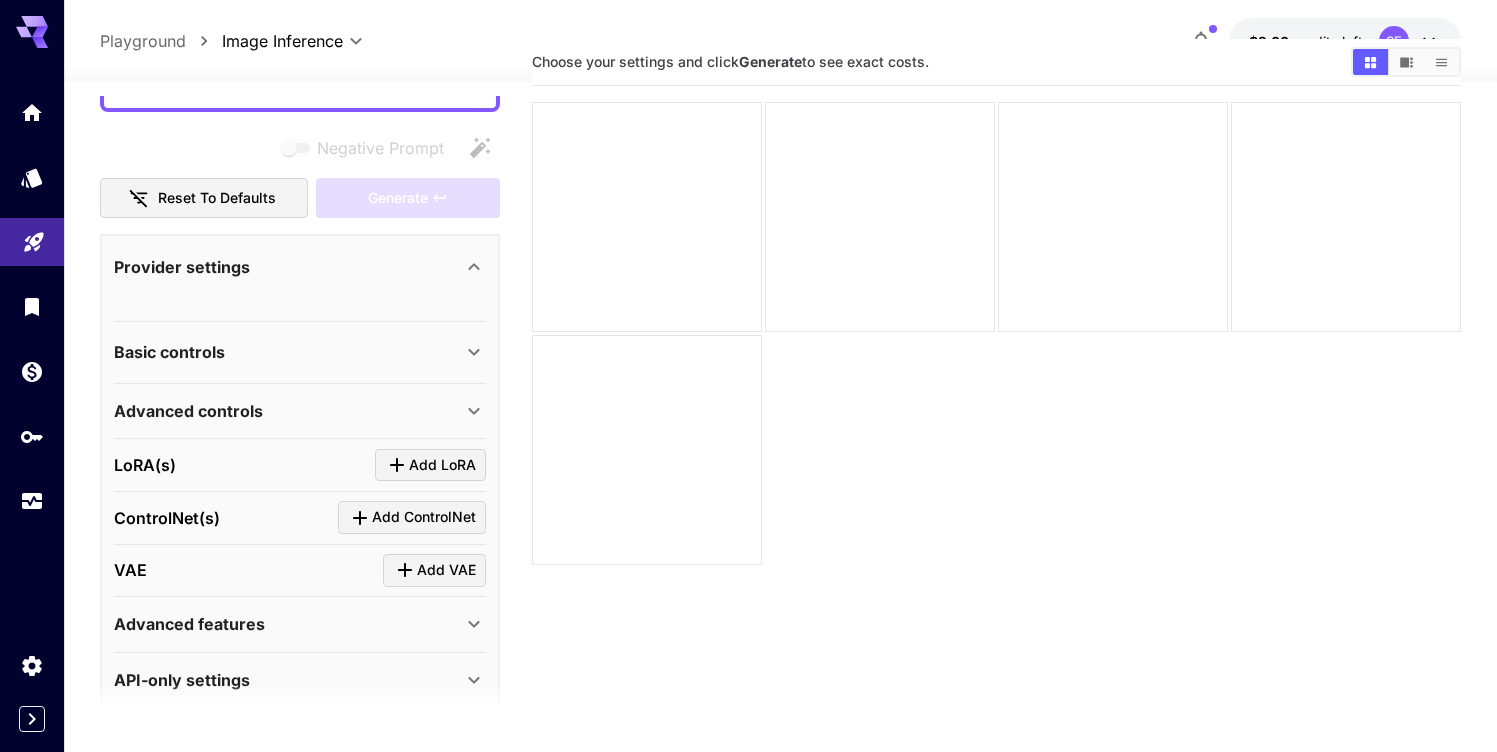 click on "Provider settings" at bounding box center [288, 267] 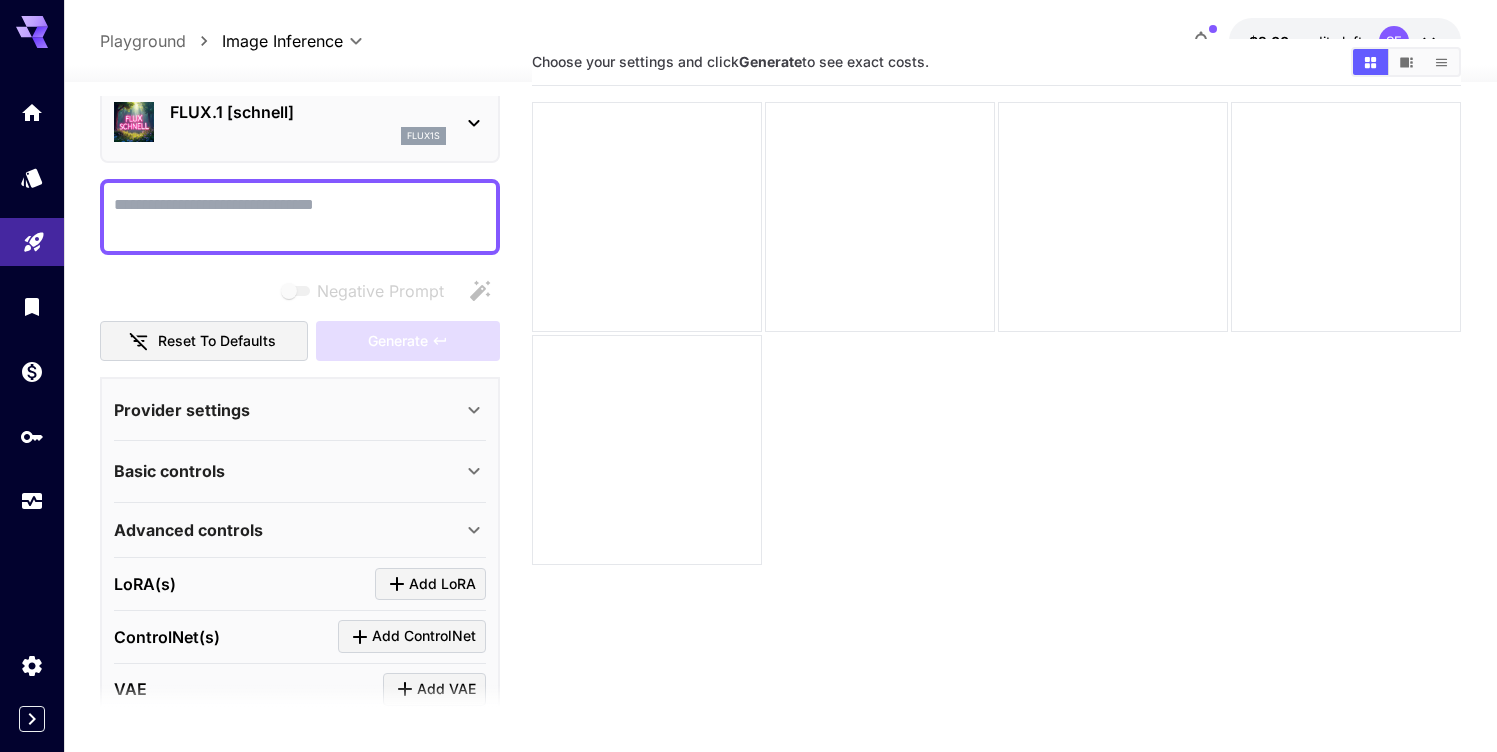 scroll, scrollTop: 82, scrollLeft: 0, axis: vertical 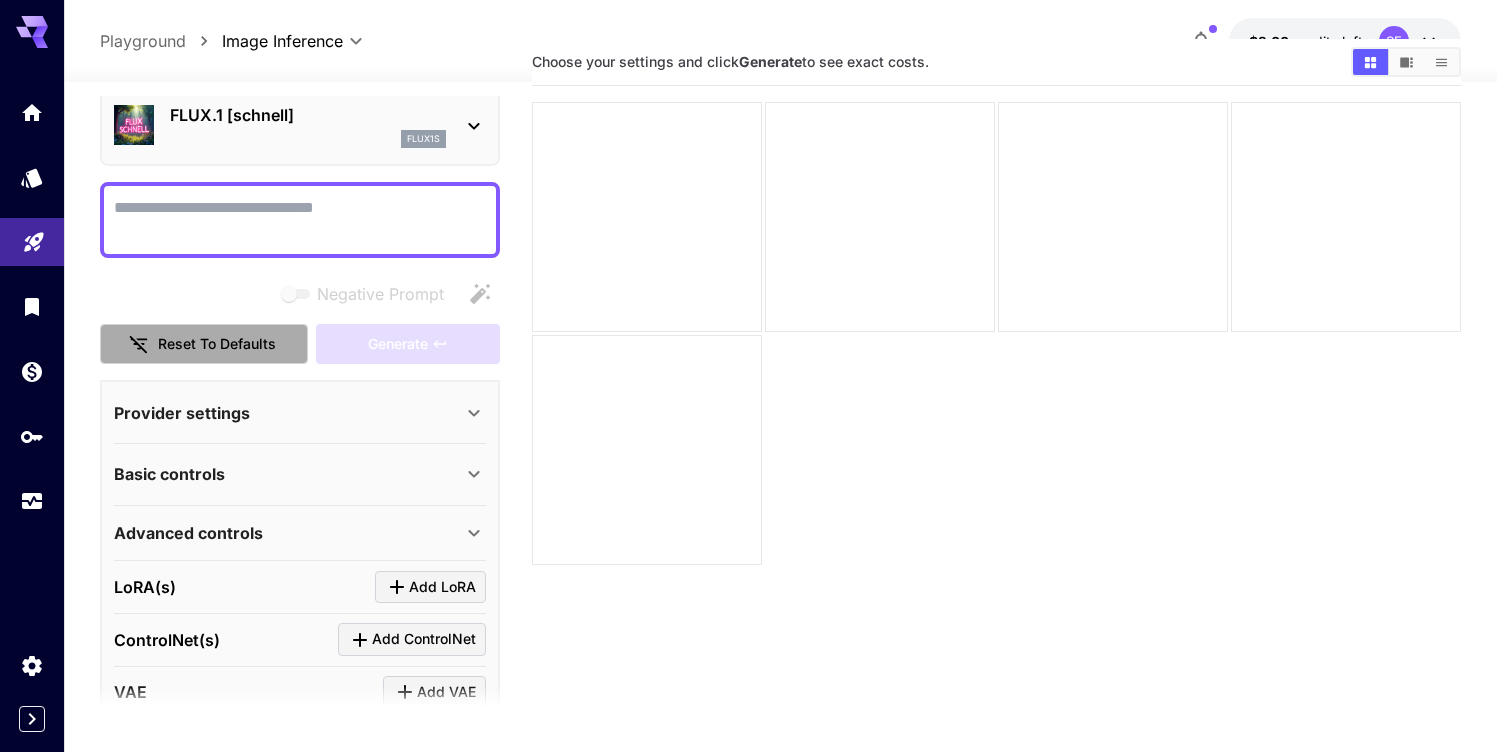 click on "Reset to defaults" at bounding box center [204, 344] 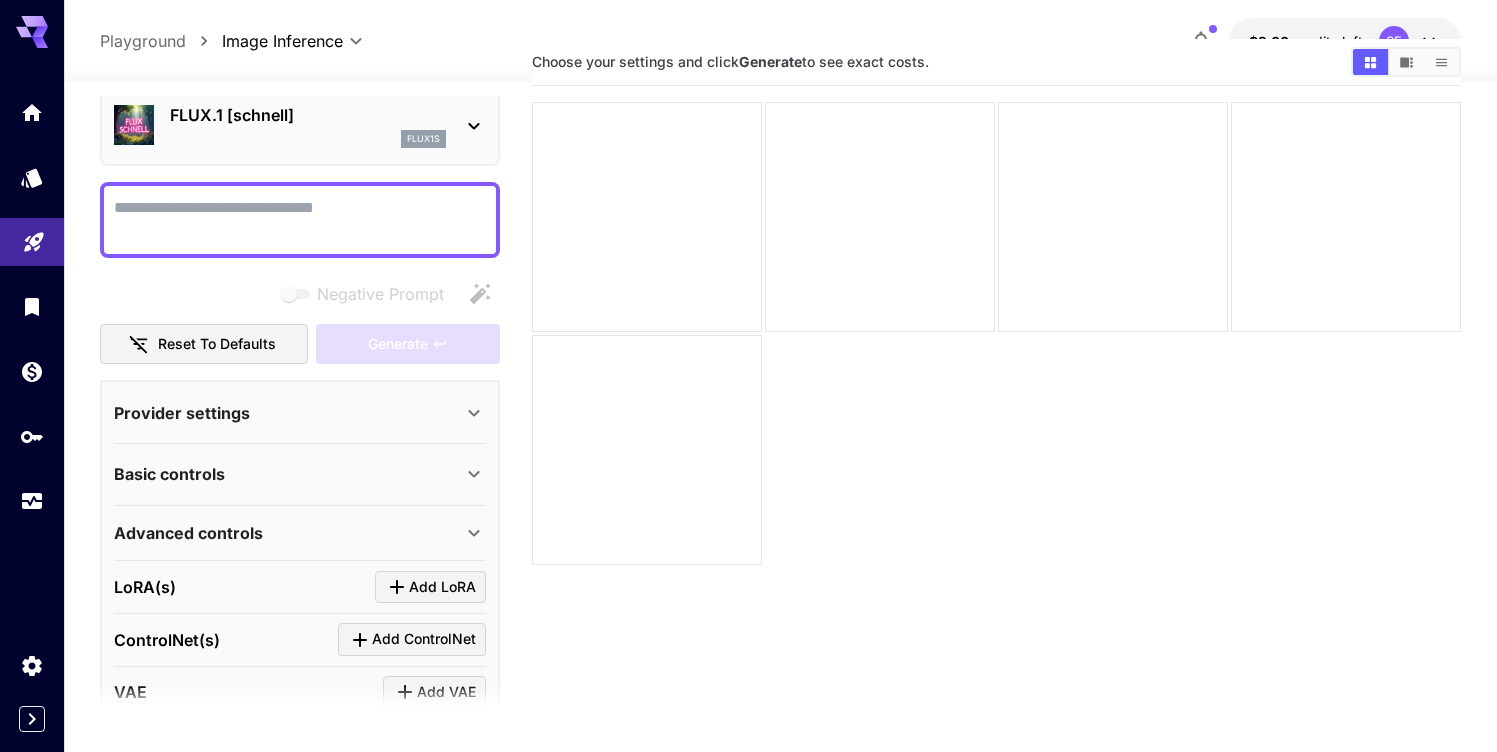 scroll, scrollTop: 228, scrollLeft: 0, axis: vertical 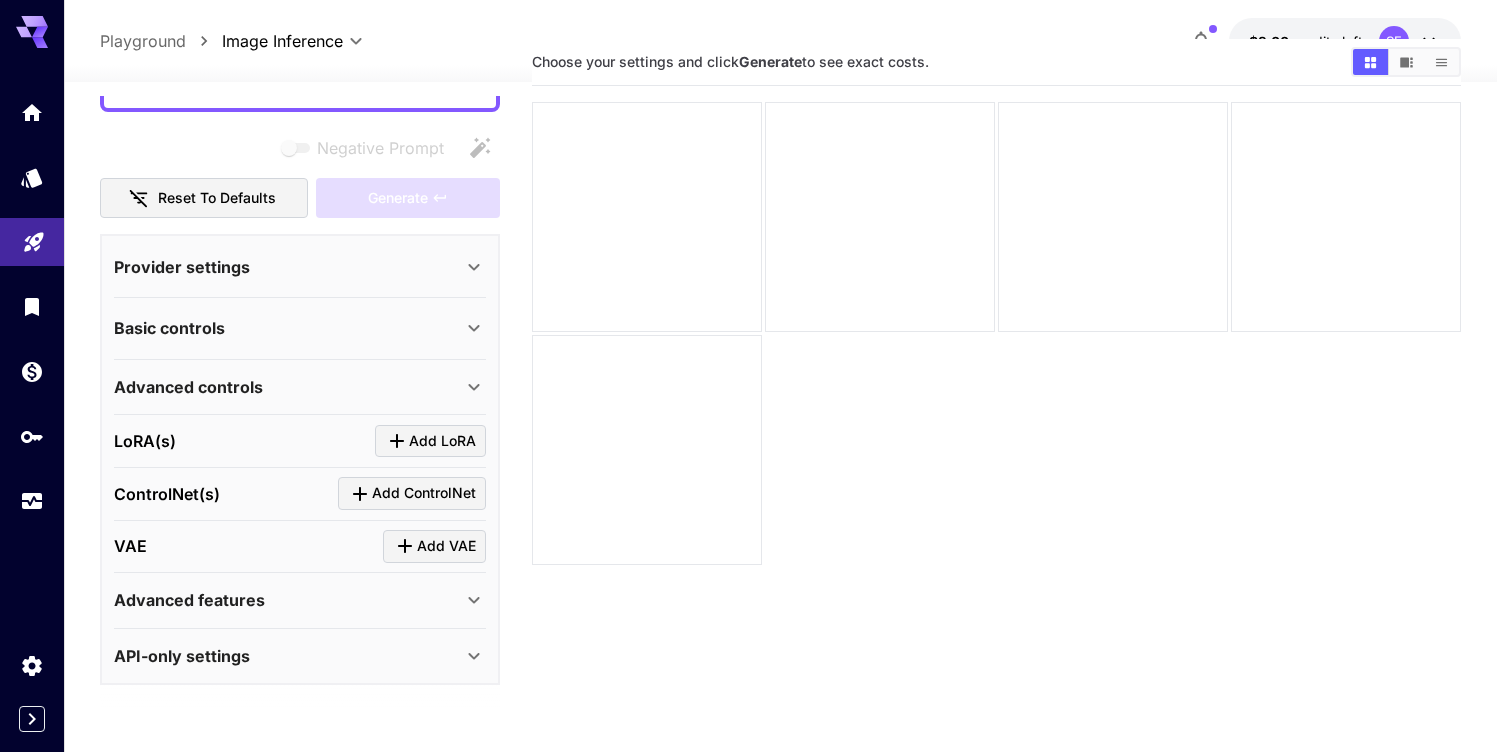 click on "Advanced features" at bounding box center (288, 600) 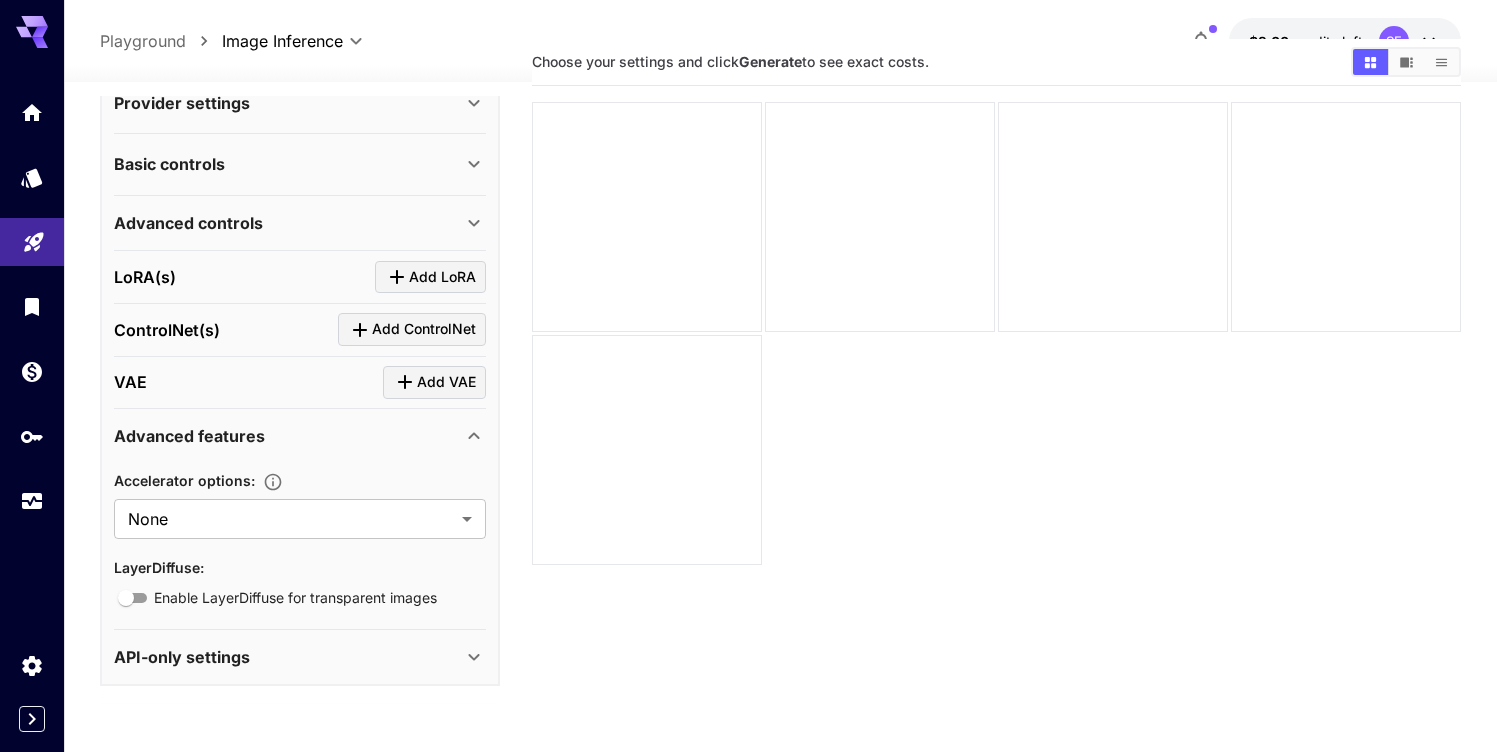click on "Advanced features" at bounding box center [288, 436] 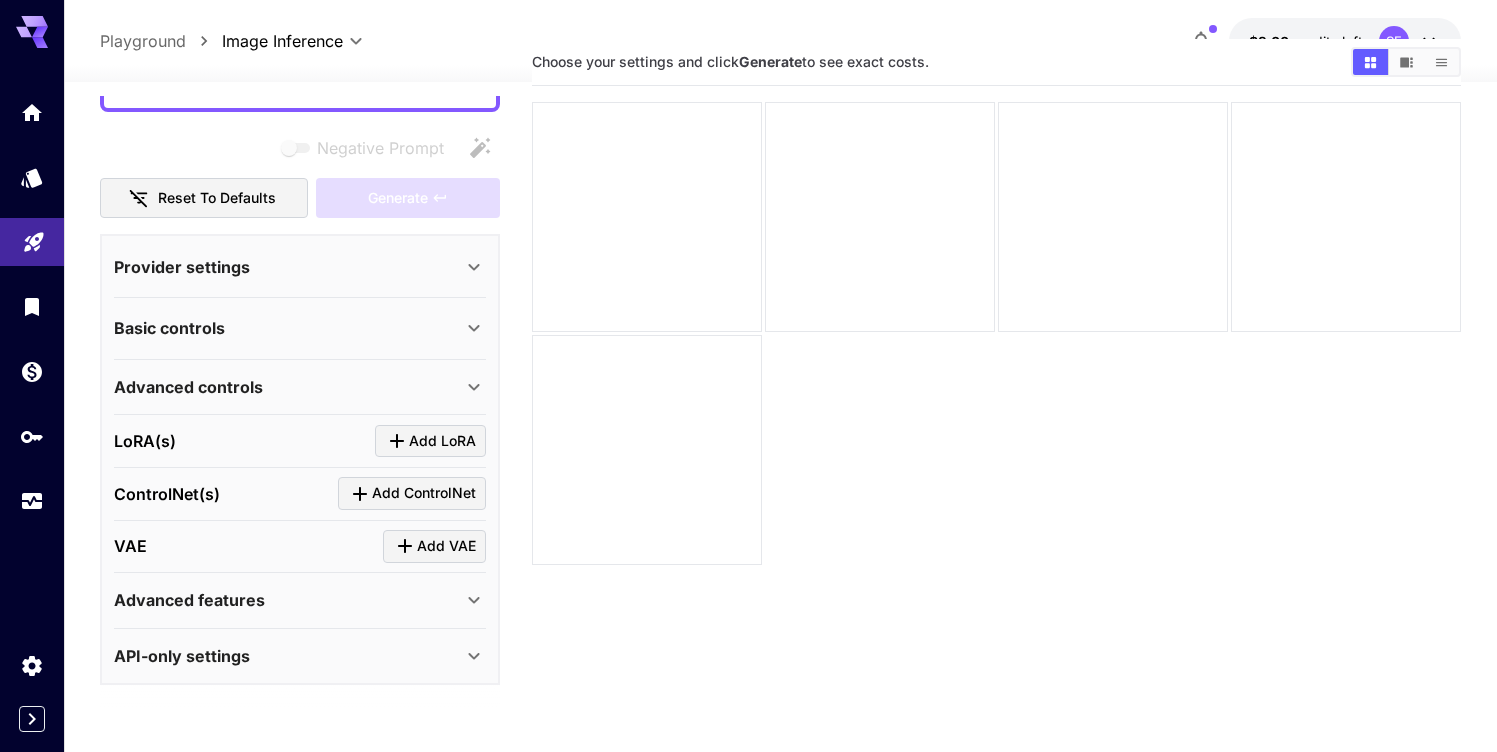 scroll, scrollTop: 228, scrollLeft: 0, axis: vertical 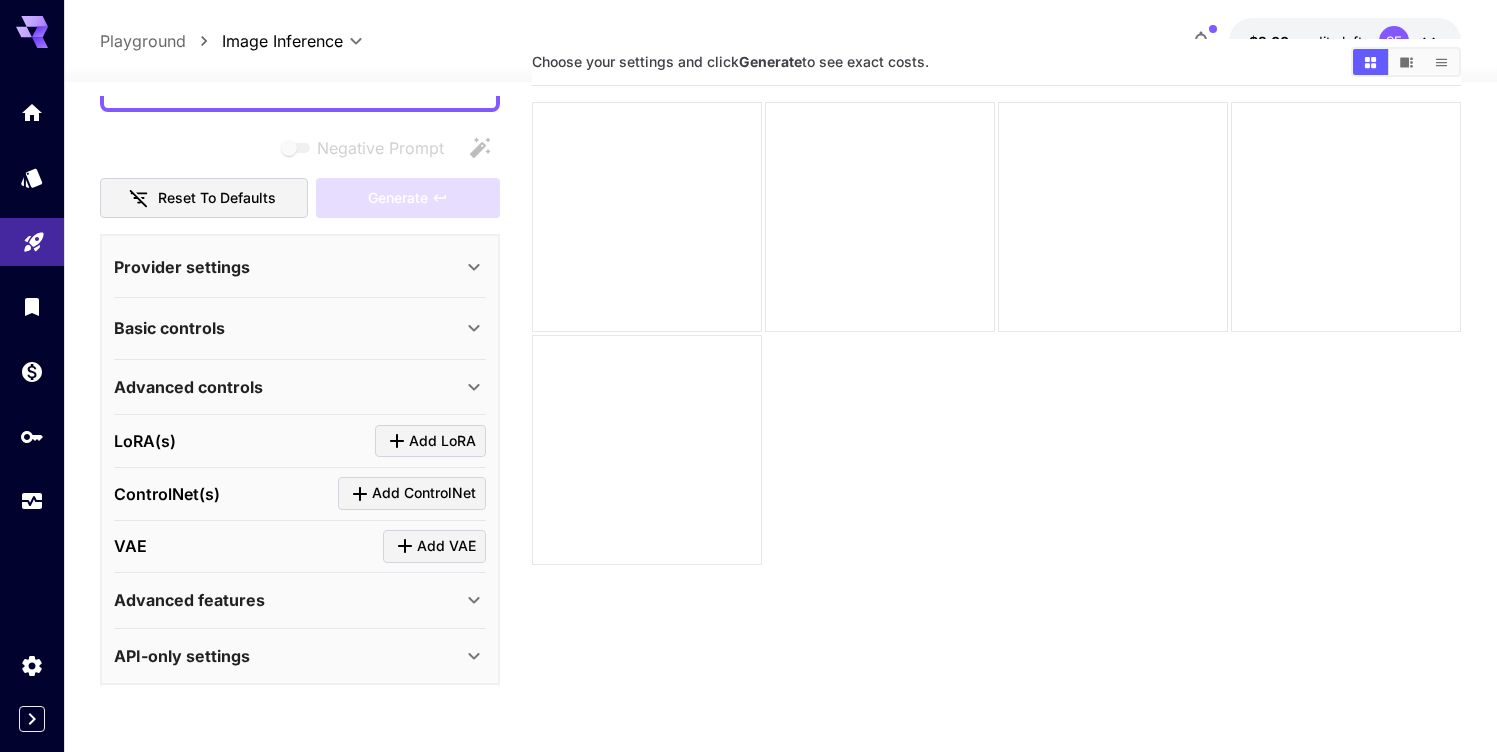 click on "API-only settings" at bounding box center [288, 656] 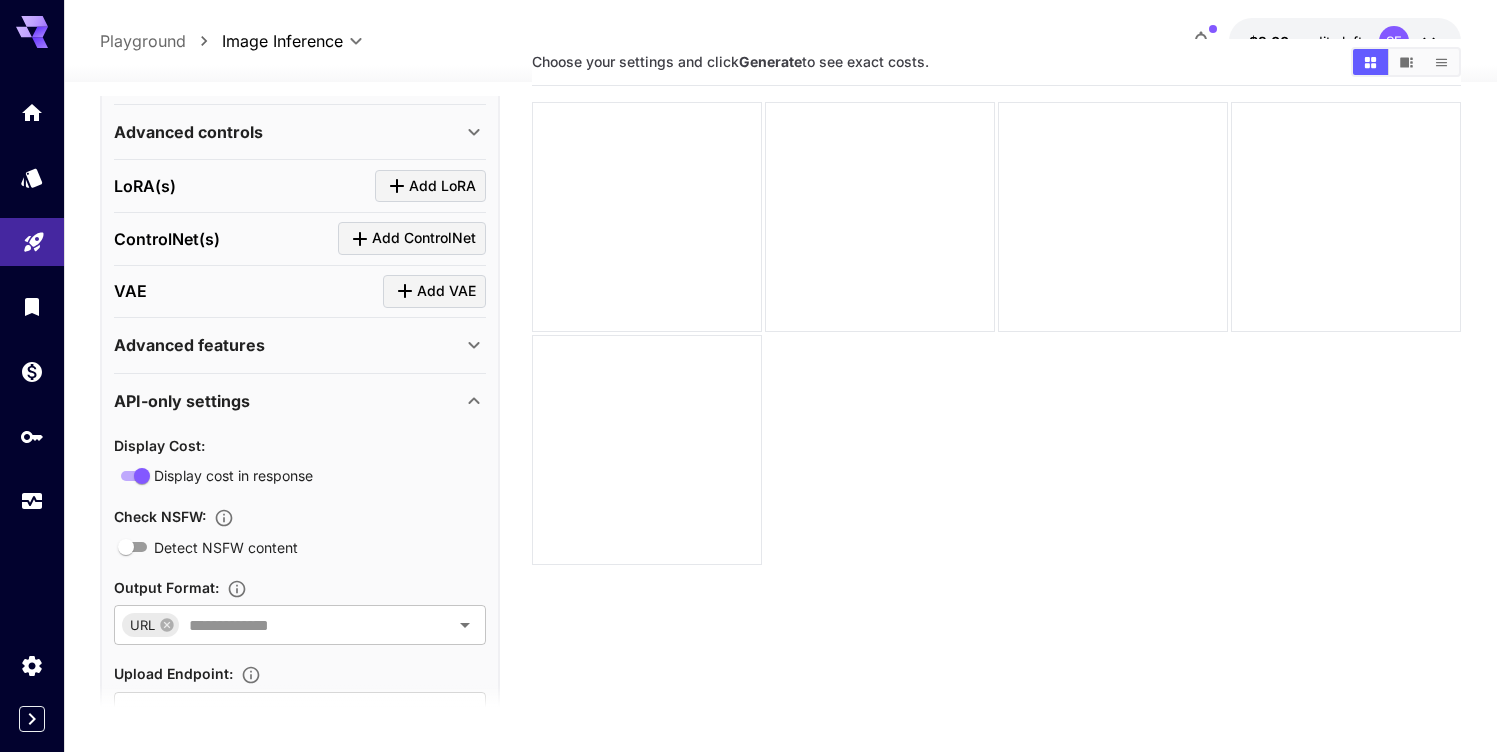 scroll, scrollTop: 488, scrollLeft: 0, axis: vertical 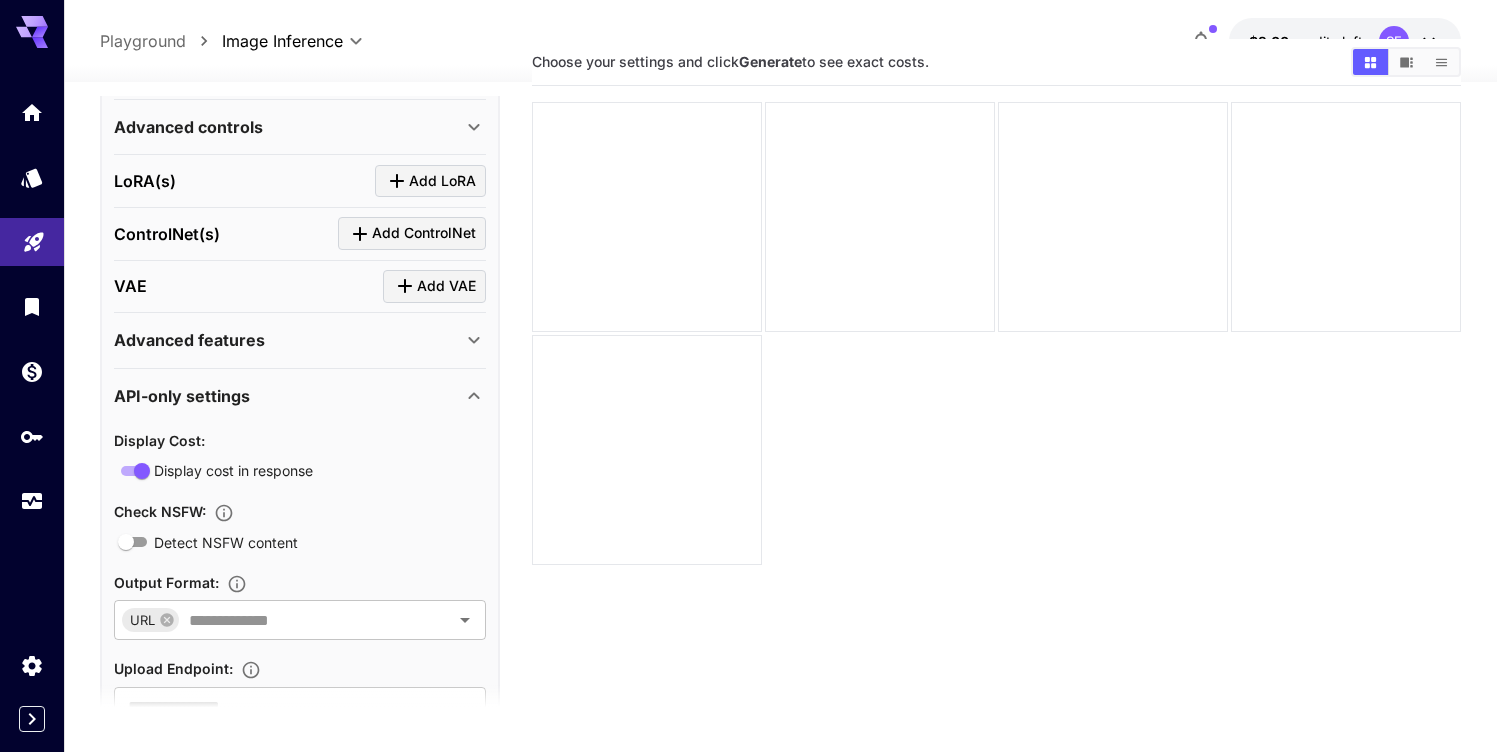 click on "API-only settings" at bounding box center (288, 396) 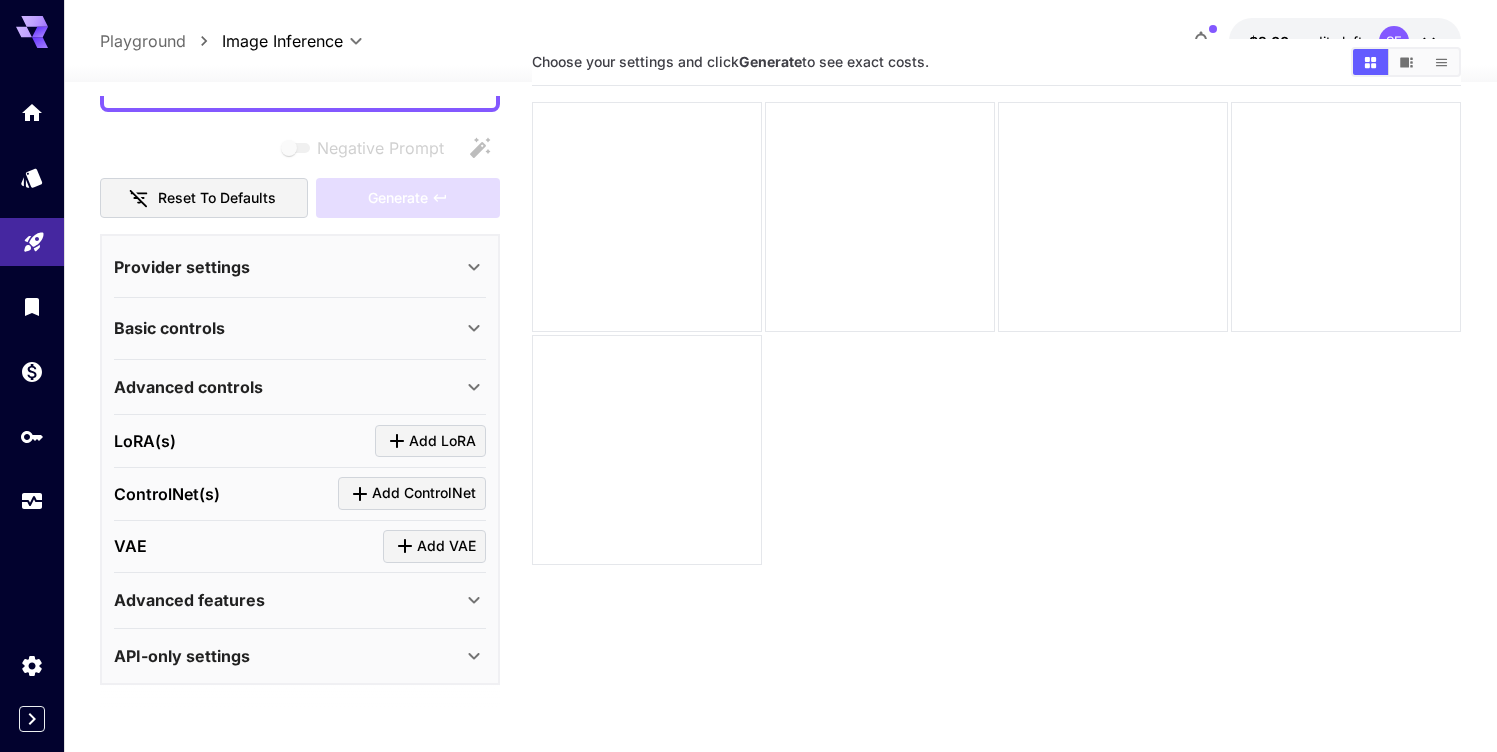 scroll, scrollTop: 0, scrollLeft: 0, axis: both 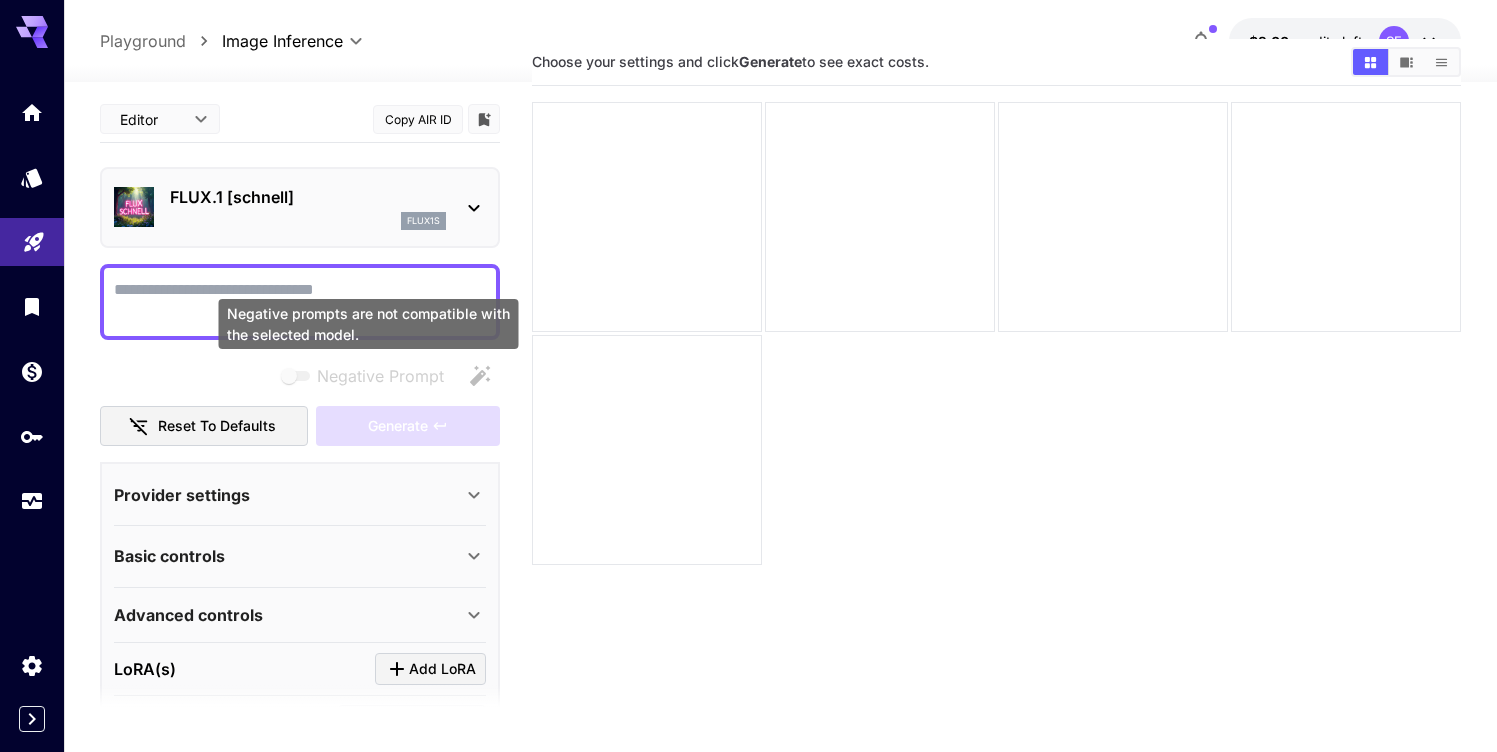 click at bounding box center [297, 376] 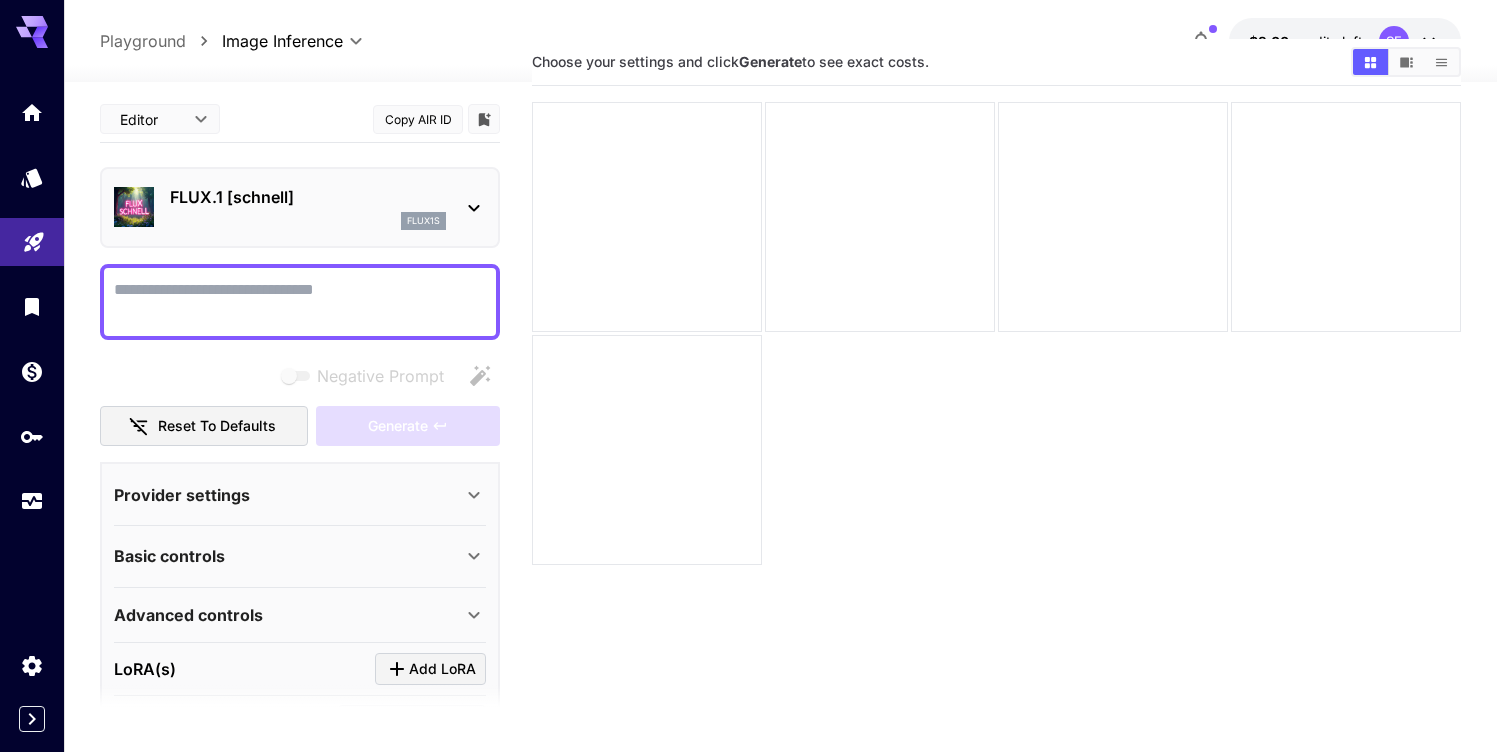 click 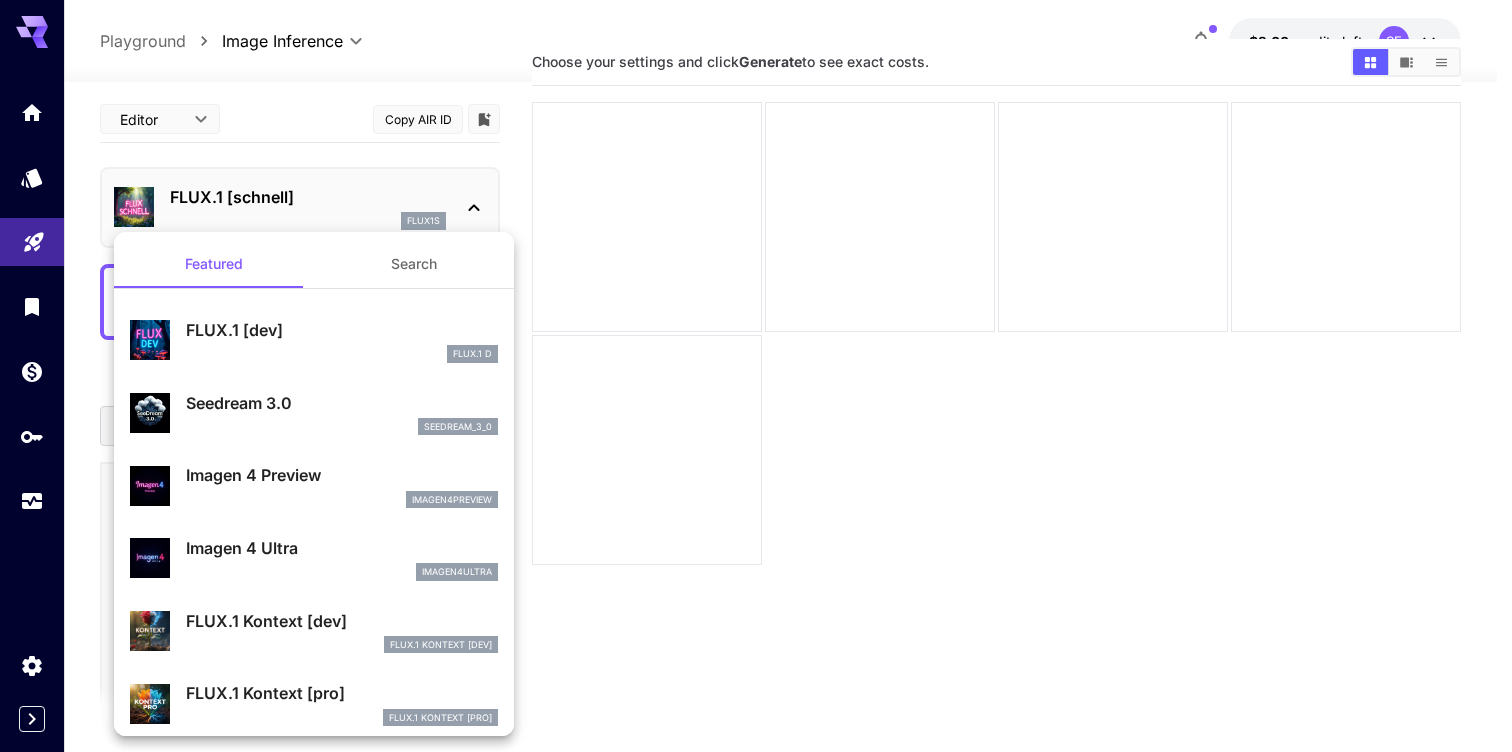 click at bounding box center [756, 376] 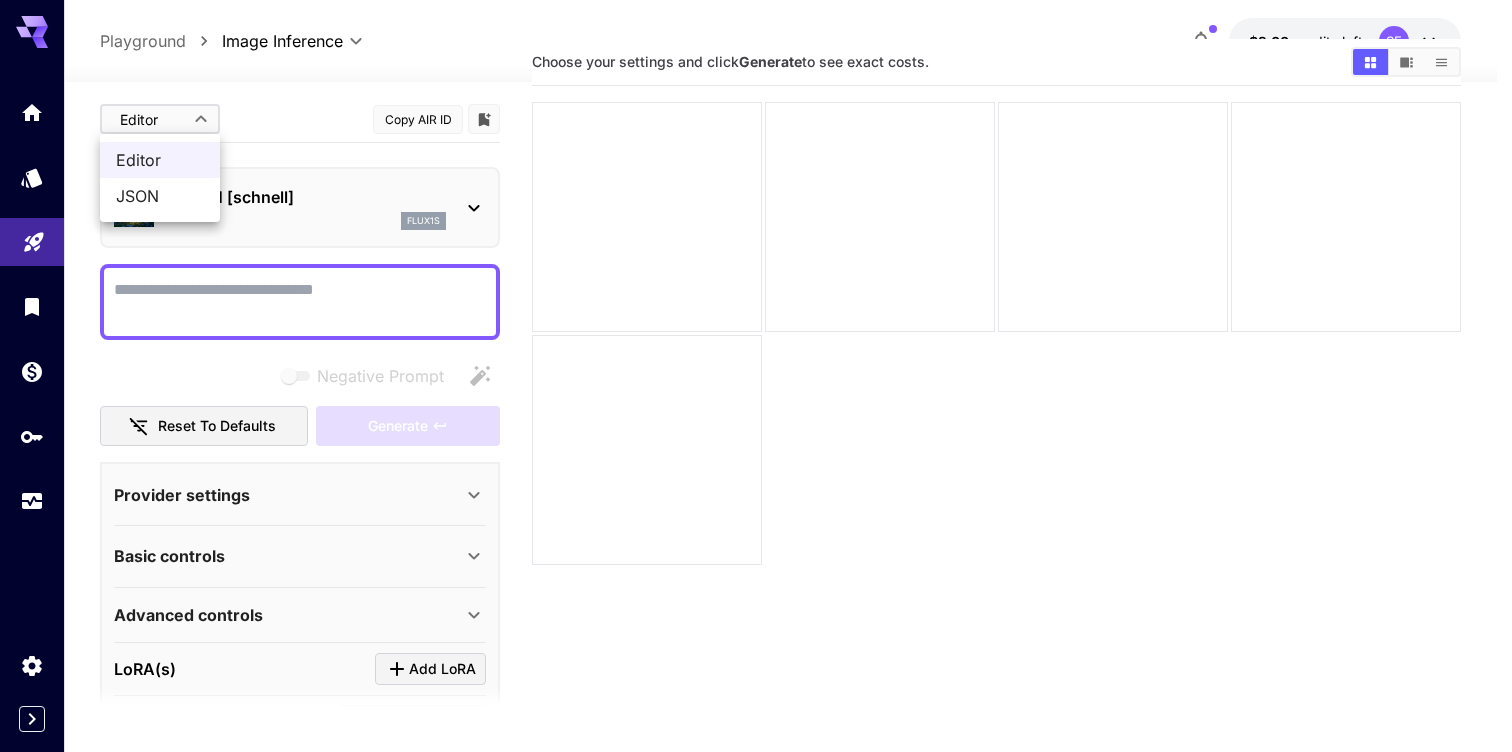 click on "**********" at bounding box center (756, 396) 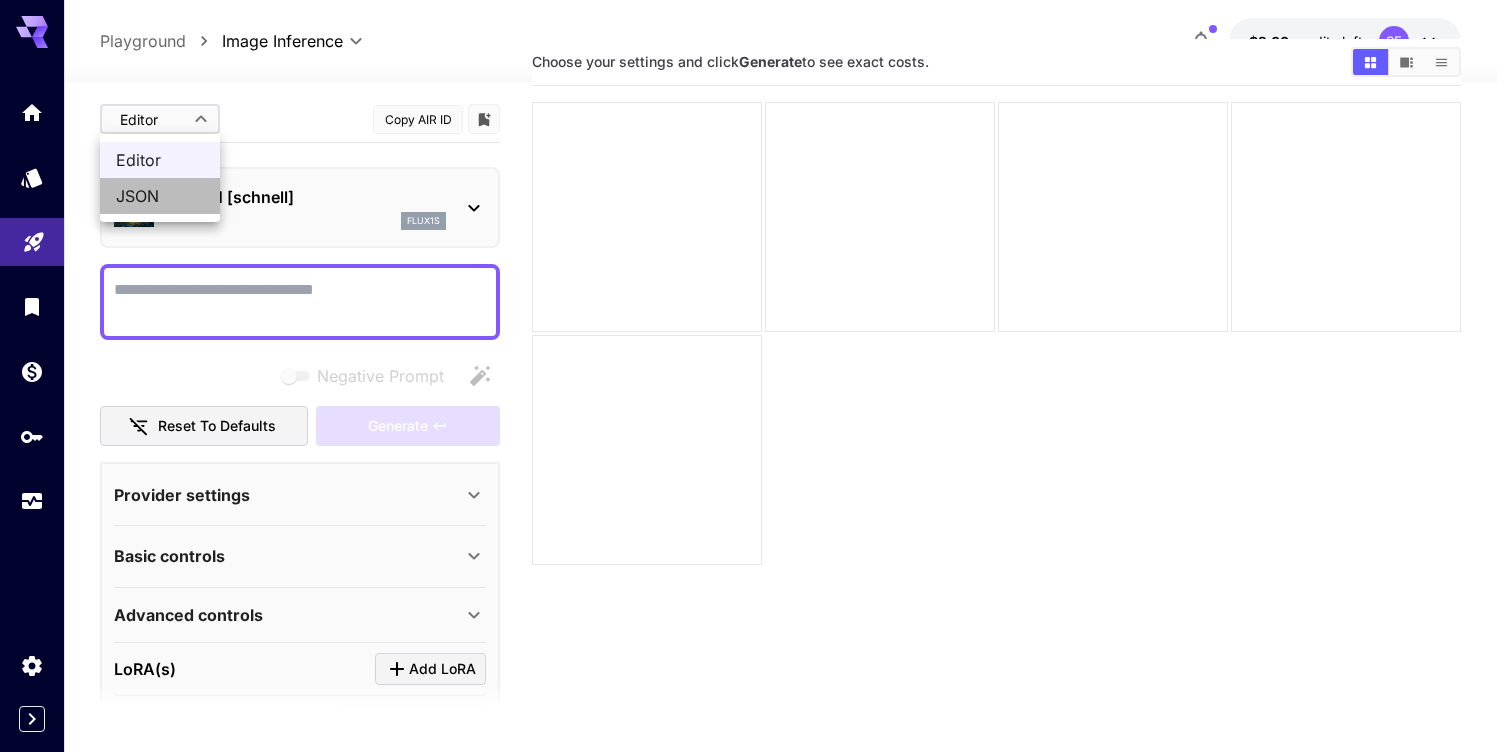 click on "JSON" at bounding box center (160, 196) 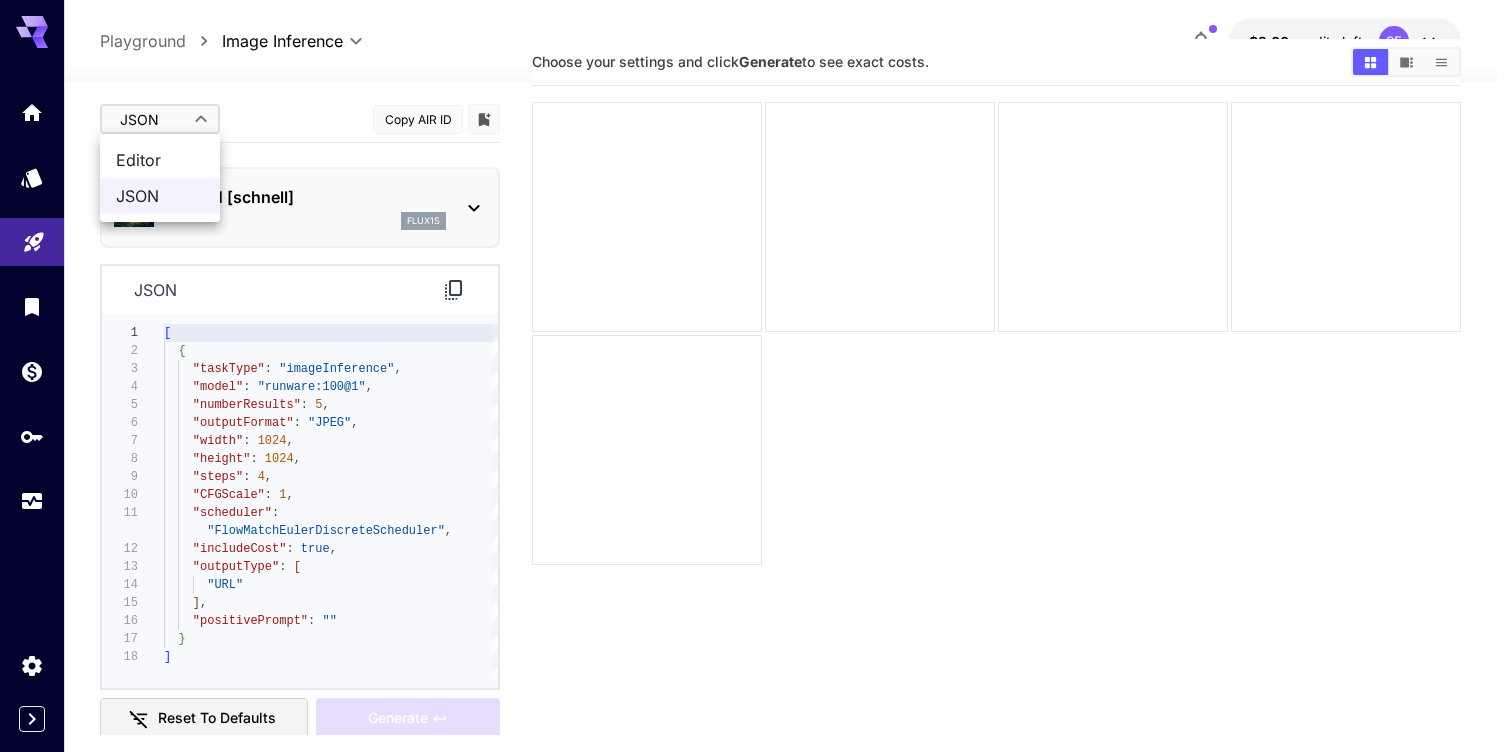 click on "**********" at bounding box center (756, 396) 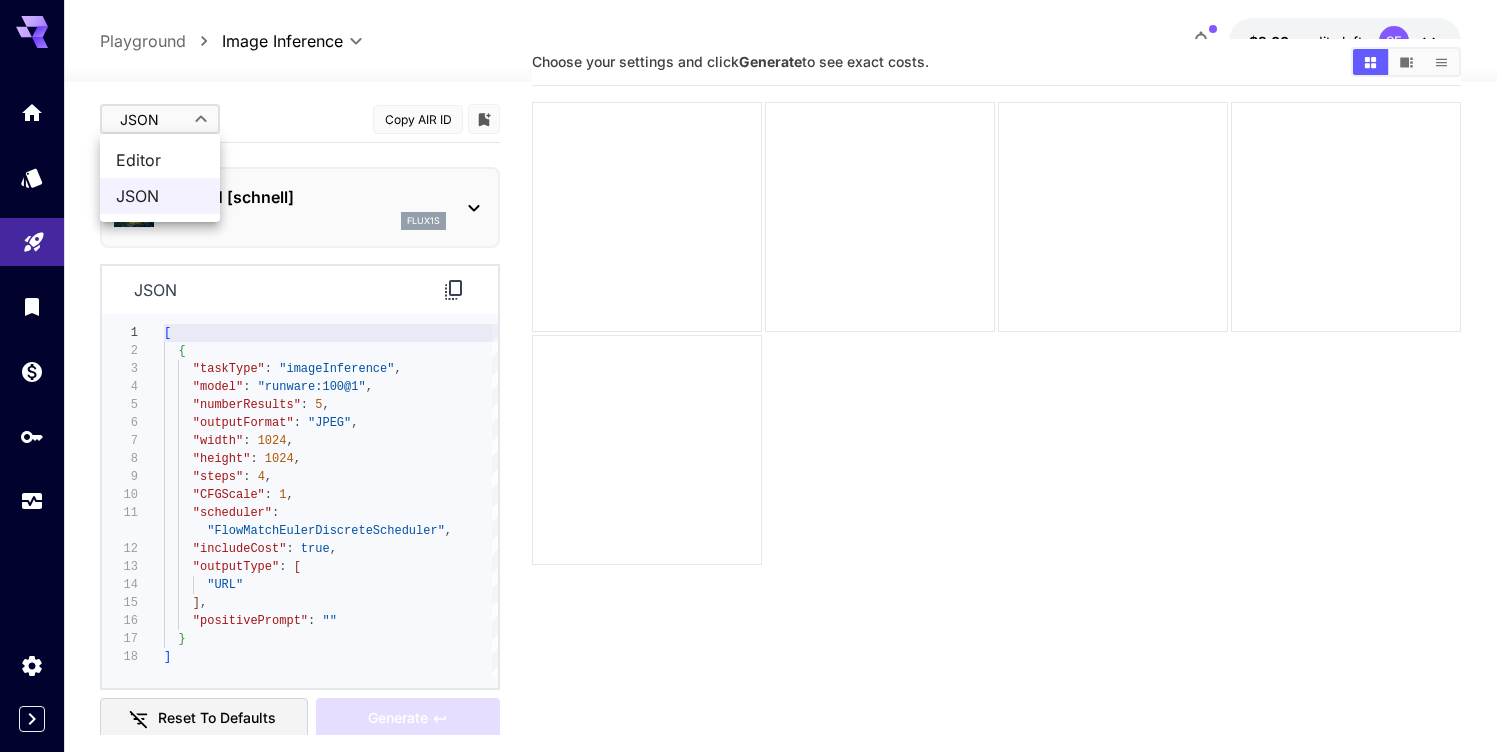 click on "**********" at bounding box center [756, 396] 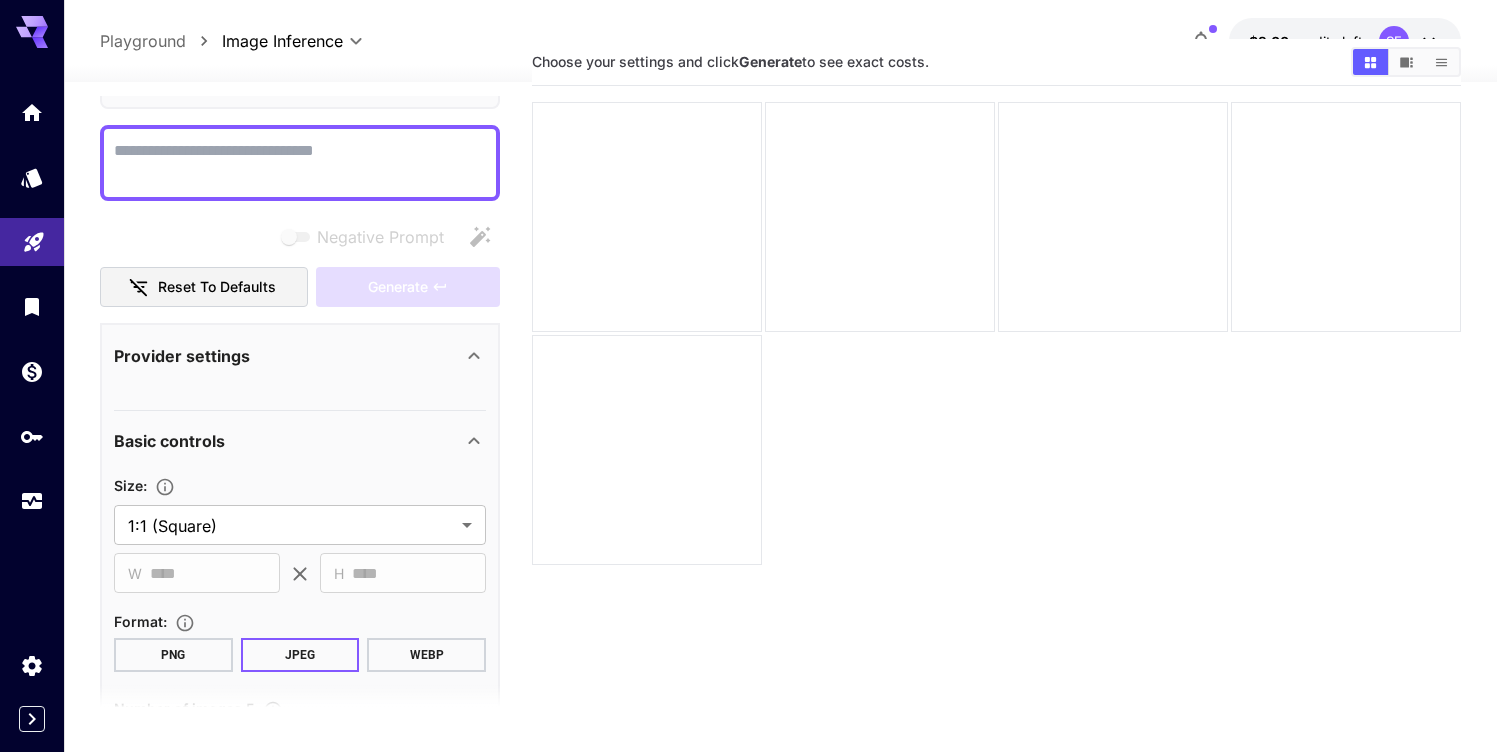 scroll, scrollTop: 141, scrollLeft: 0, axis: vertical 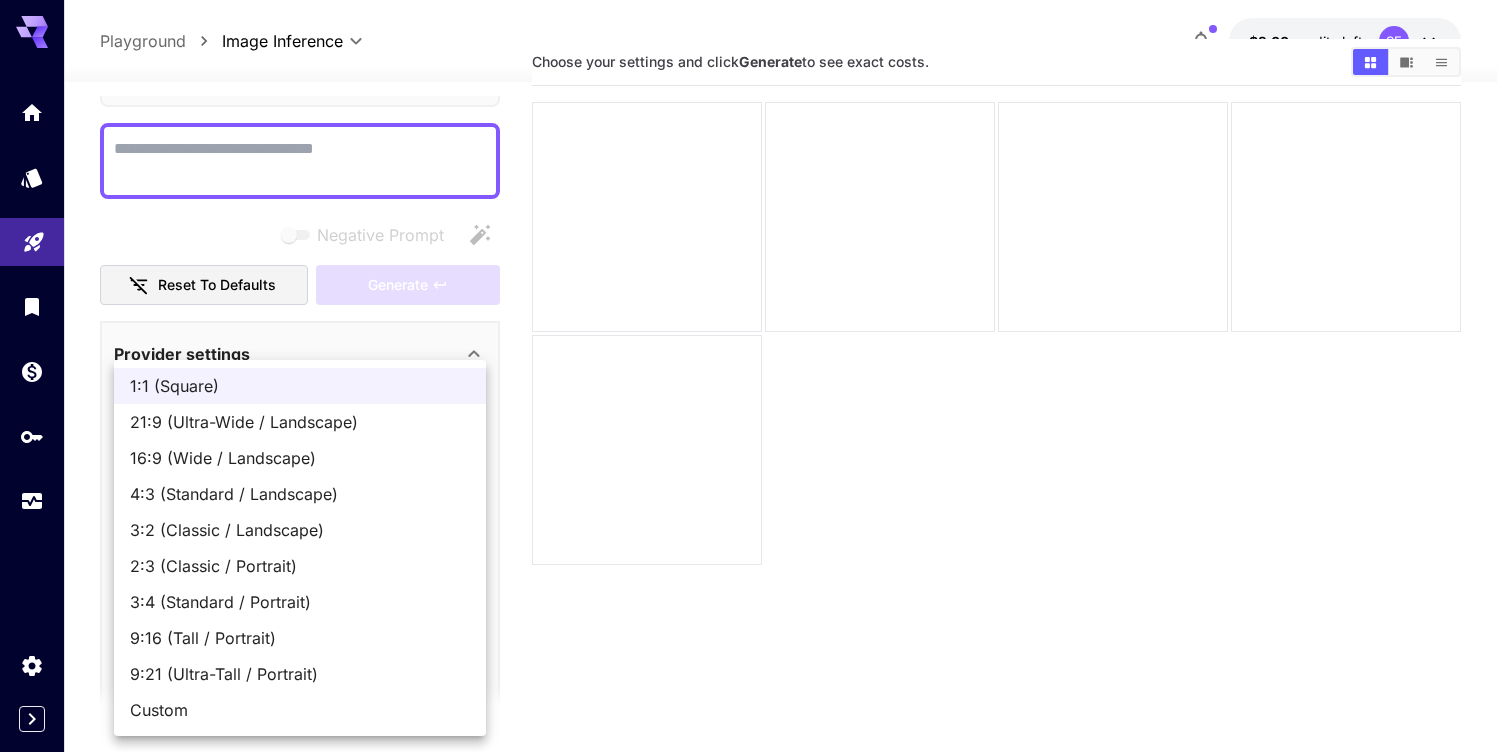 click on "**********" at bounding box center [756, 396] 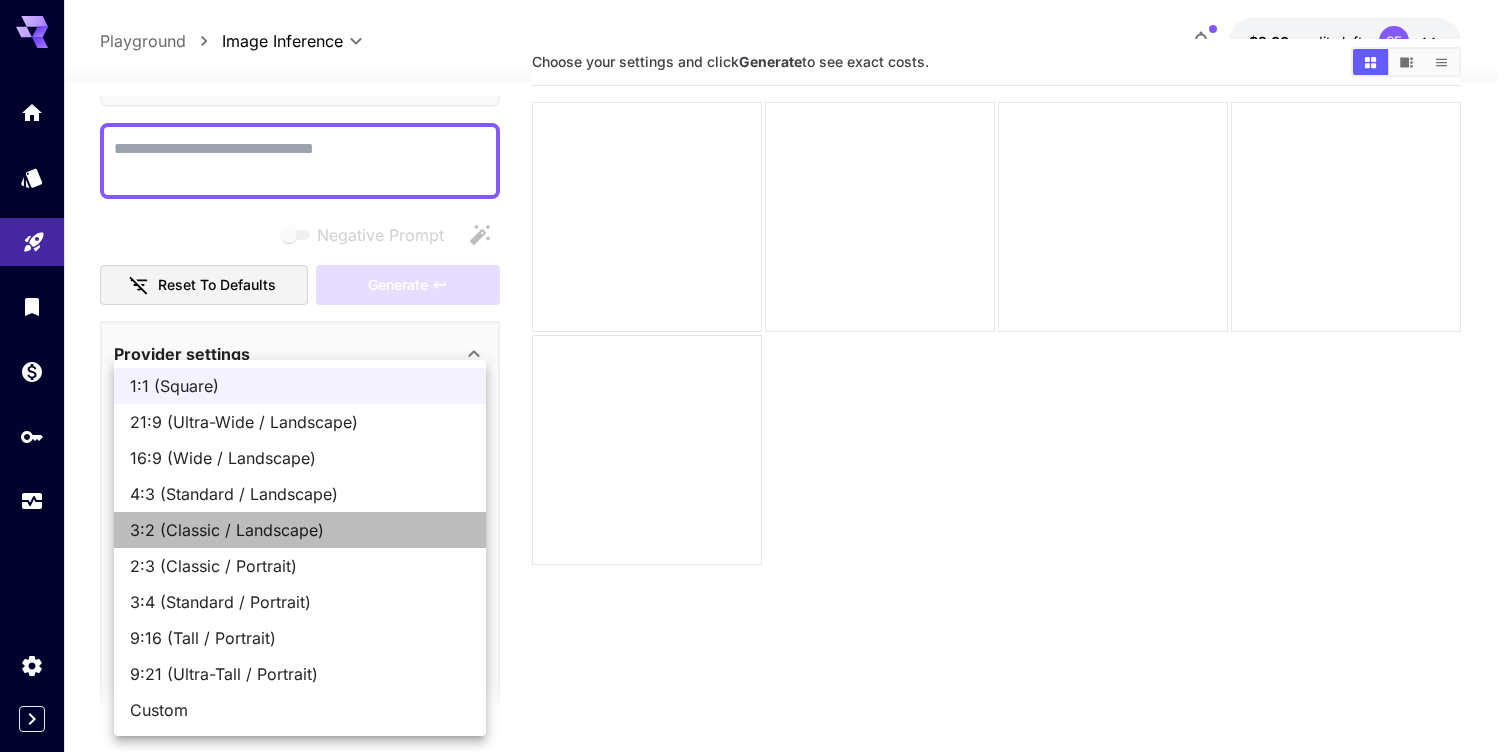click on "3:2 (Classic / Landscape)" at bounding box center [300, 530] 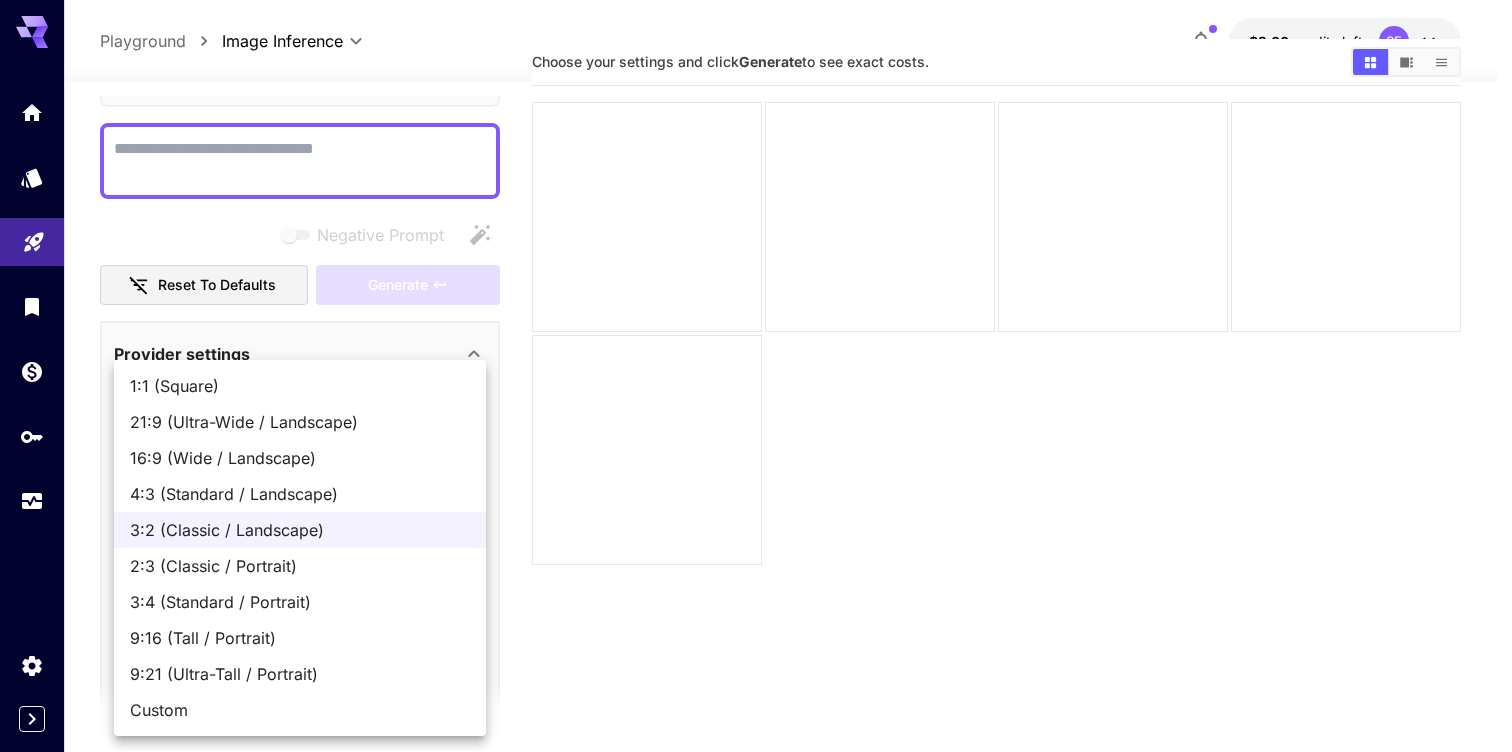 click on "**********" at bounding box center [756, 396] 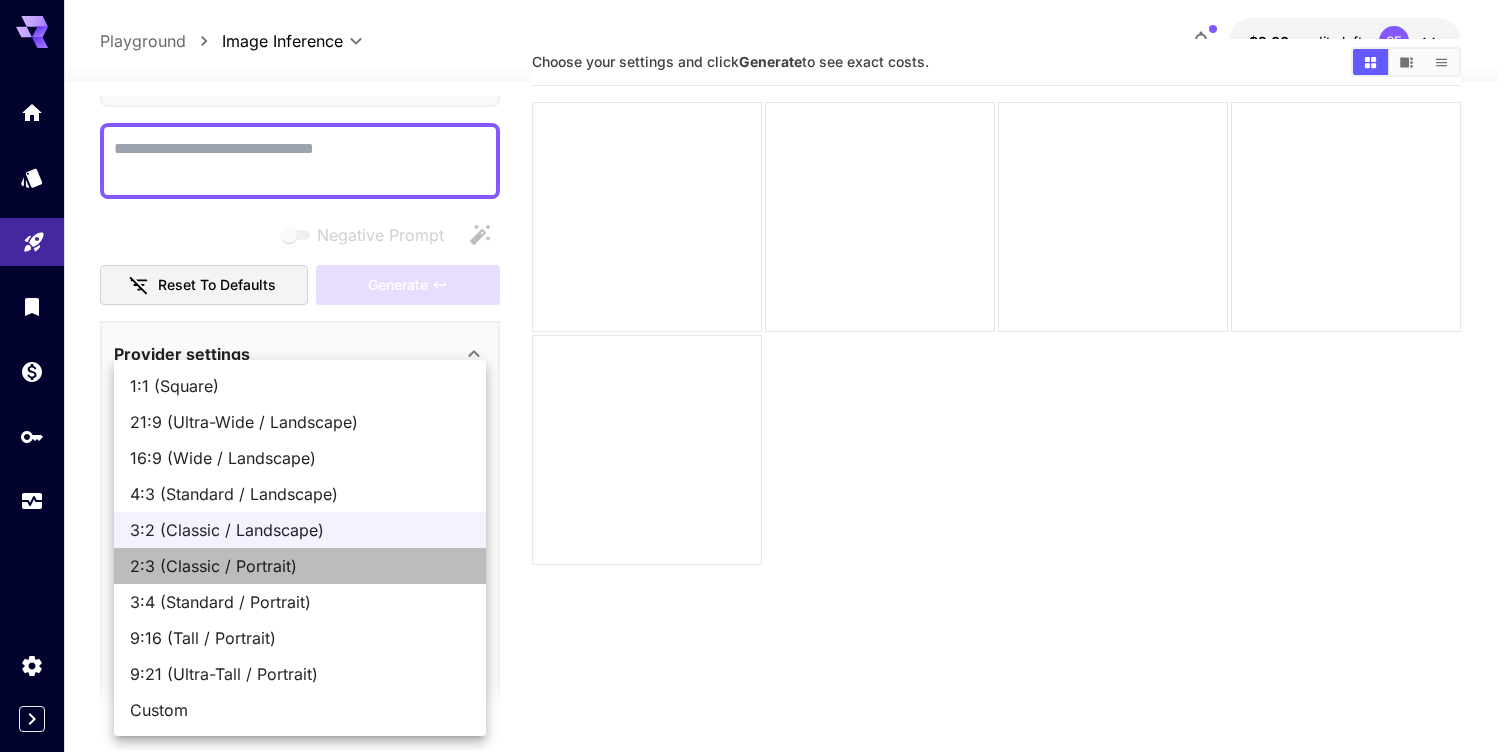 click on "2:3 (Classic / Portrait)" at bounding box center [300, 566] 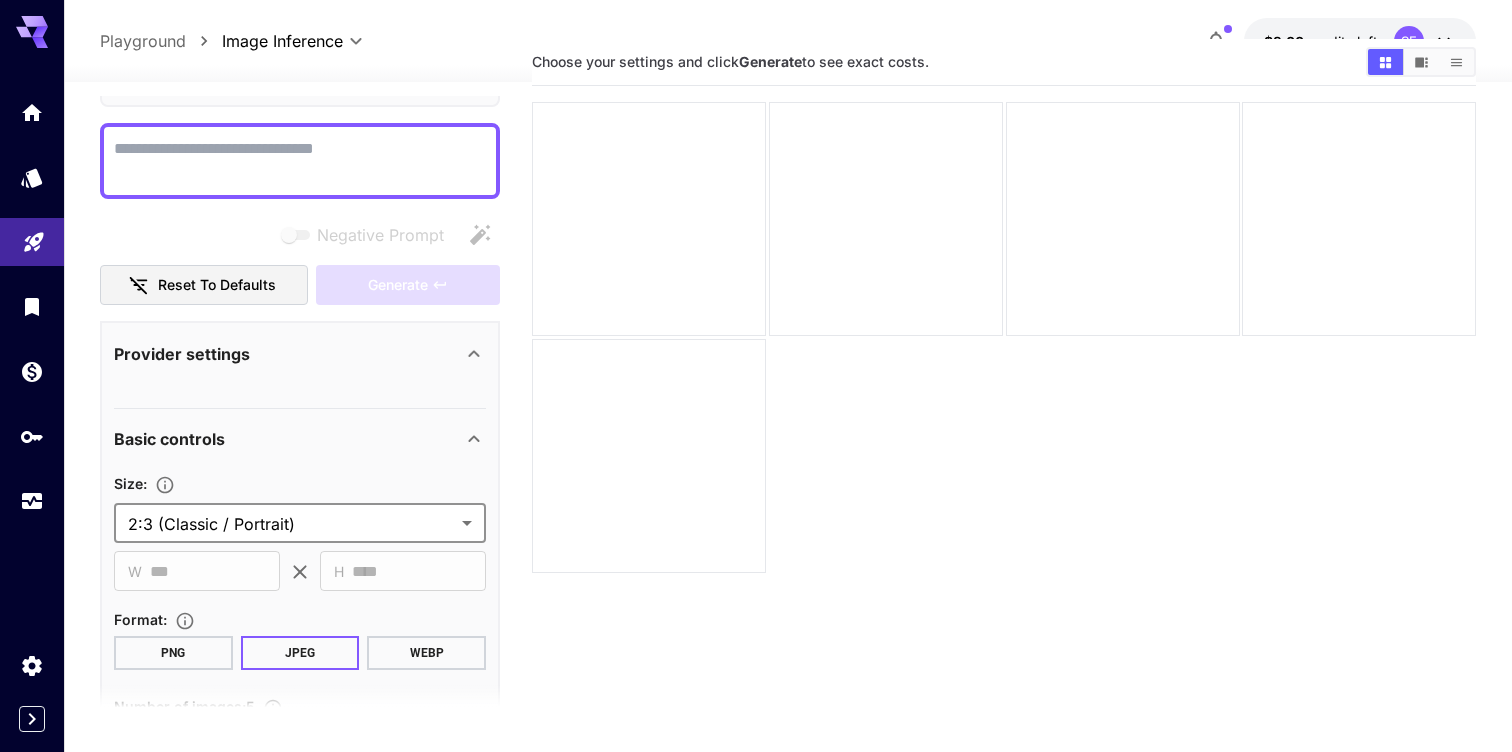click on "**********" at bounding box center (756, 396) 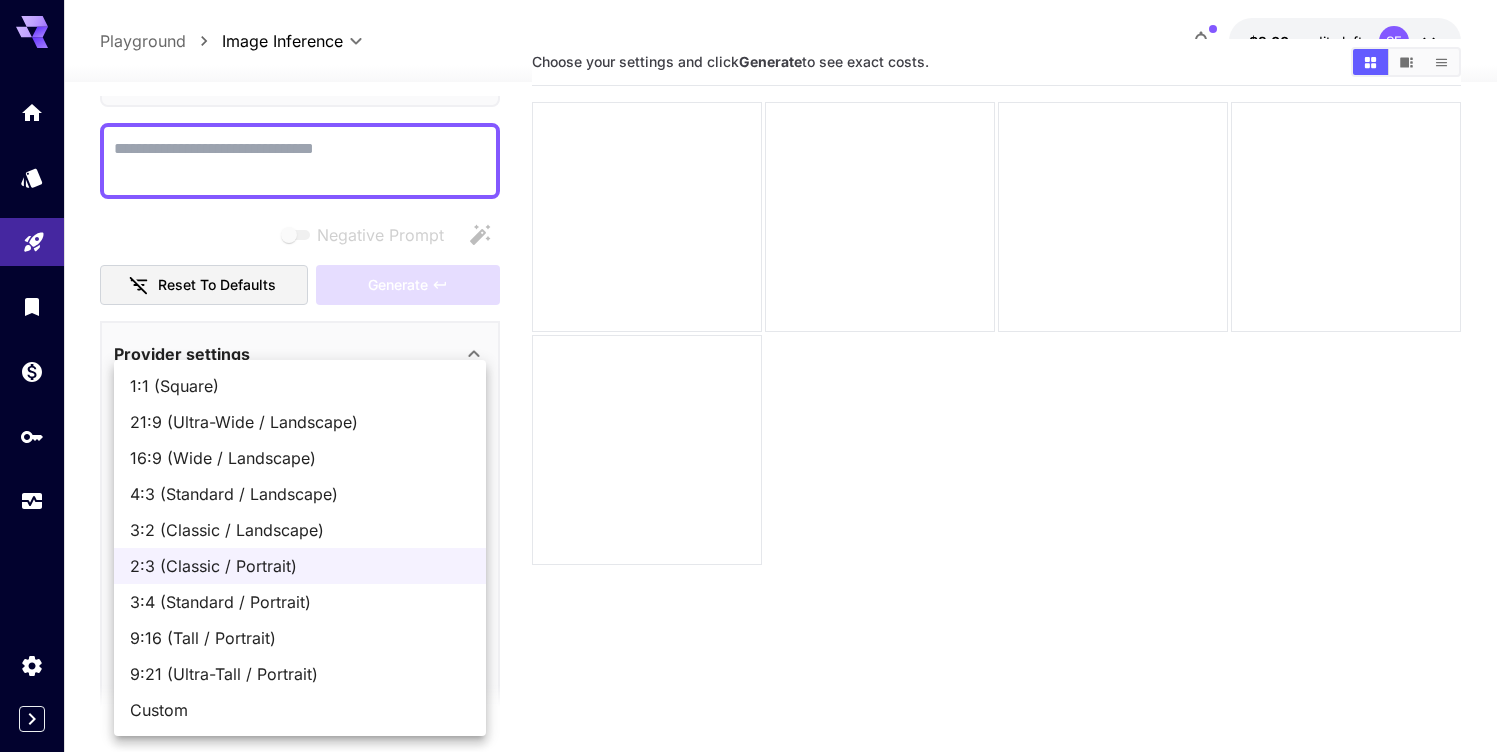 click on "3:4 (Standard / Portrait)" at bounding box center [300, 602] 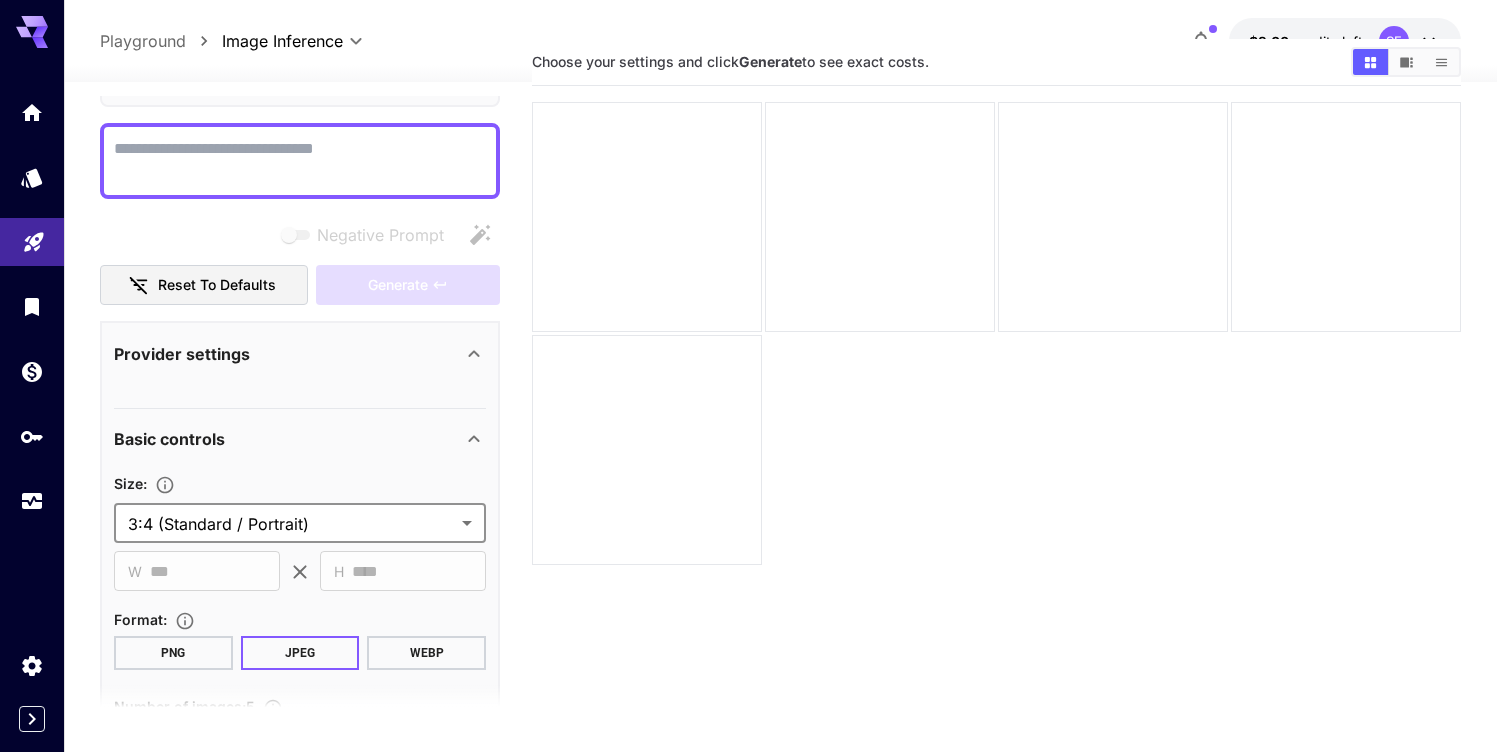 scroll, scrollTop: 0, scrollLeft: 0, axis: both 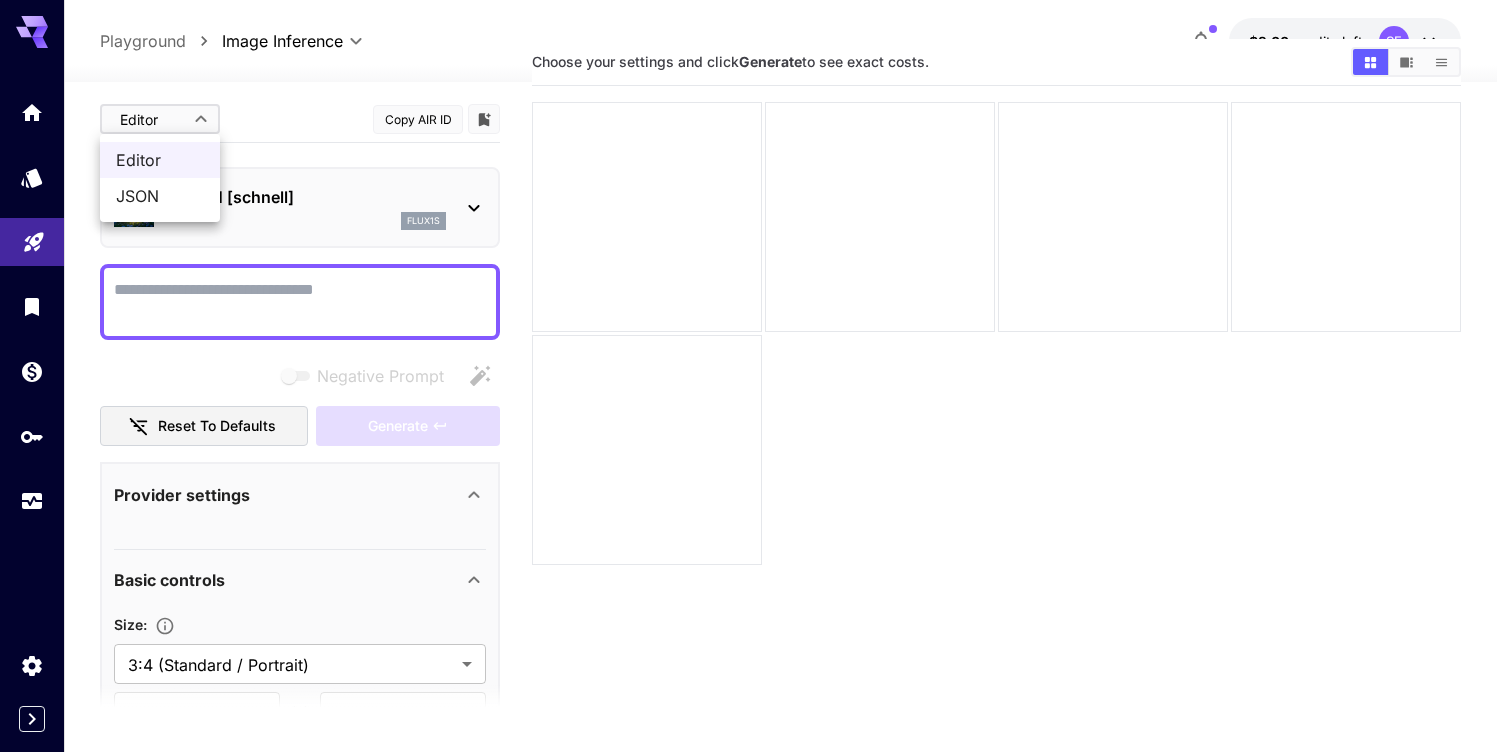 click on "**********" at bounding box center [756, 396] 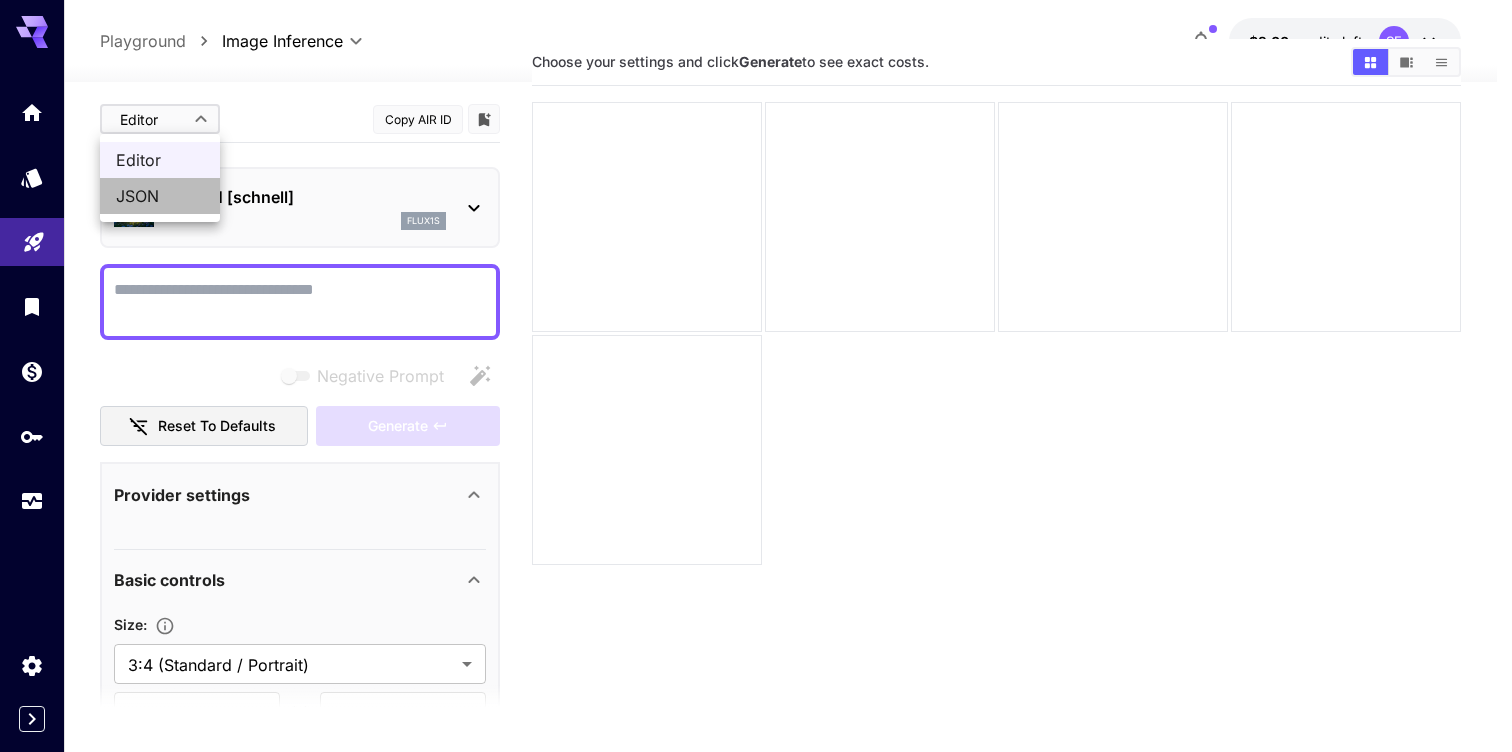 click on "JSON" at bounding box center [160, 196] 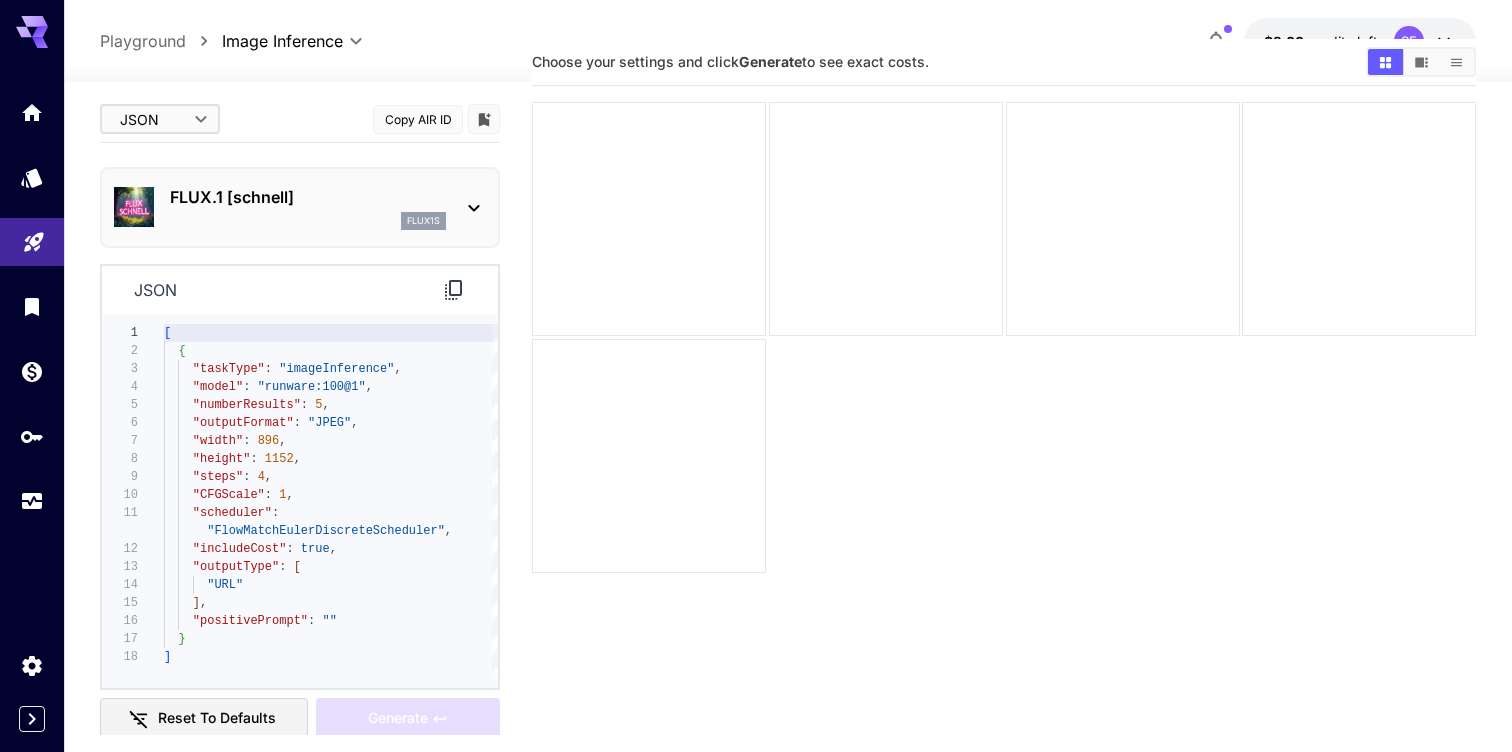 click on "**********" at bounding box center (756, 396) 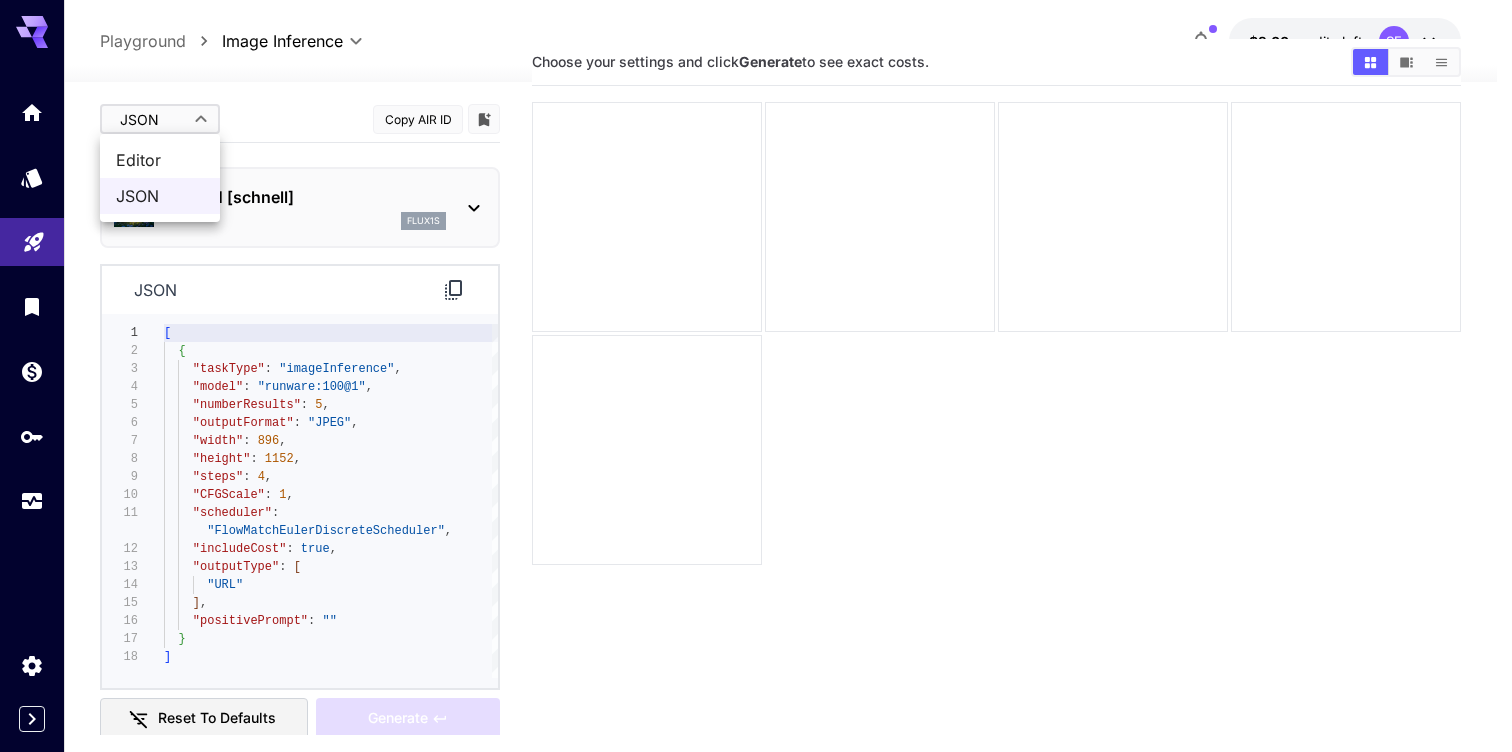 click on "Editor" at bounding box center [160, 160] 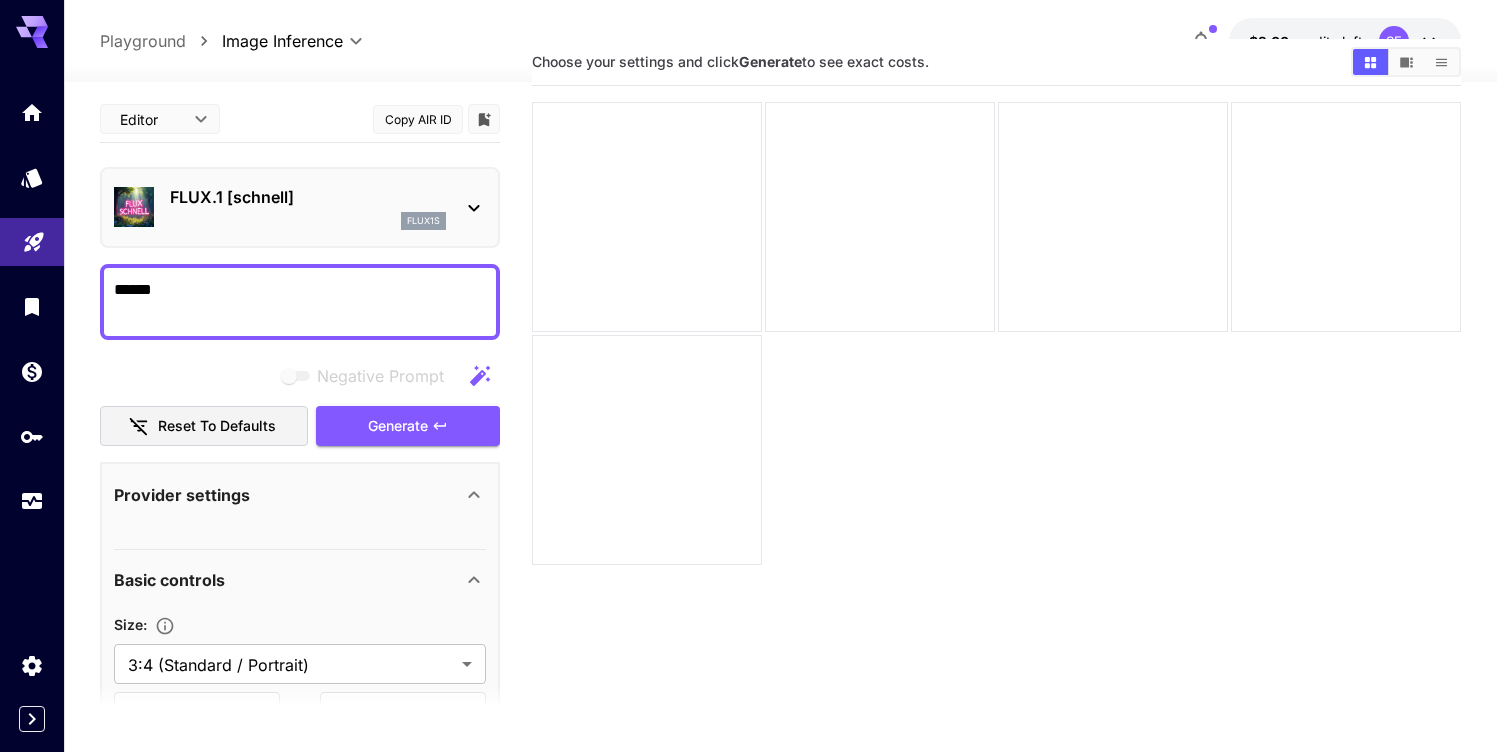 type on "******" 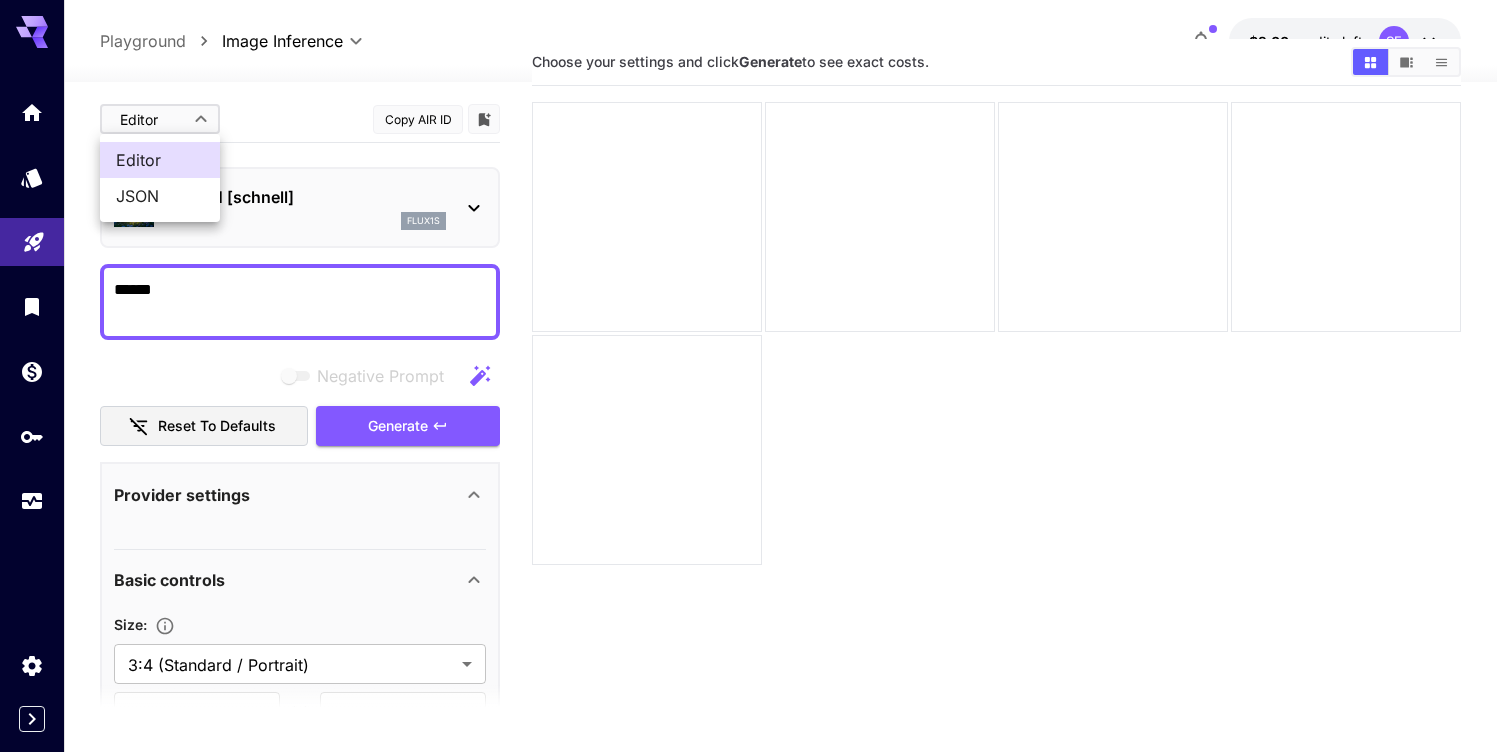 click on "**********" at bounding box center [756, 396] 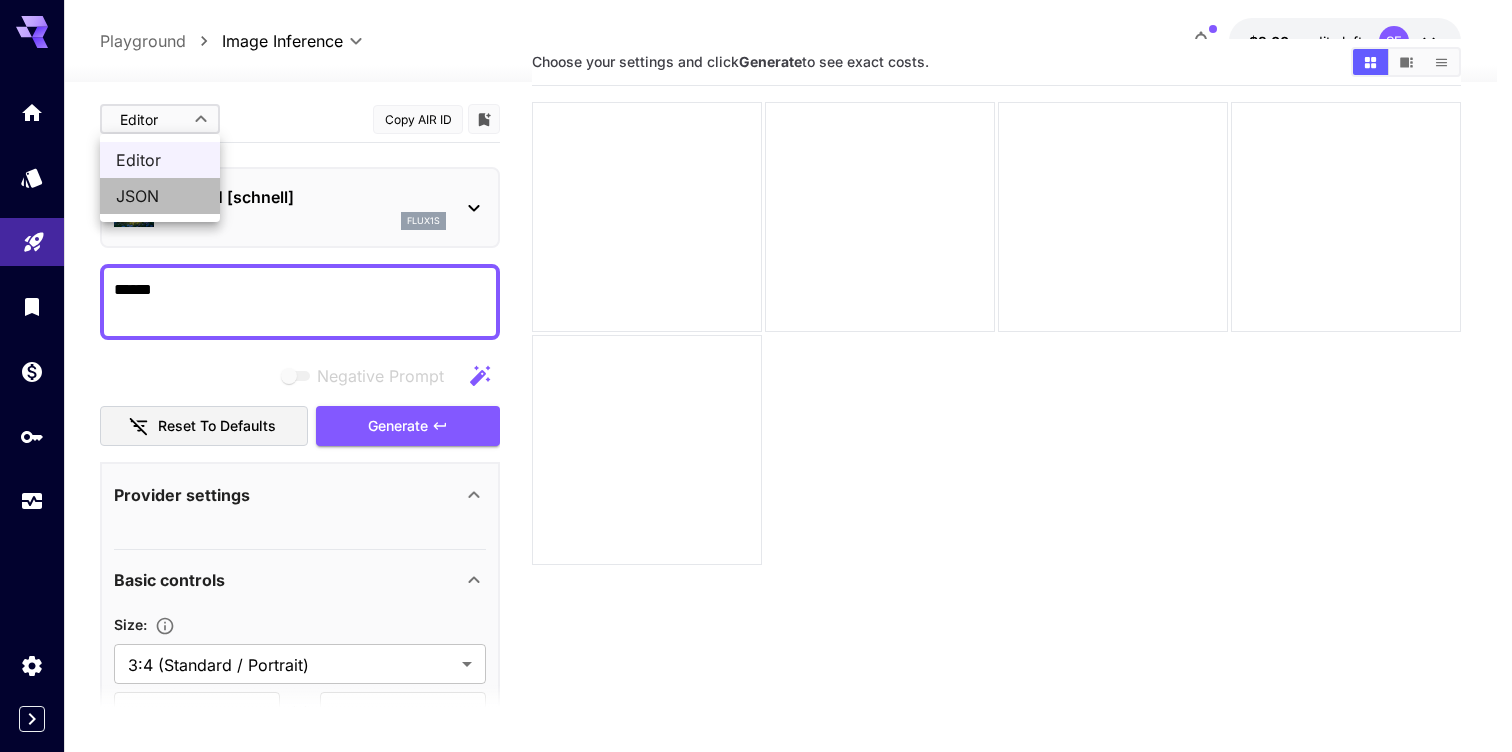click on "JSON" at bounding box center (160, 196) 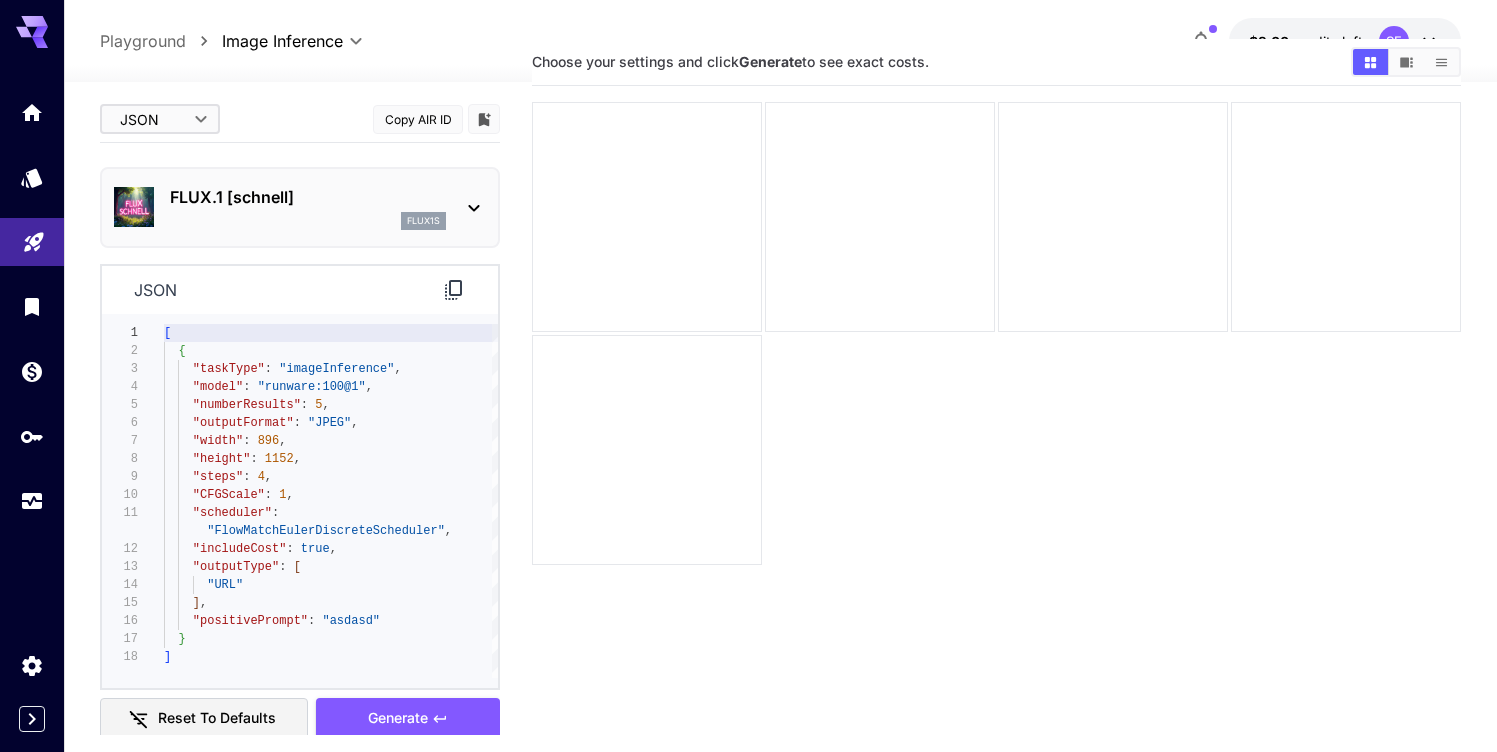 type on "**********" 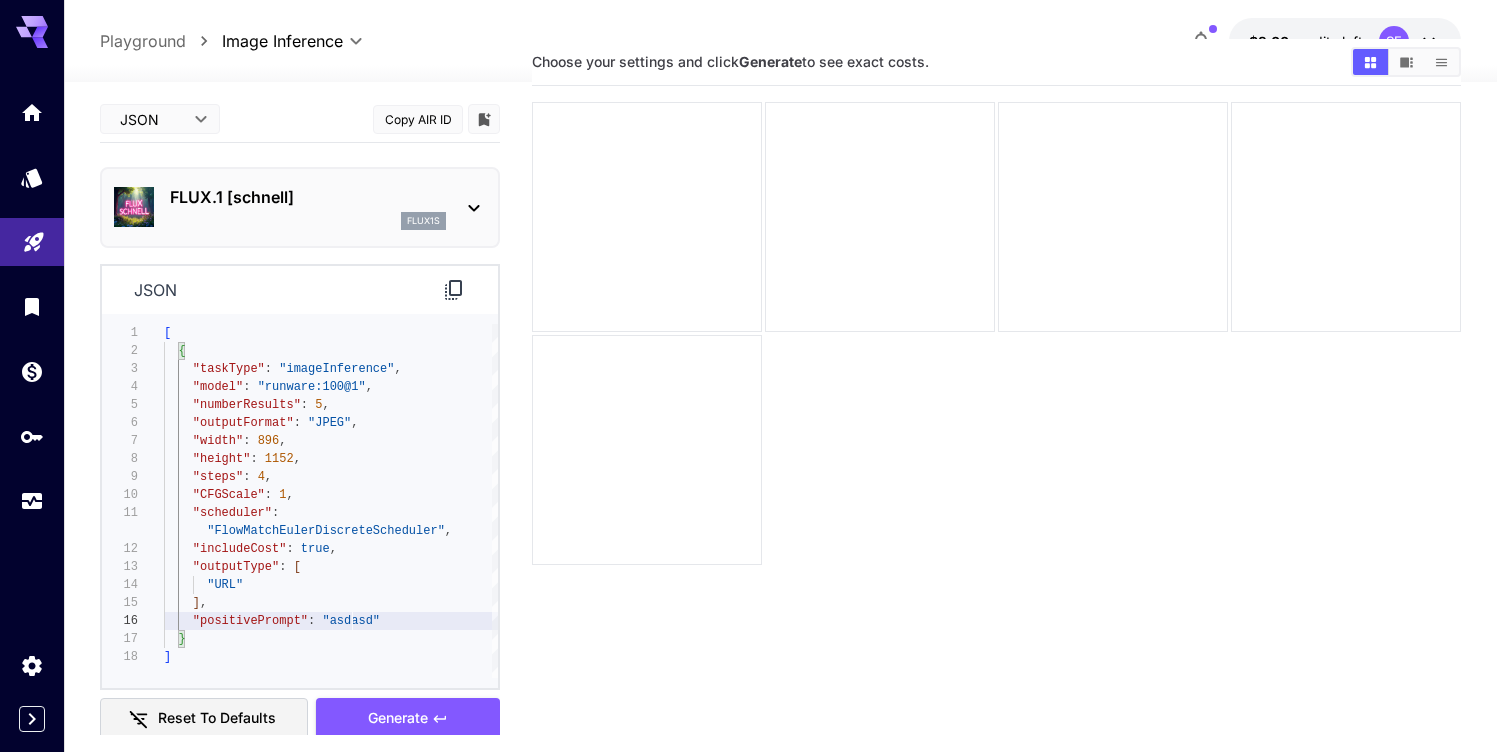 click on "[    {      "taskType" :   "imageInference" ,      "model" :   "runware:100@1" ,      "numberResults" :   5 ,      "outputFormat" :   "JPEG" ,      "width" :   896 ,      "height" :   1152 ,      "steps" :   4 ,      "CFGScale" :   1 ,      "scheduler" :          "FlowMatchEulerDiscreteScheduler" ,      "includeCost" :   true ,      "outputType" :   [        "URL"      ] ,      "positivePrompt" :   "asdasd"    } ]" at bounding box center (331, 501) 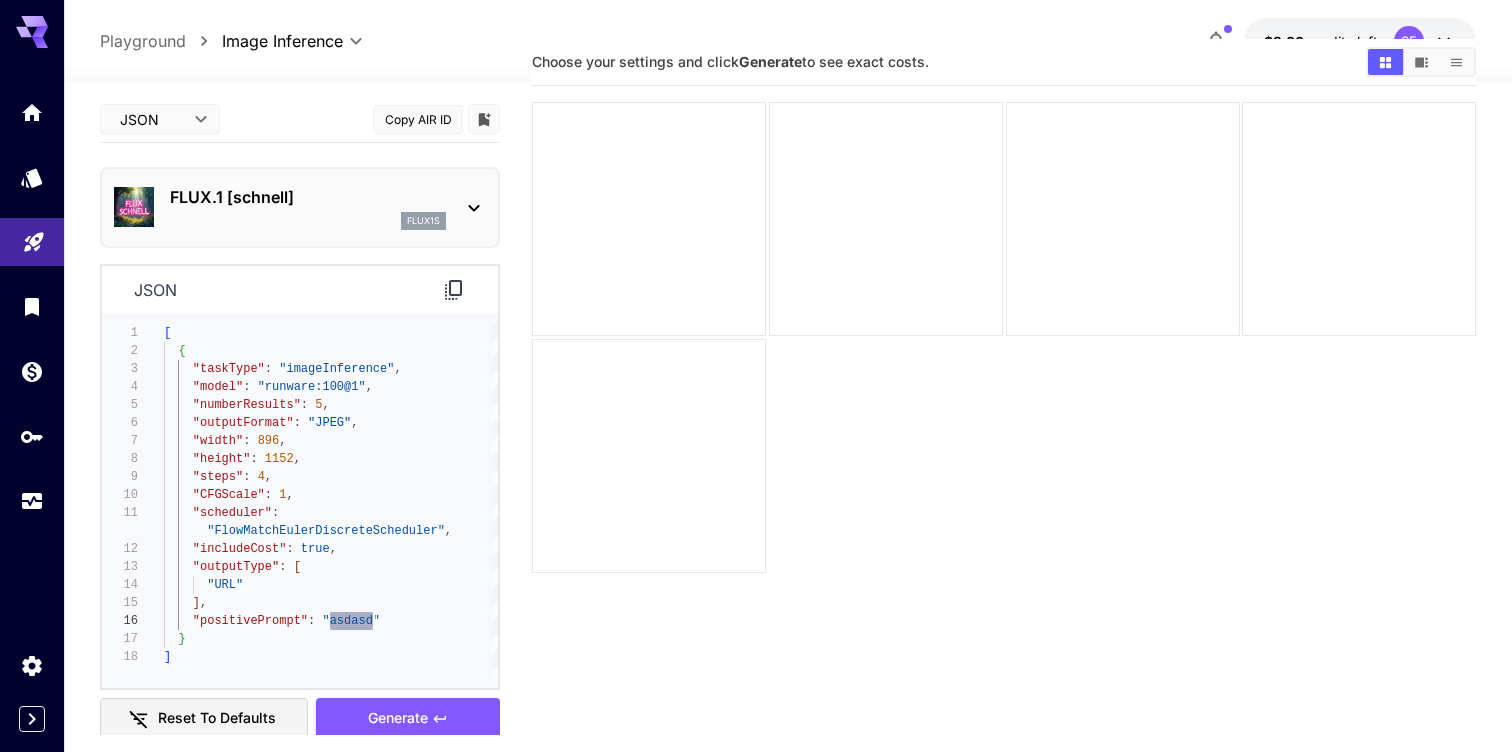 click on "**********" at bounding box center (756, 396) 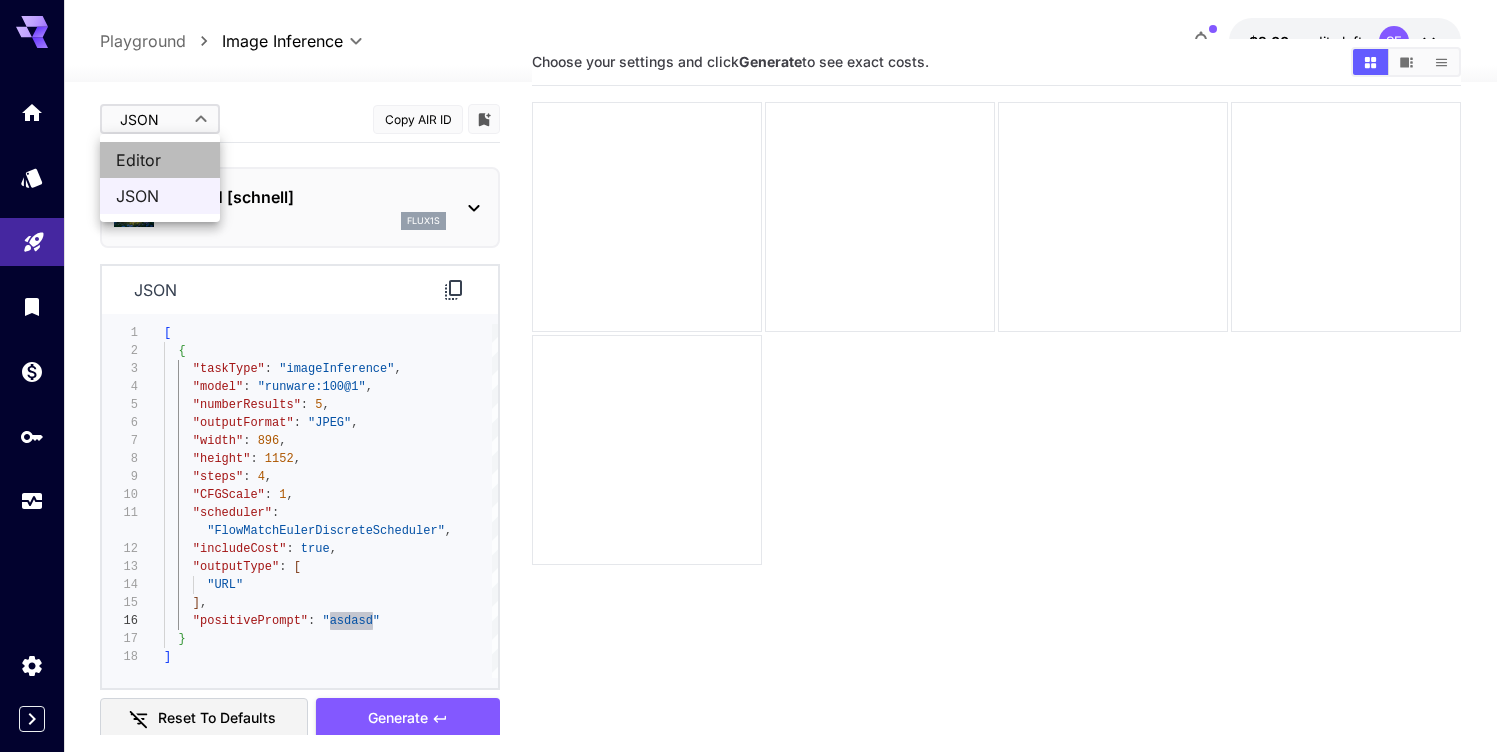 click on "Editor" at bounding box center (160, 160) 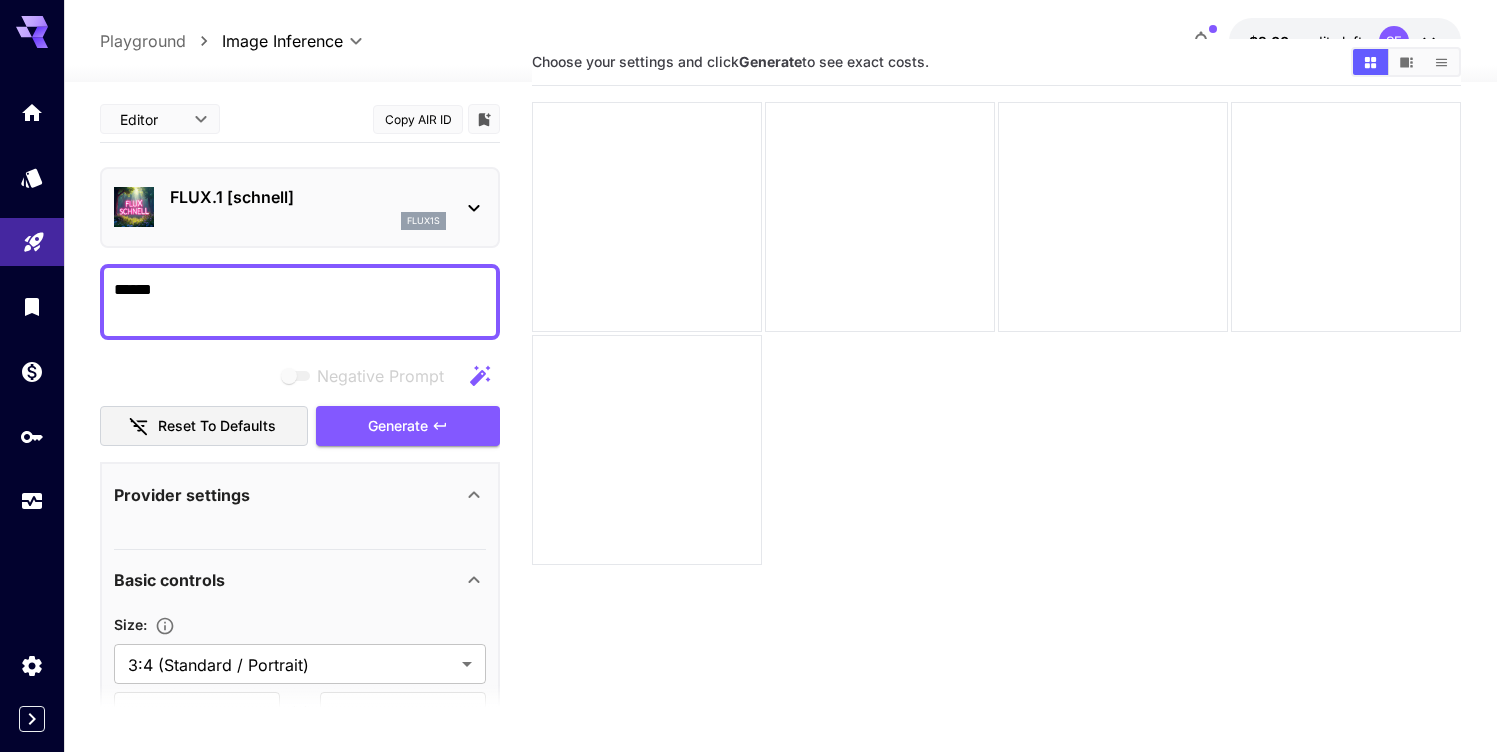 click on "******" at bounding box center [300, 302] 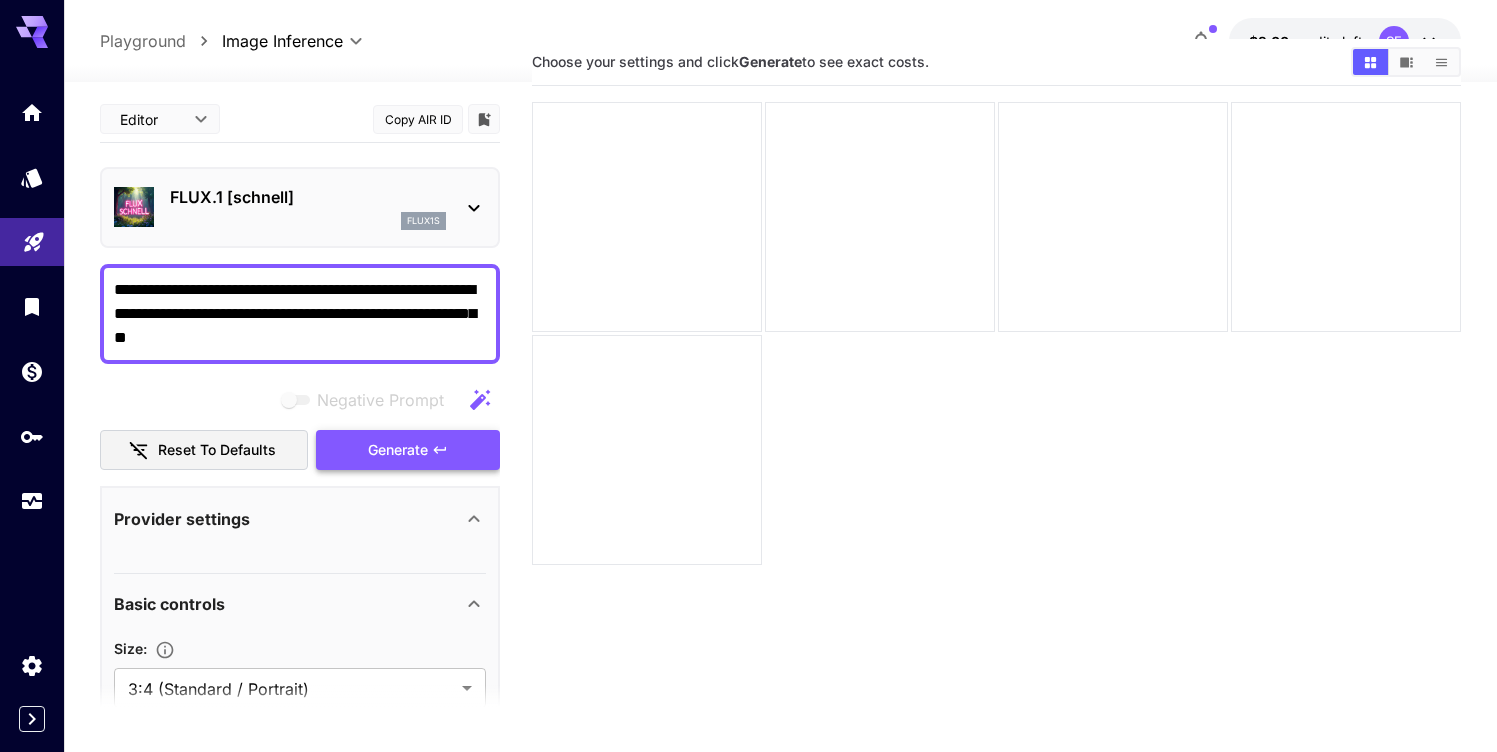 type on "**********" 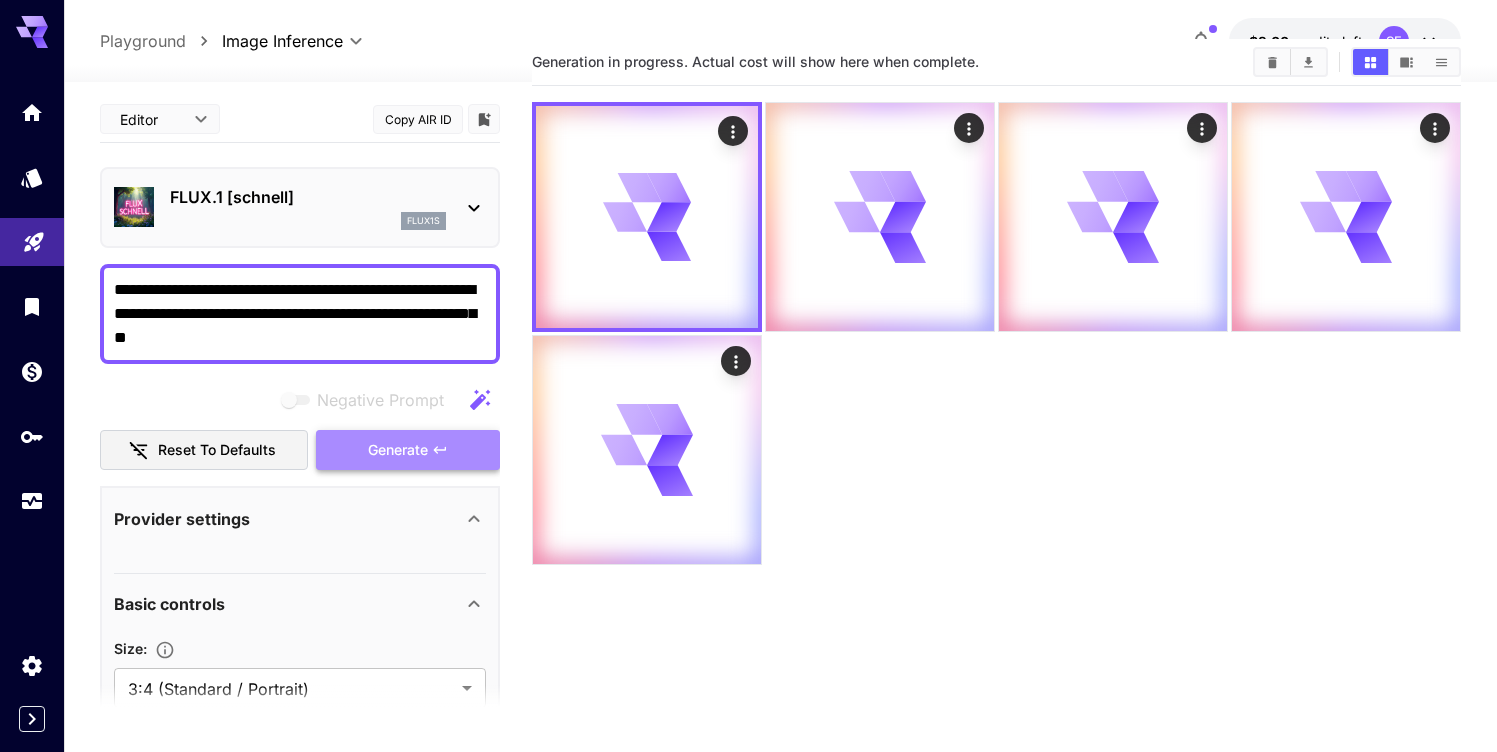 click 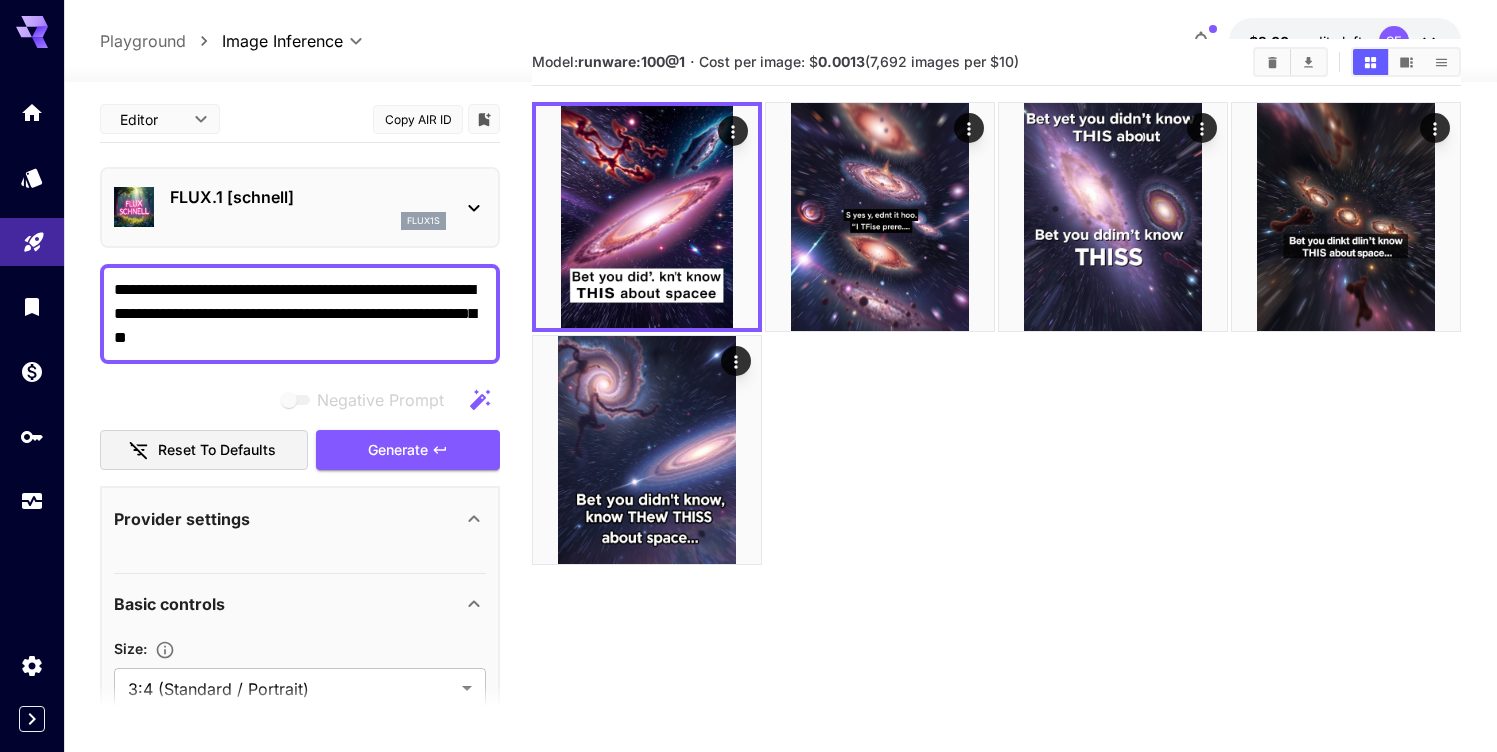 scroll, scrollTop: 584, scrollLeft: 0, axis: vertical 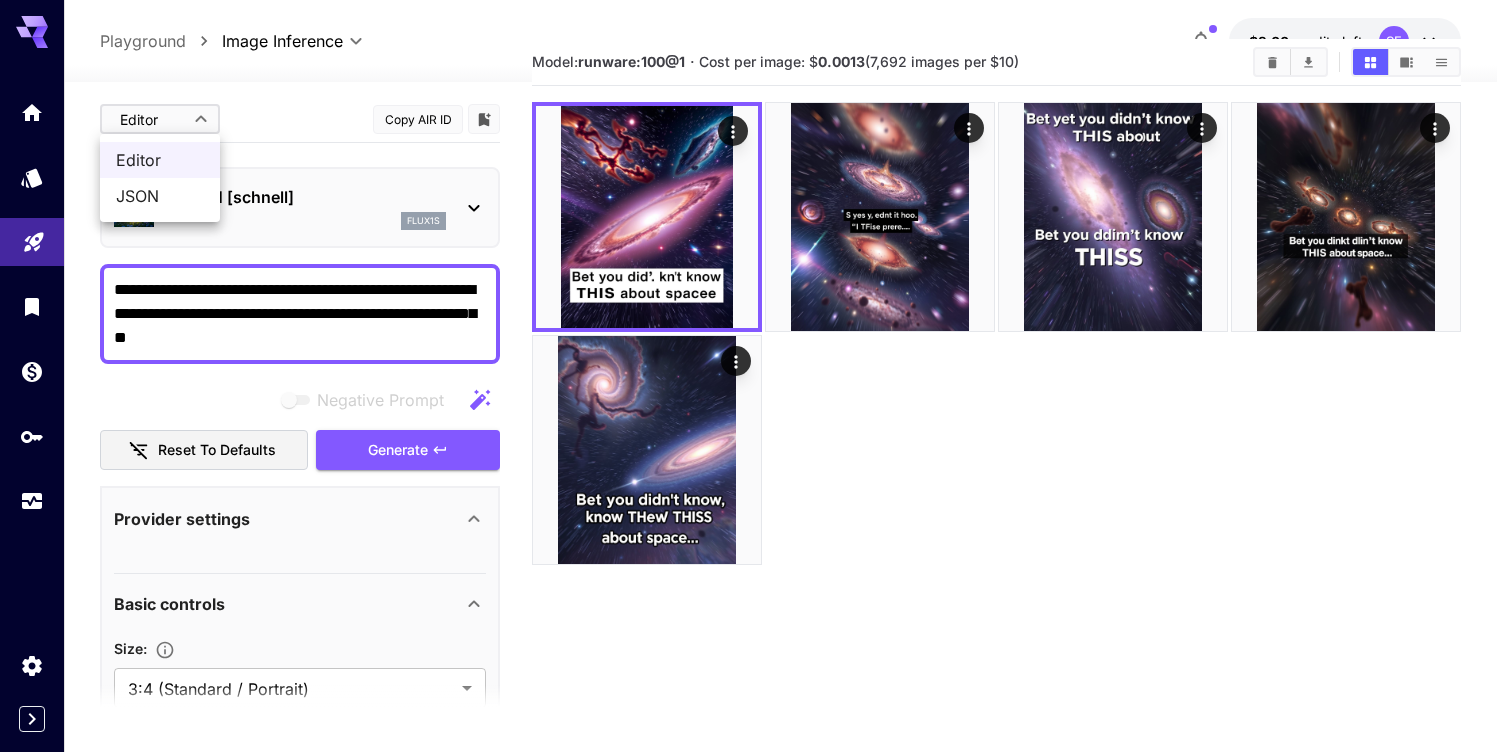 click on "**********" at bounding box center (756, 396) 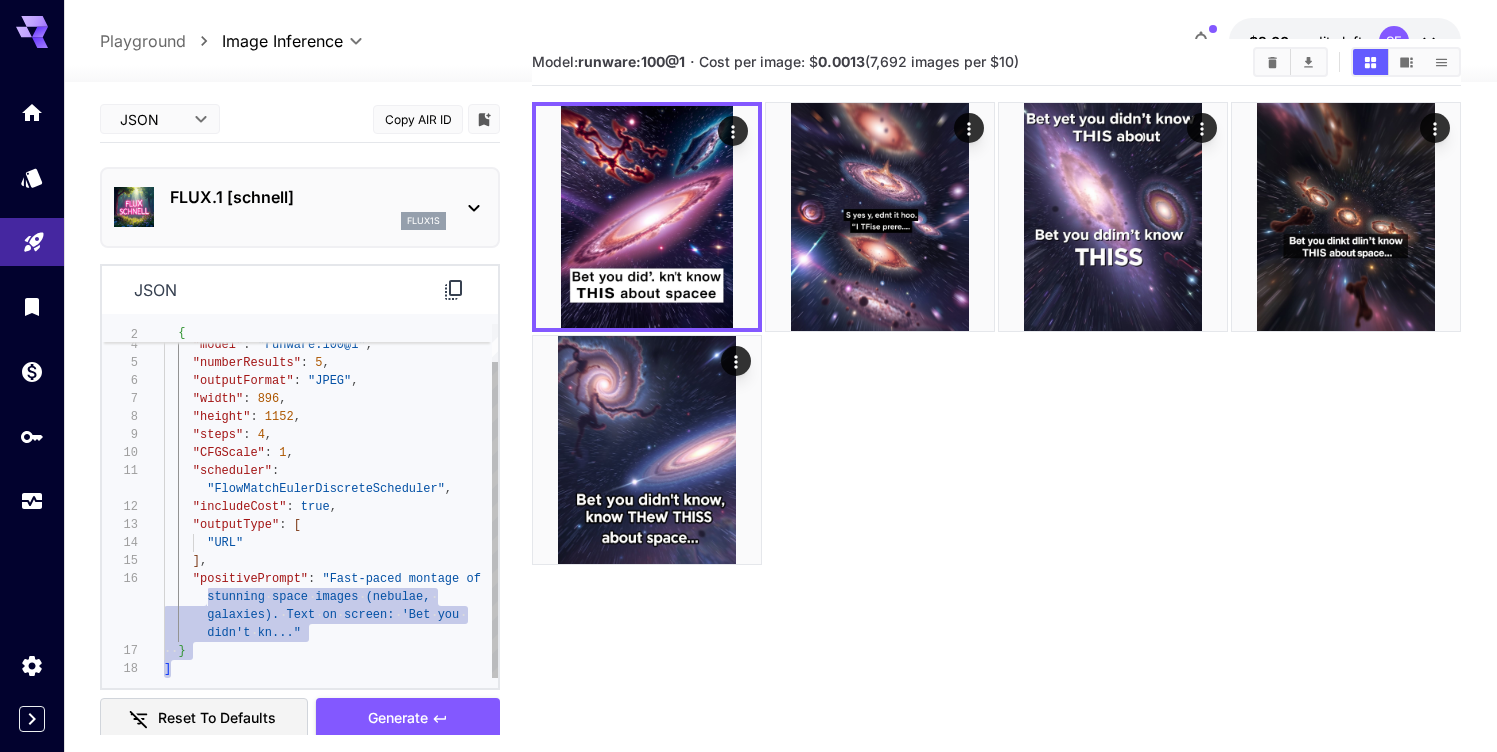 scroll, scrollTop: 0, scrollLeft: 0, axis: both 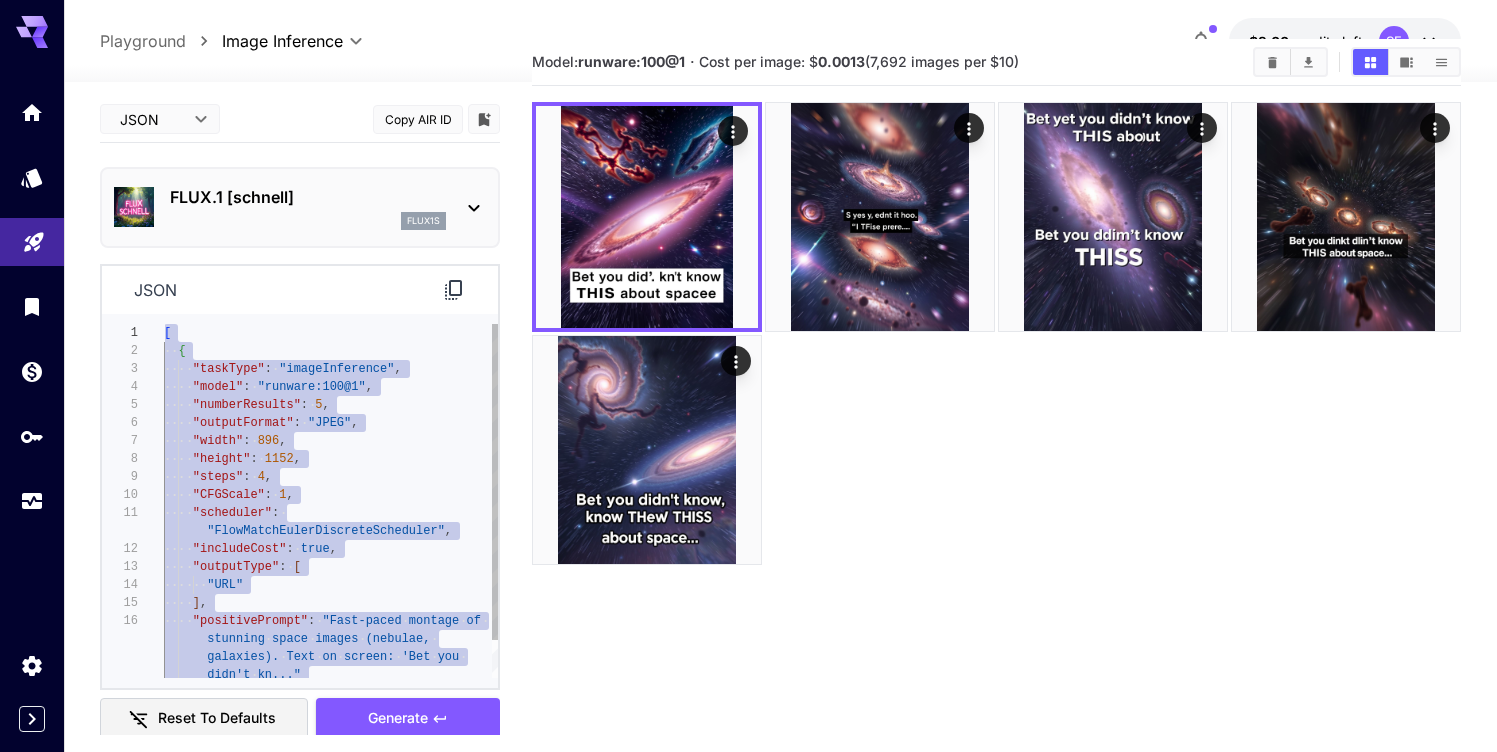 drag, startPoint x: 176, startPoint y: 674, endPoint x: 161, endPoint y: 327, distance: 347.32407 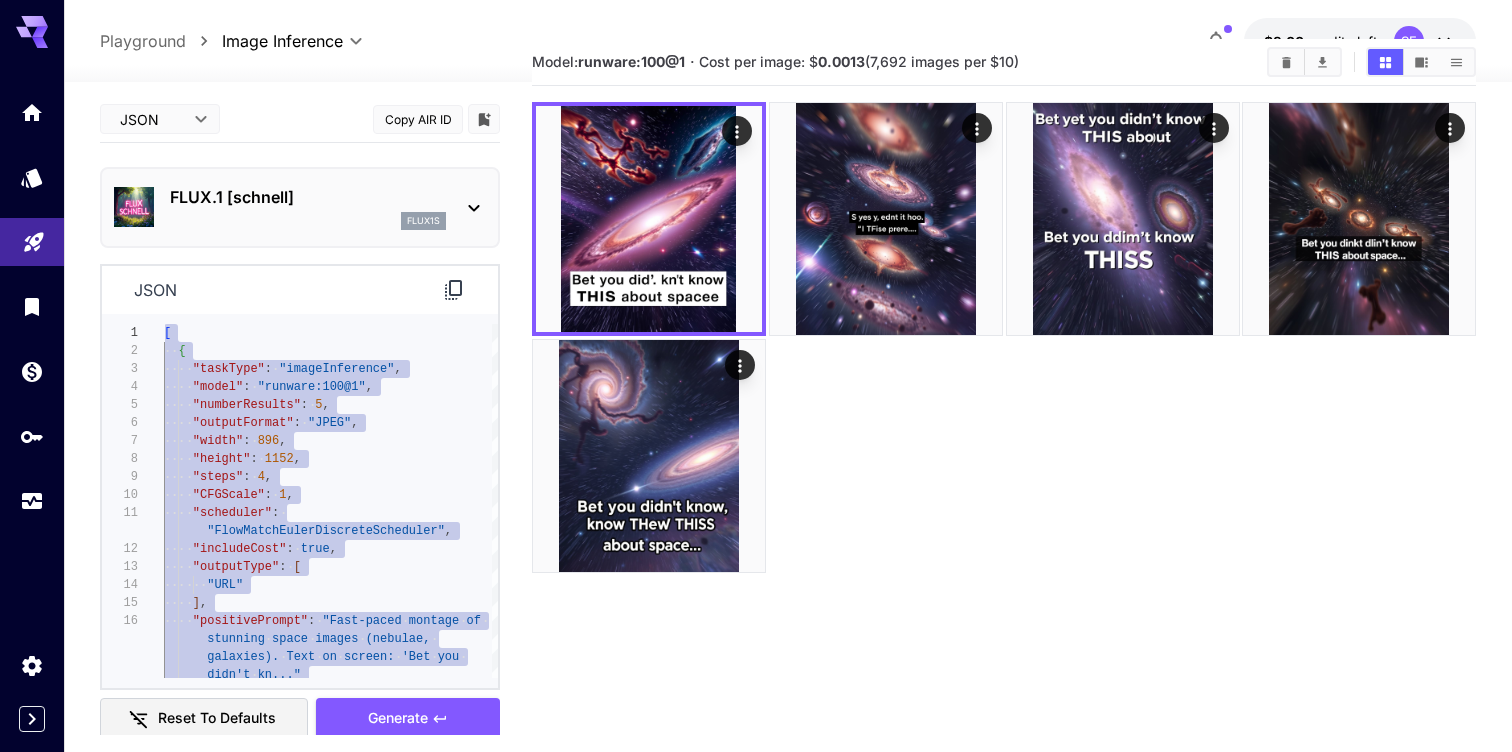 click on "**********" at bounding box center (756, 396) 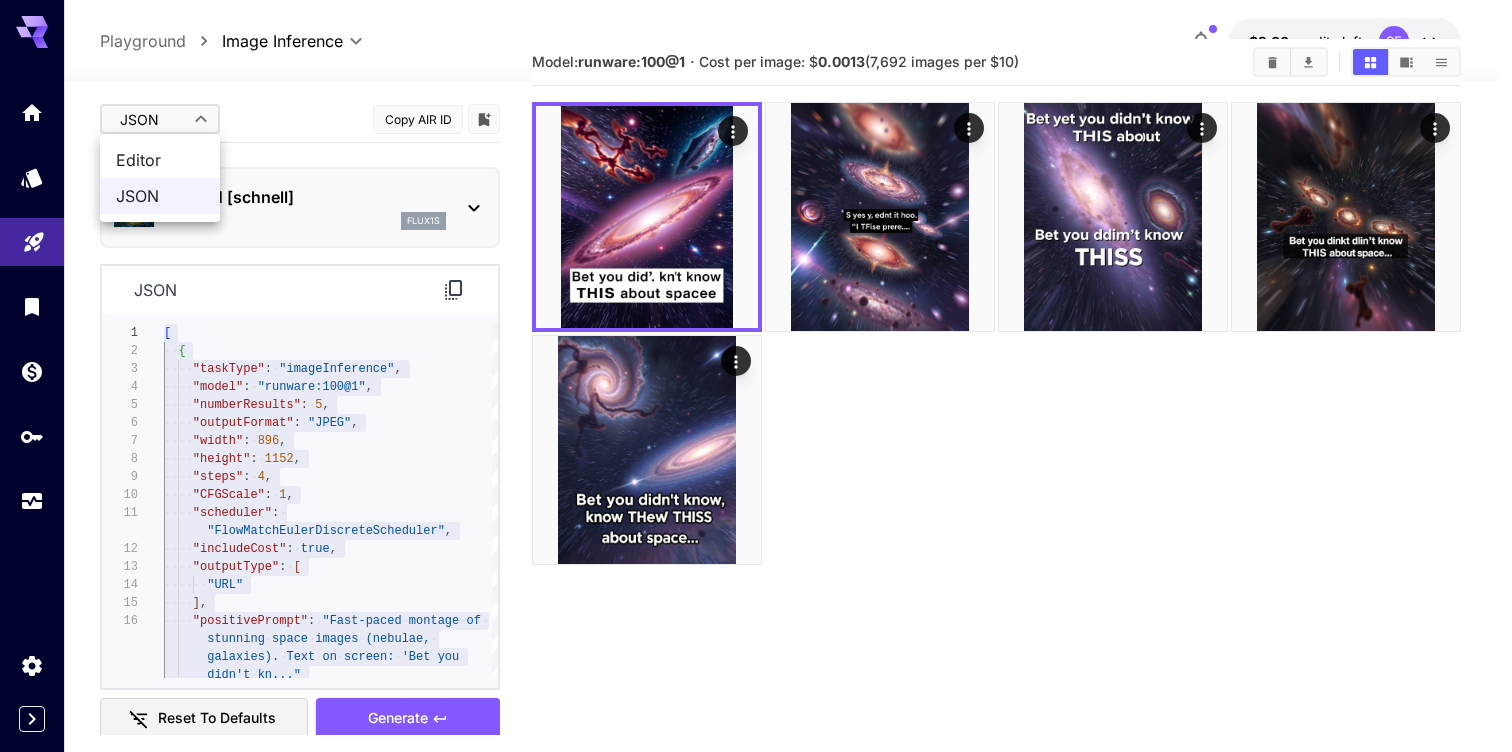 click on "Editor" at bounding box center [160, 160] 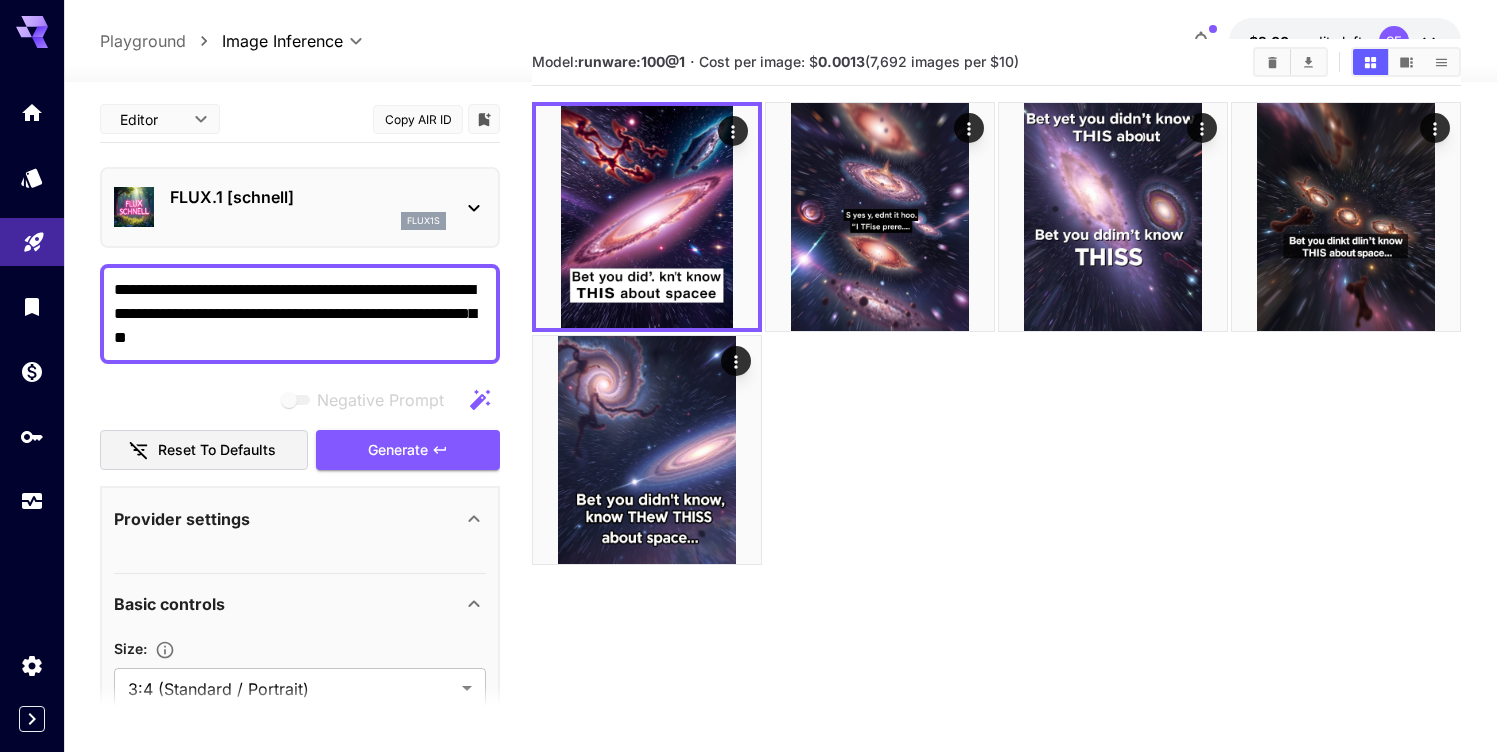 click on "**********" at bounding box center (300, 314) 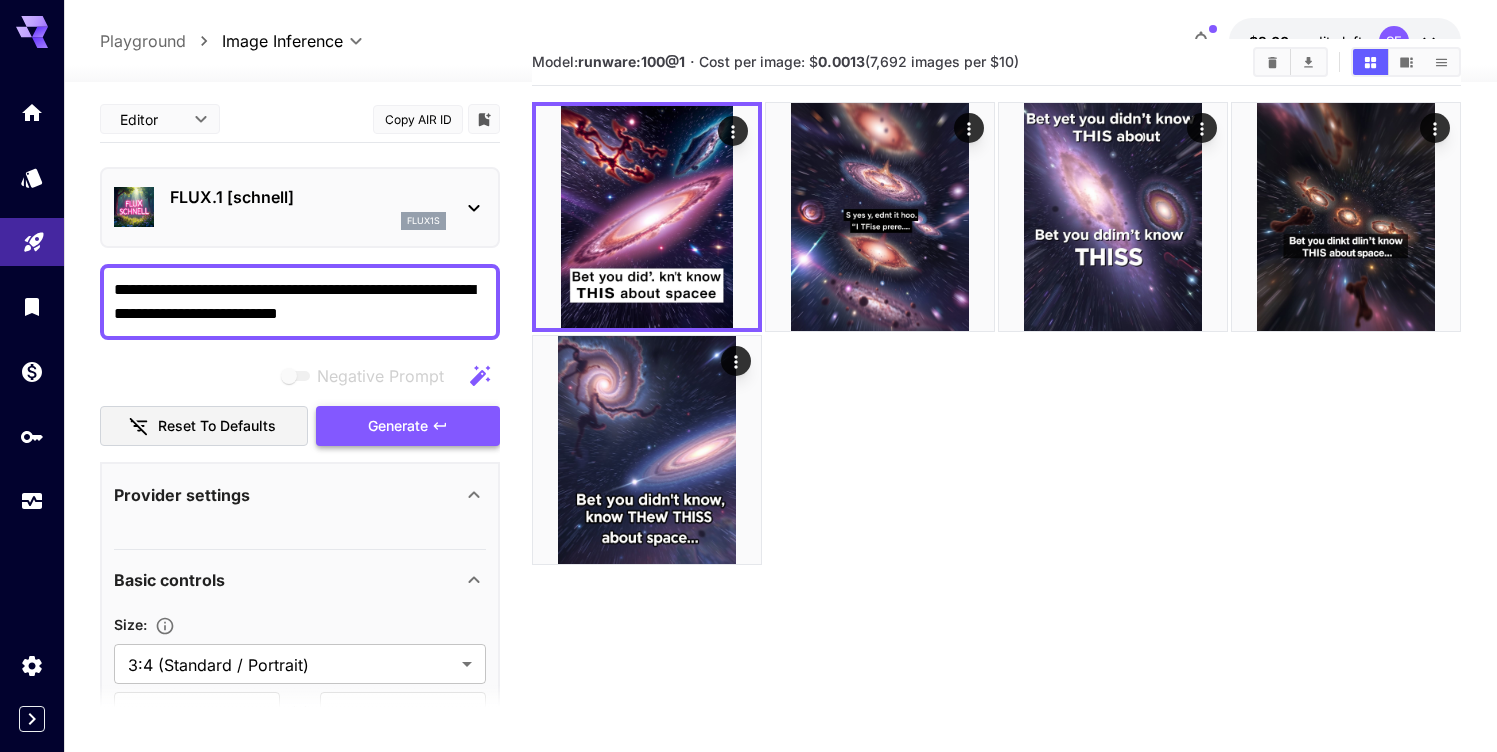click on "Generate" at bounding box center (398, 426) 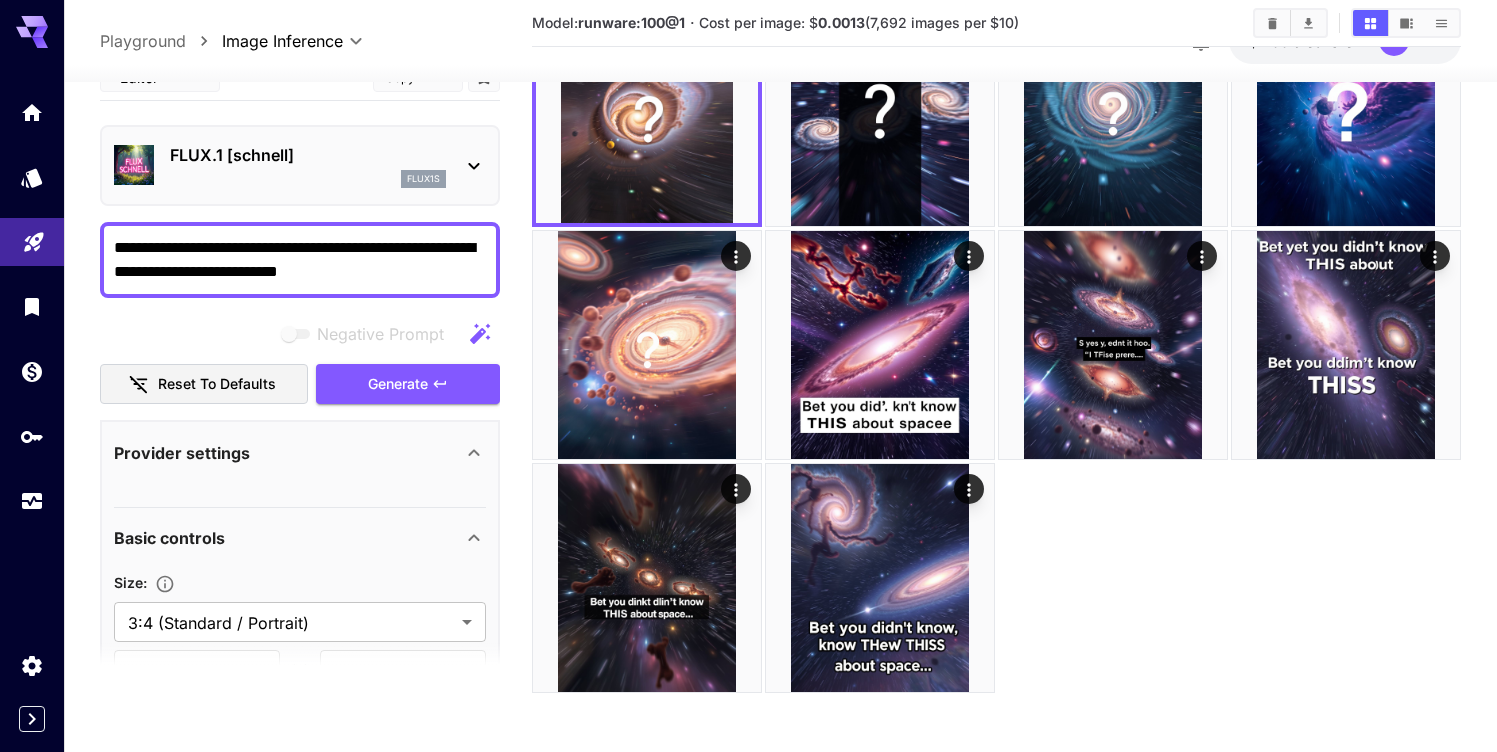 scroll, scrollTop: 165, scrollLeft: 0, axis: vertical 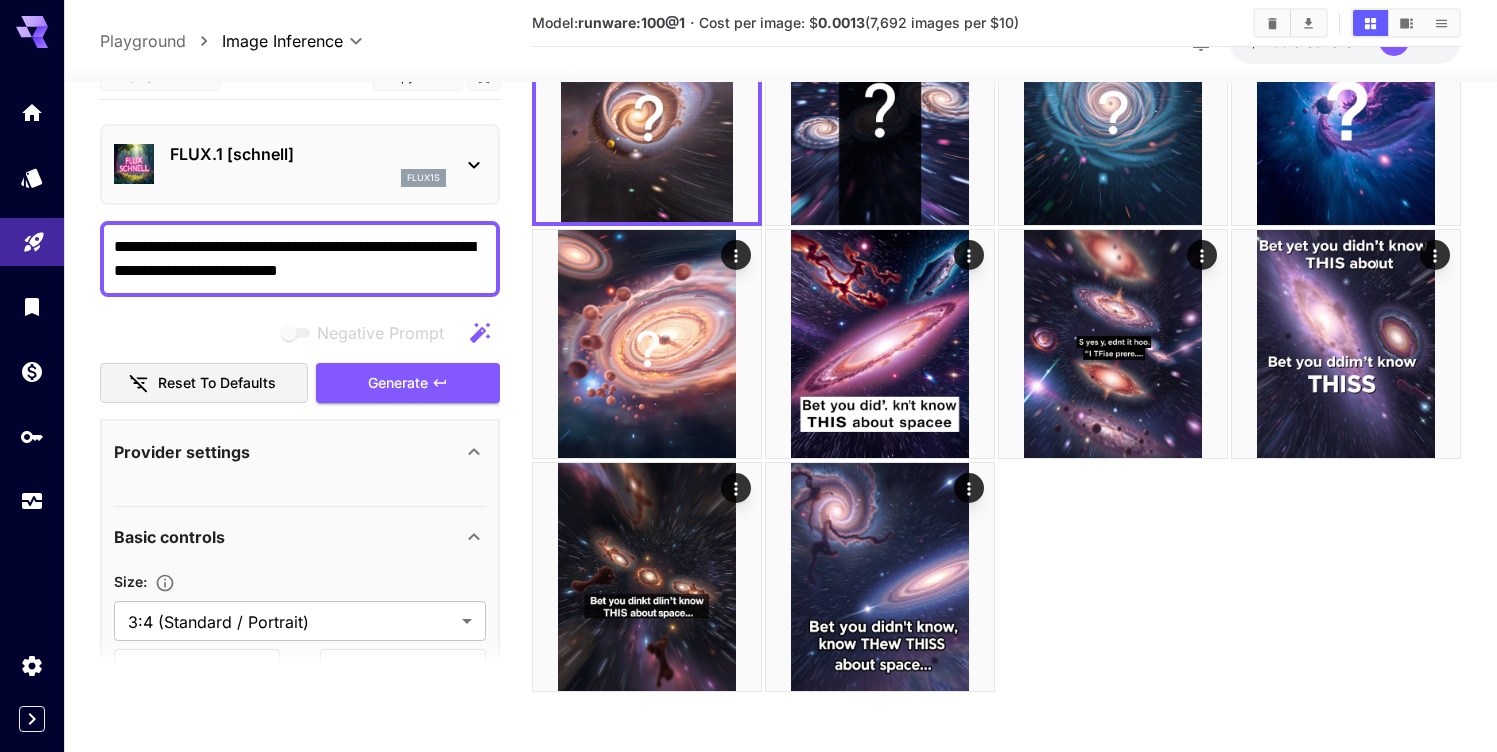 click on "**********" at bounding box center (300, 259) 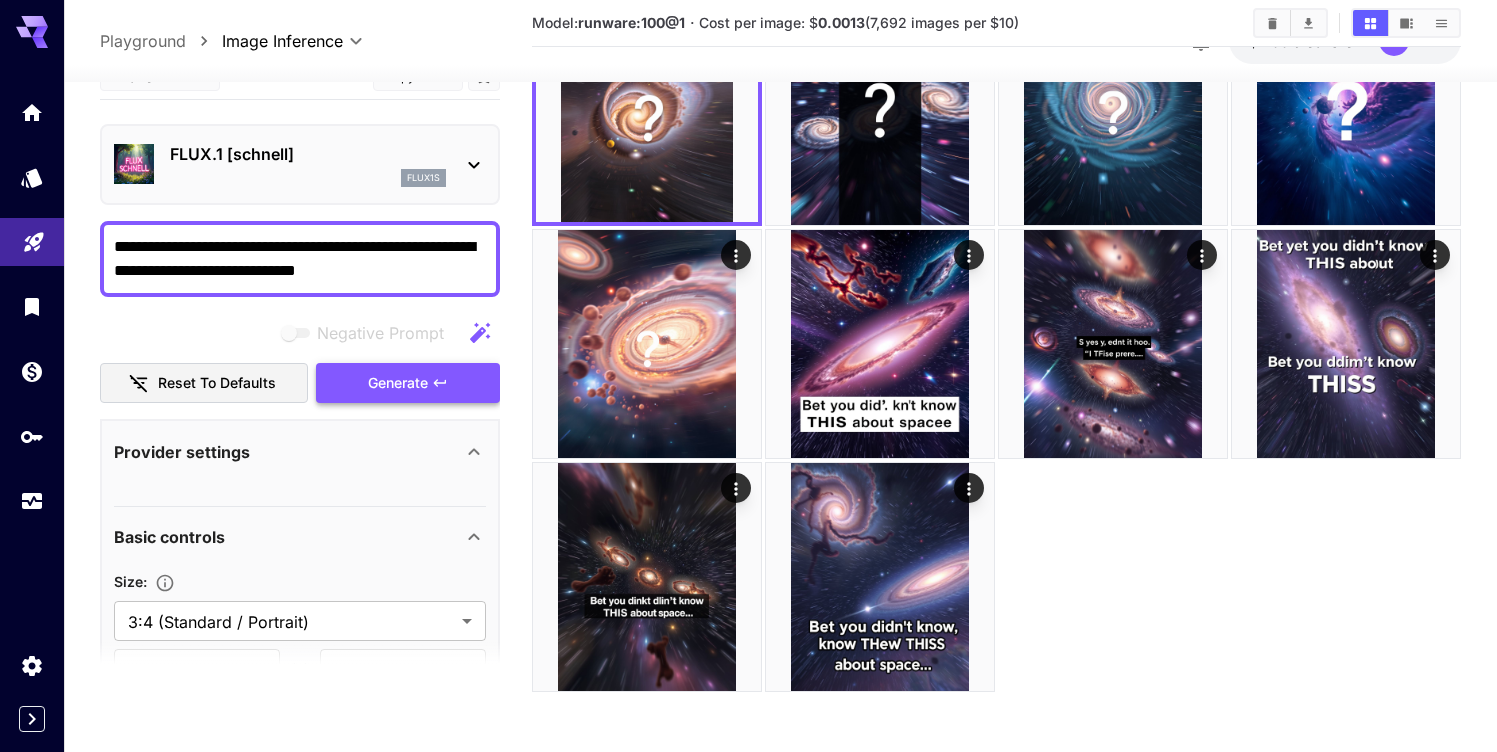 click on "Negative Prompt Reset to defaults Generate" at bounding box center [300, 358] 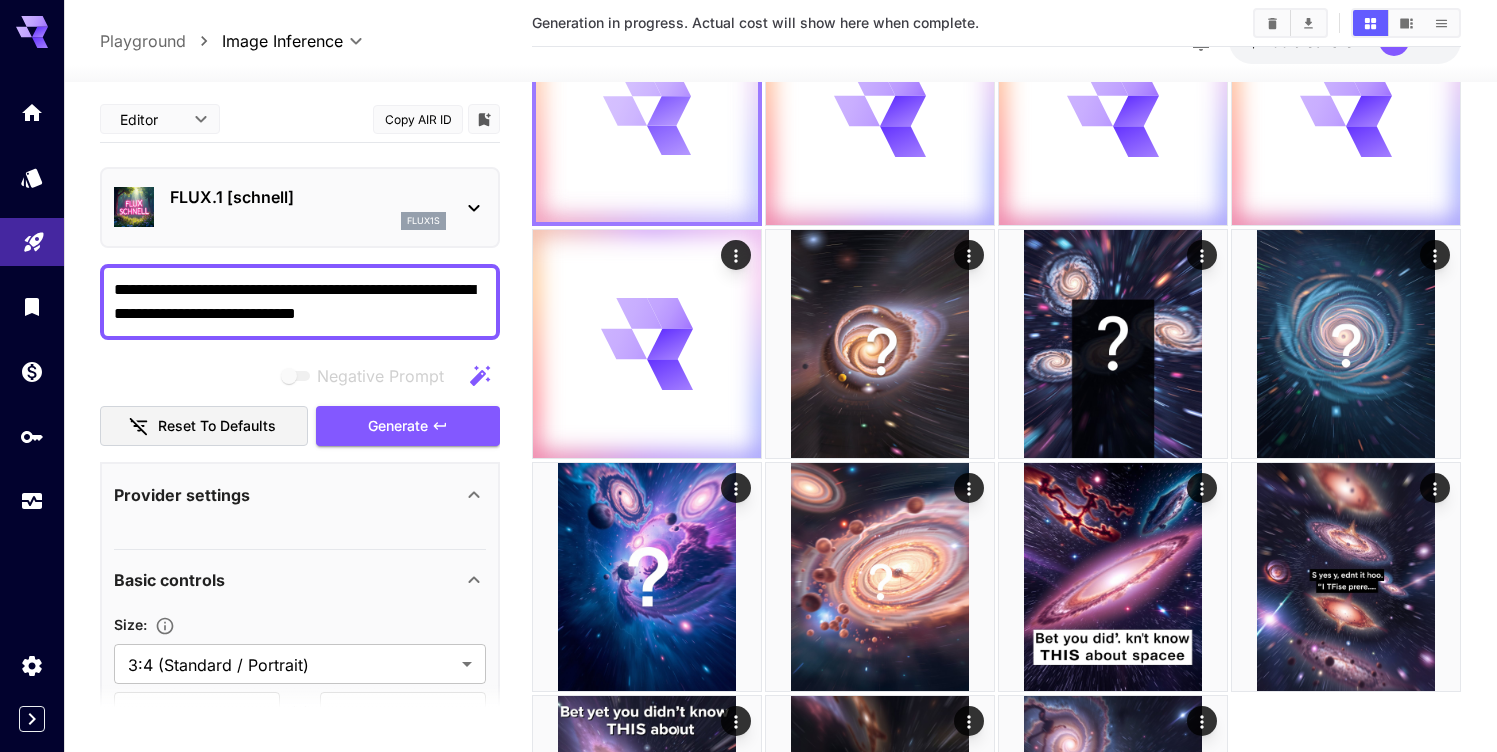 scroll, scrollTop: 0, scrollLeft: 0, axis: both 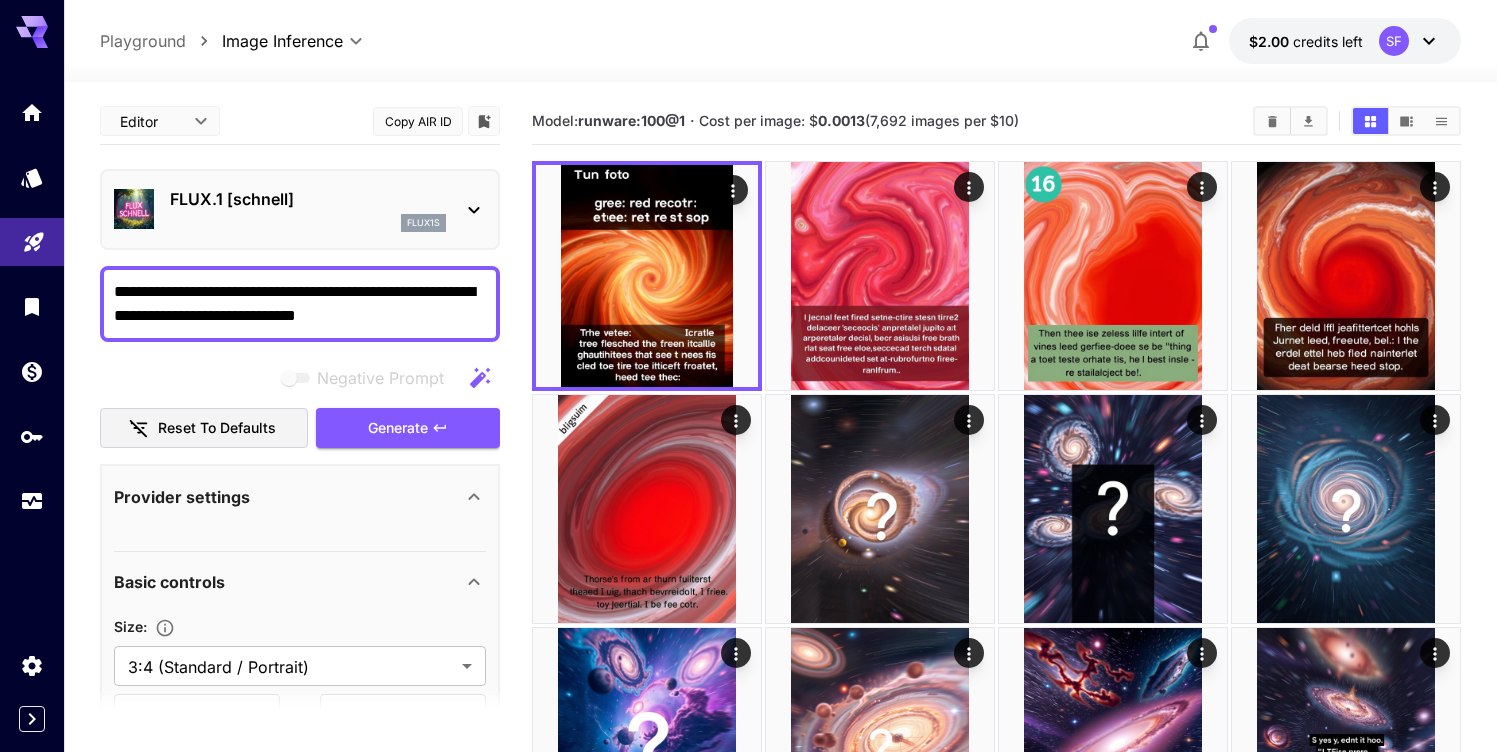 click on "**********" at bounding box center [300, 304] 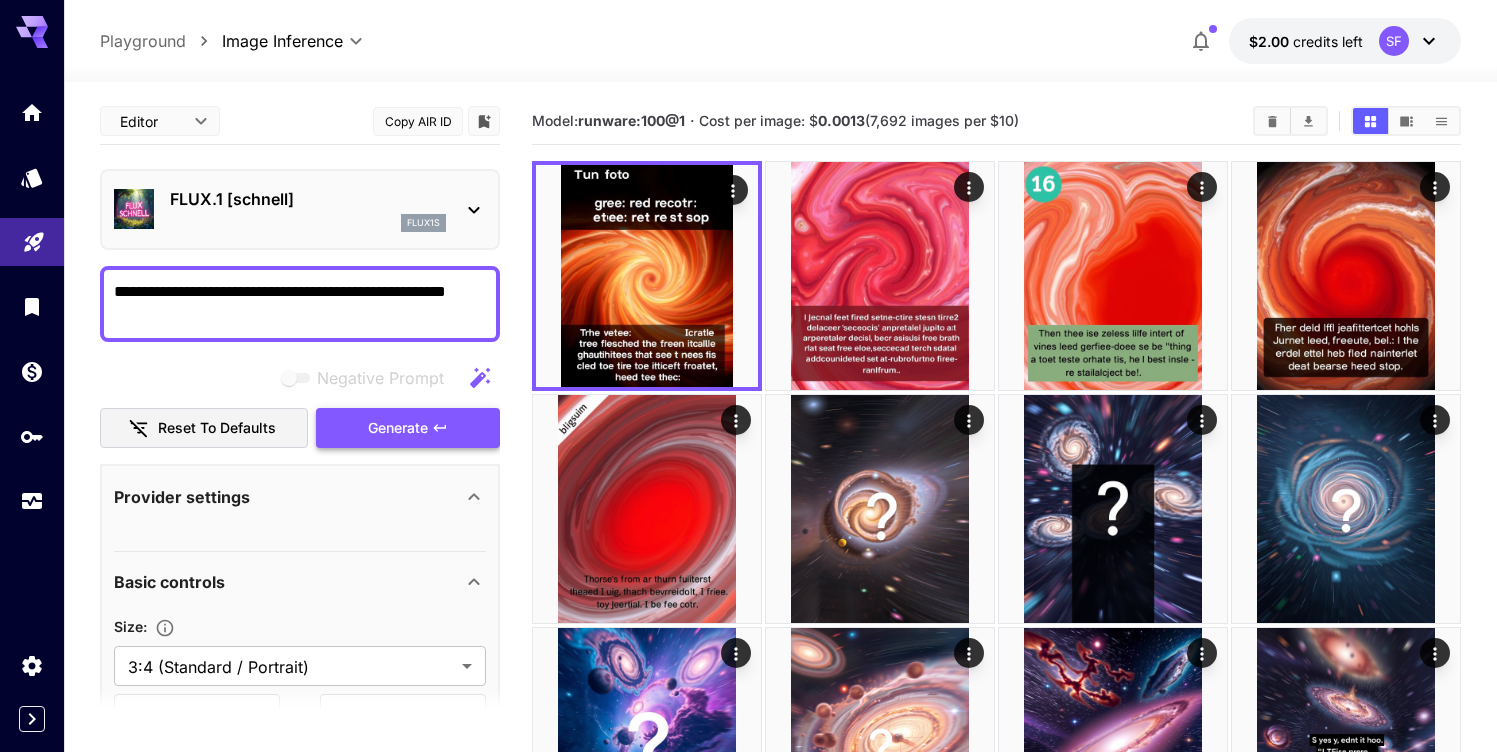 click on "Generate" at bounding box center (398, 428) 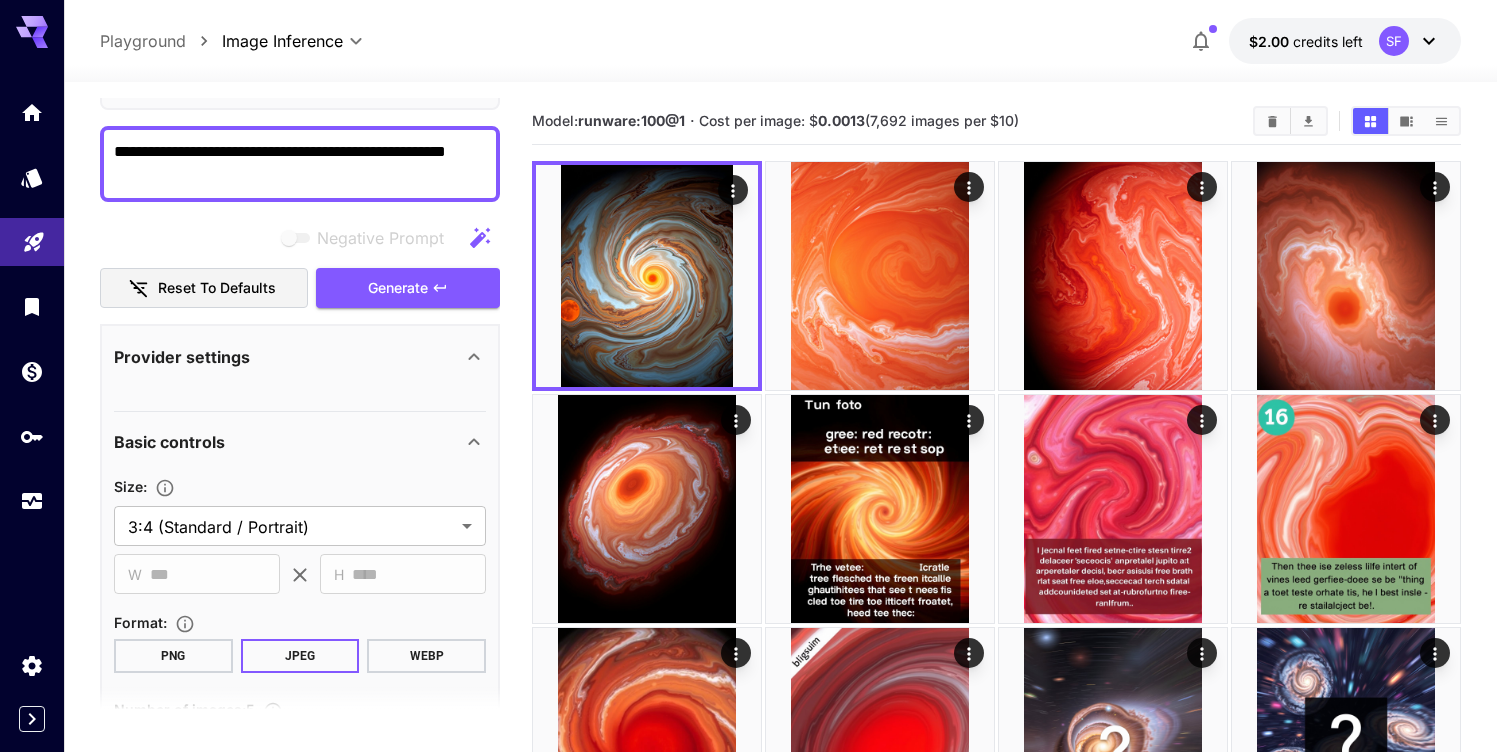 scroll, scrollTop: 0, scrollLeft: 0, axis: both 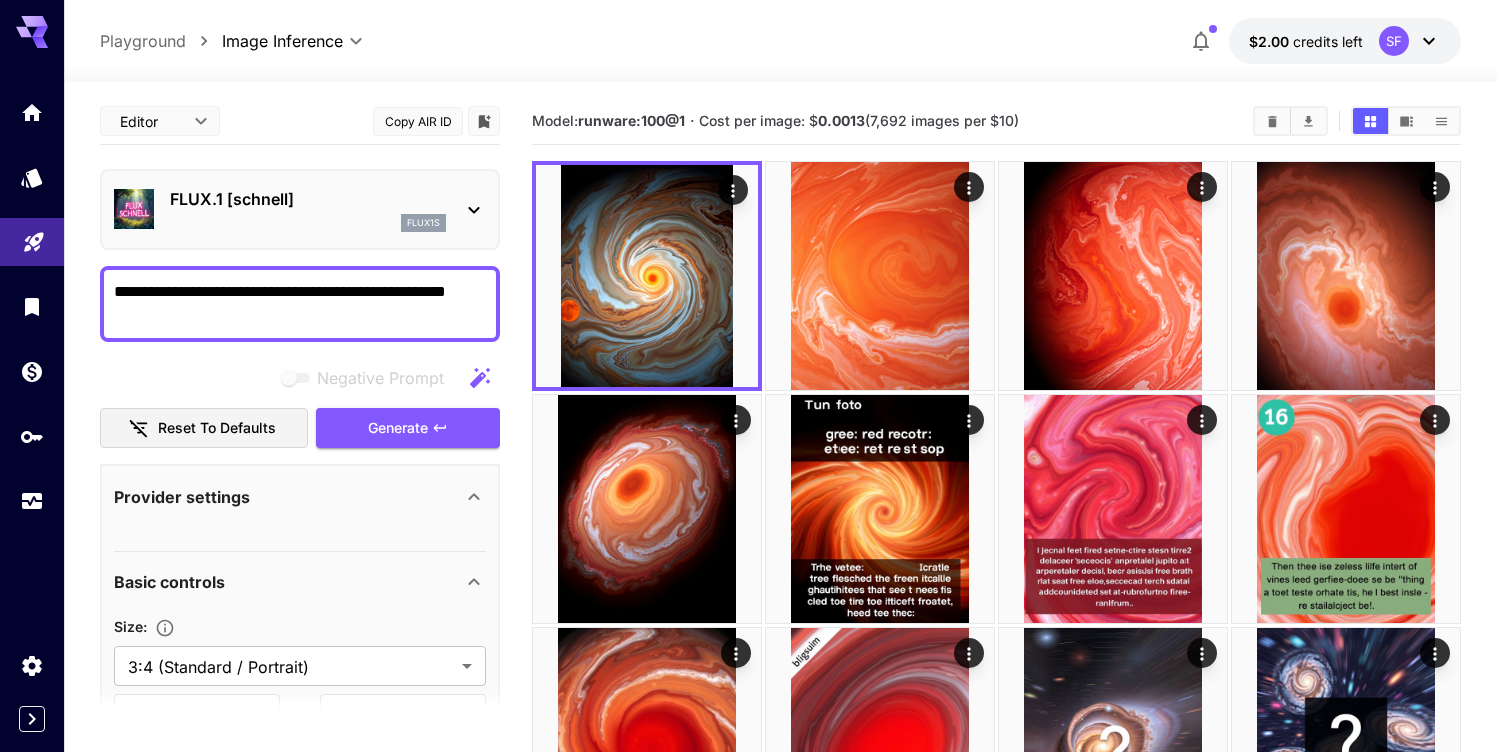 click on "**********" at bounding box center (300, 304) 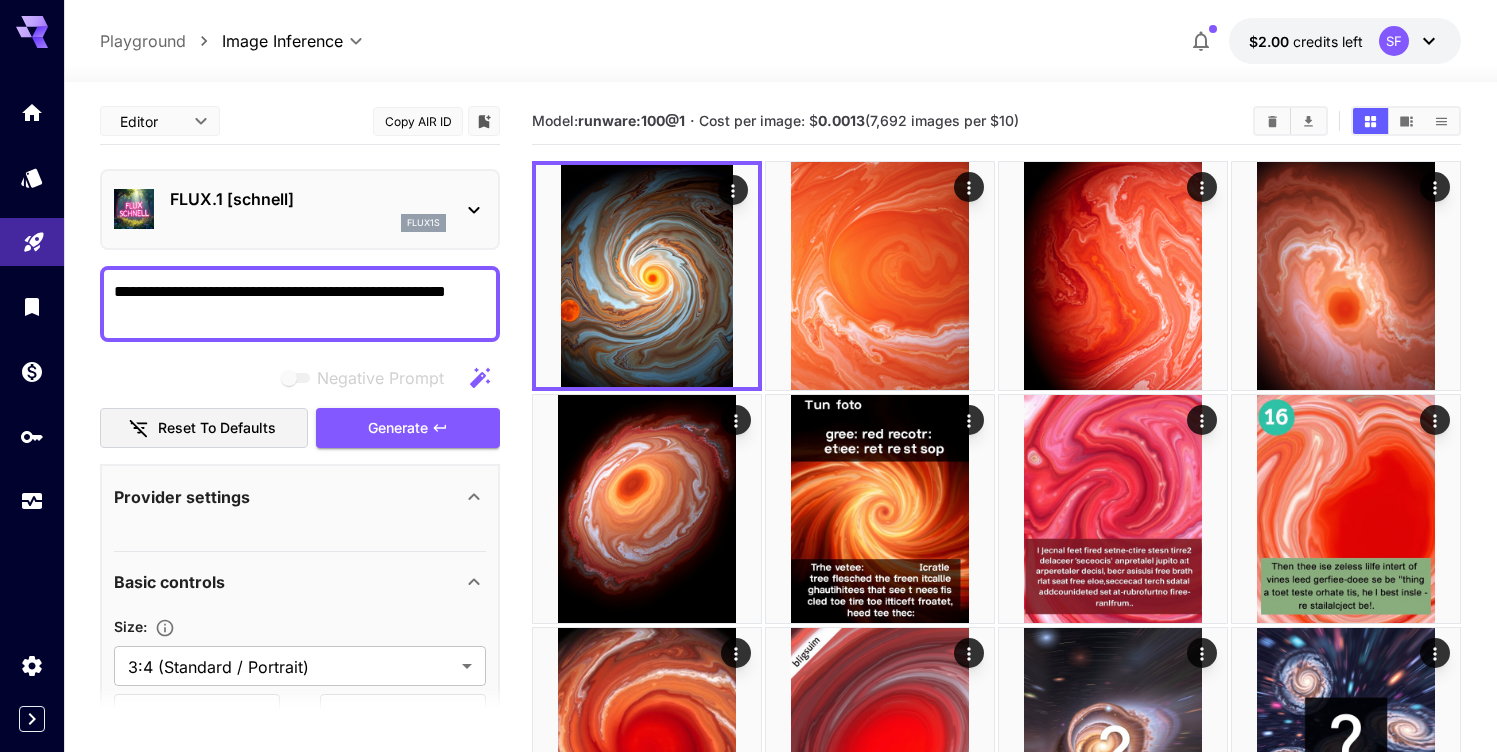 paste on "**********" 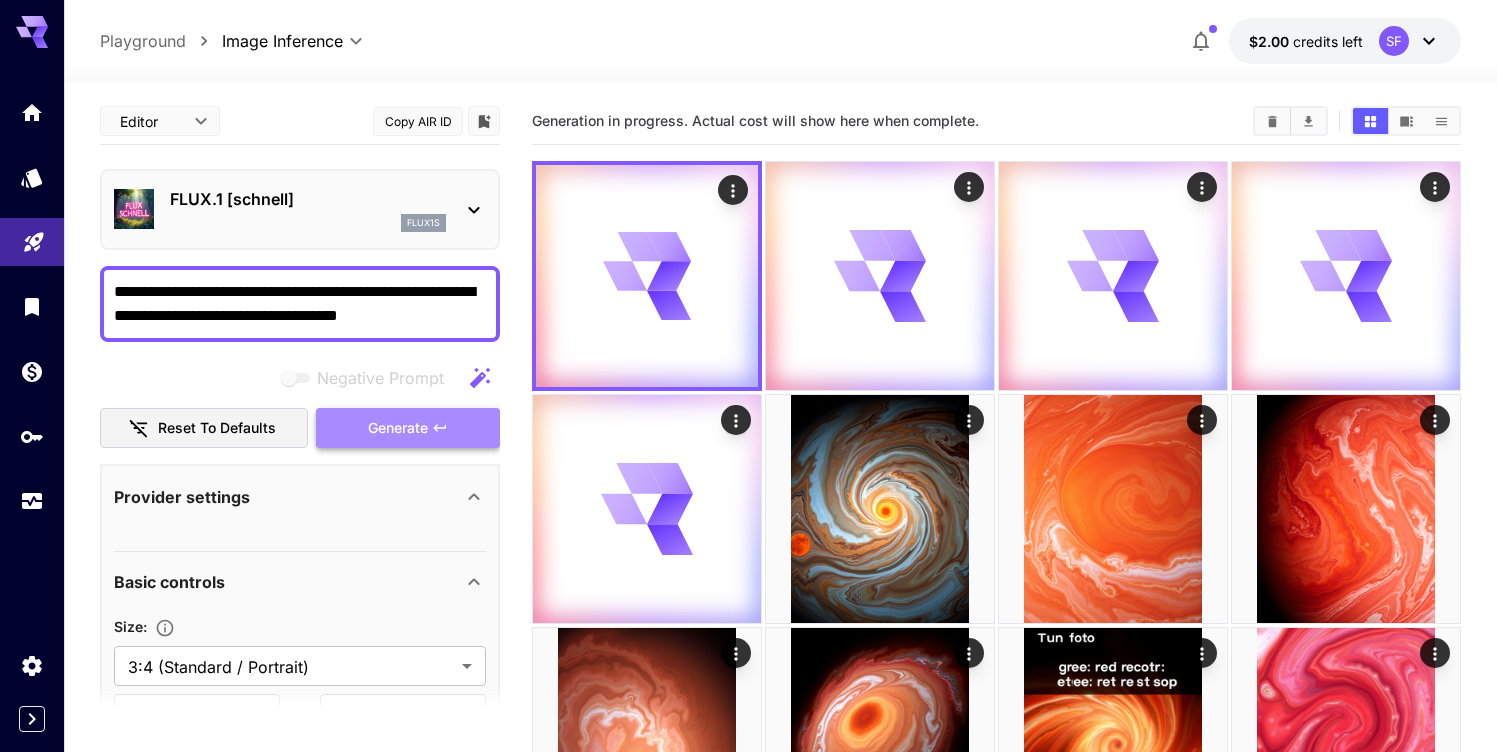 click on "Generate" at bounding box center [398, 428] 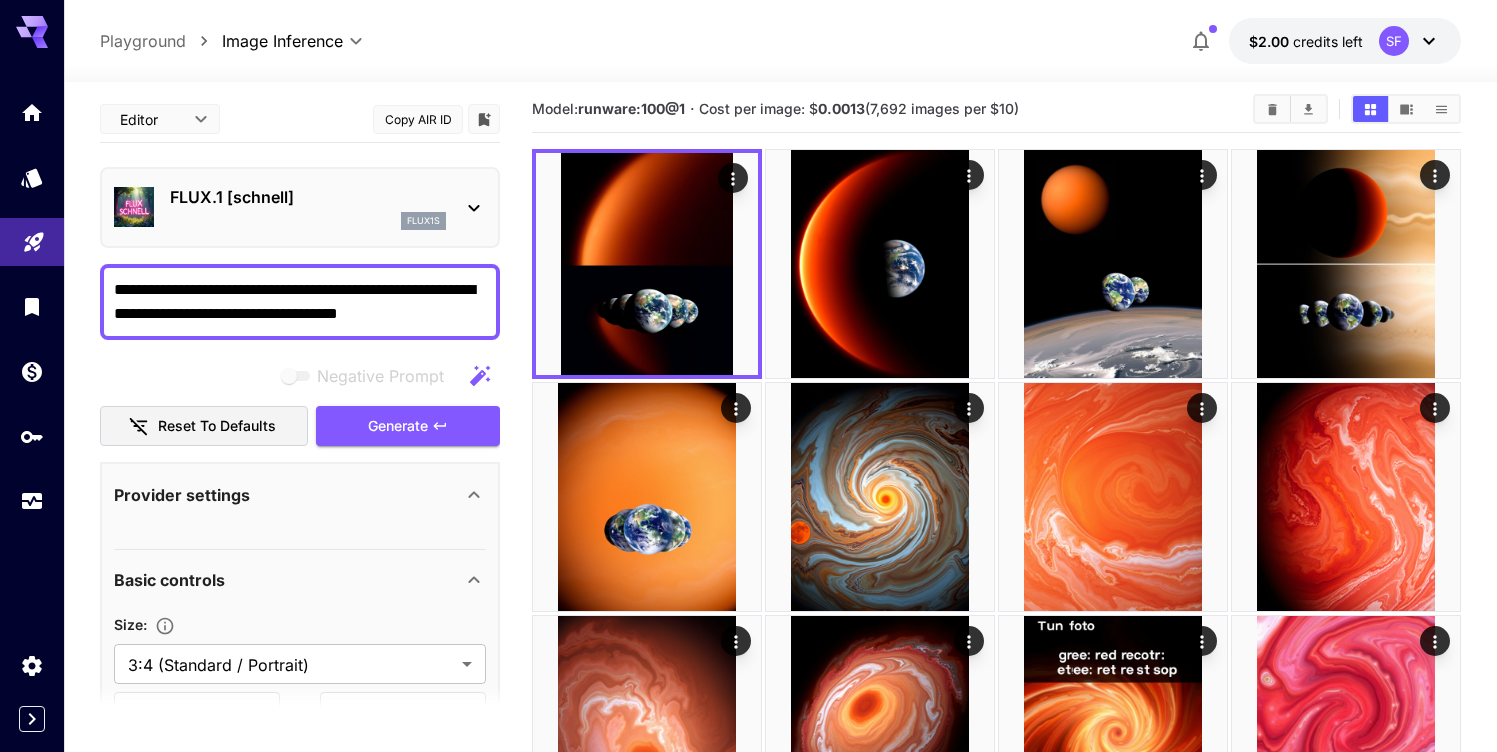 scroll, scrollTop: 0, scrollLeft: 0, axis: both 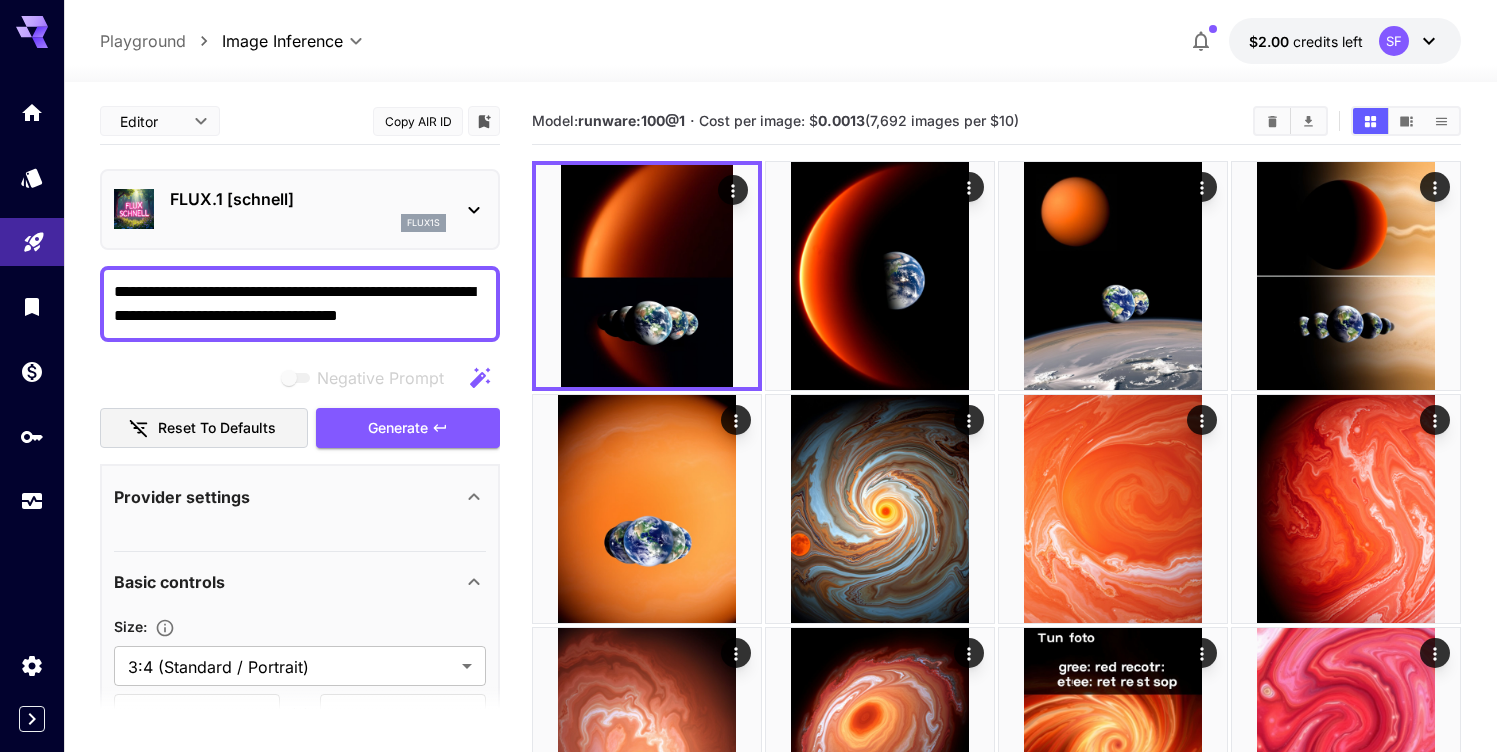 click on "**********" at bounding box center (300, 304) 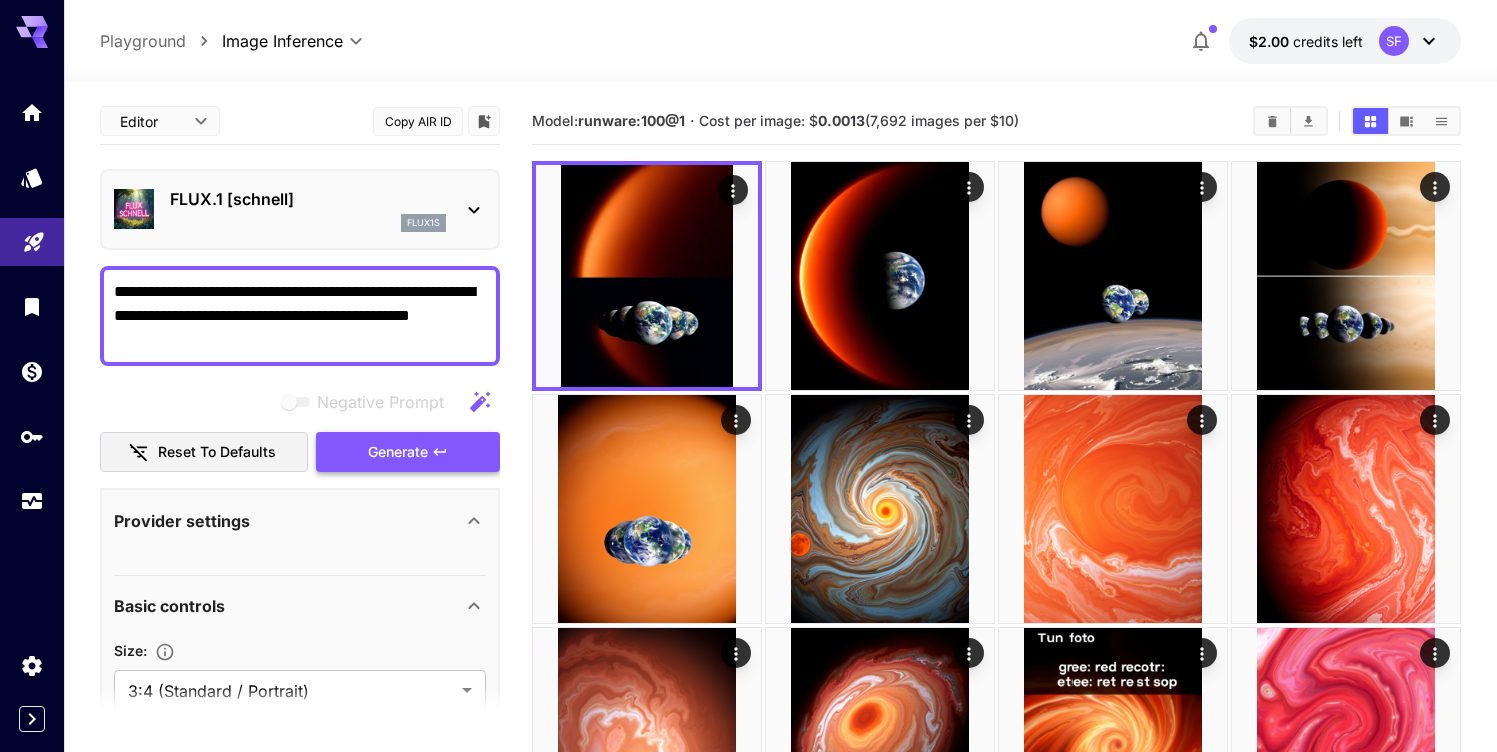 click on "Generate" at bounding box center (408, 452) 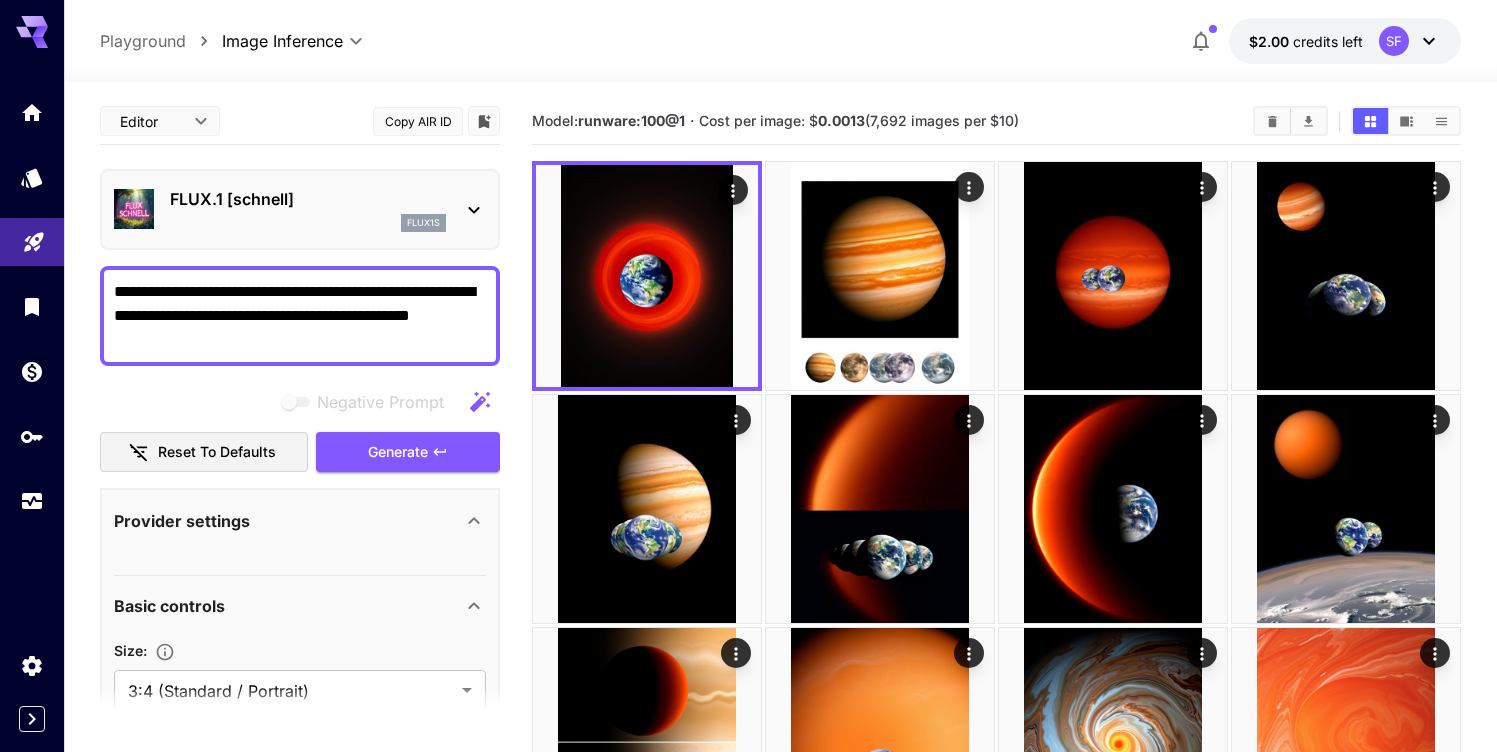click on "**********" at bounding box center [300, 316] 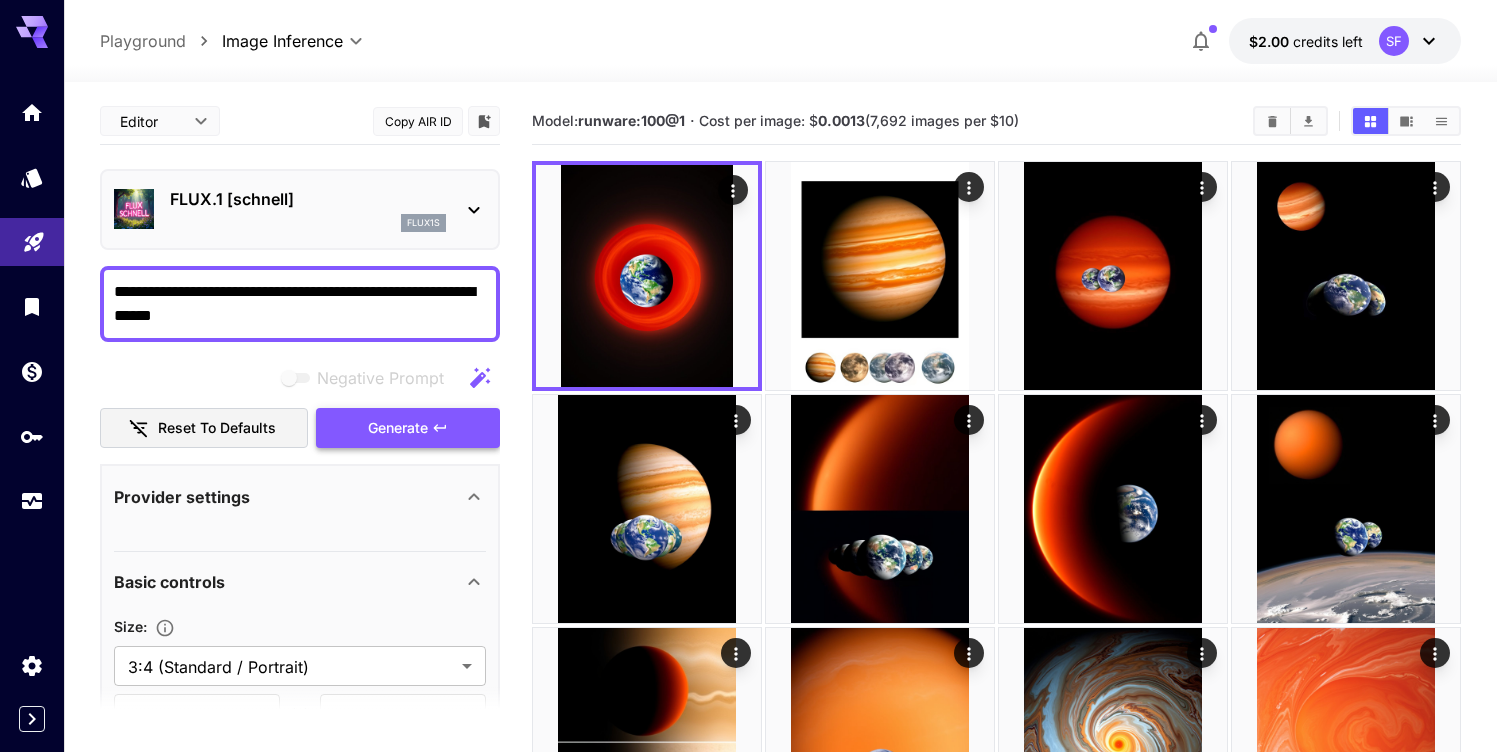 click on "Generate" at bounding box center (408, 428) 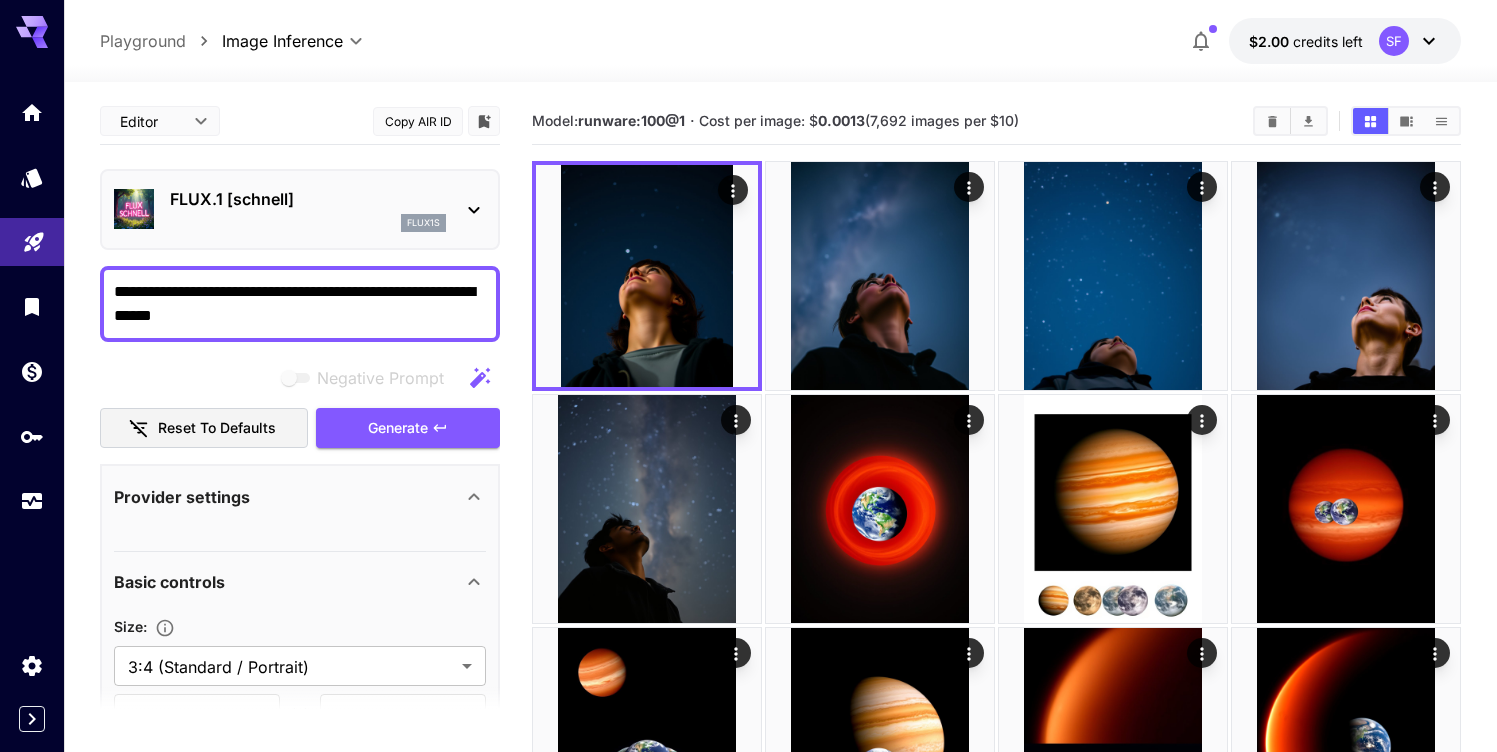 click on "**********" at bounding box center (300, 304) 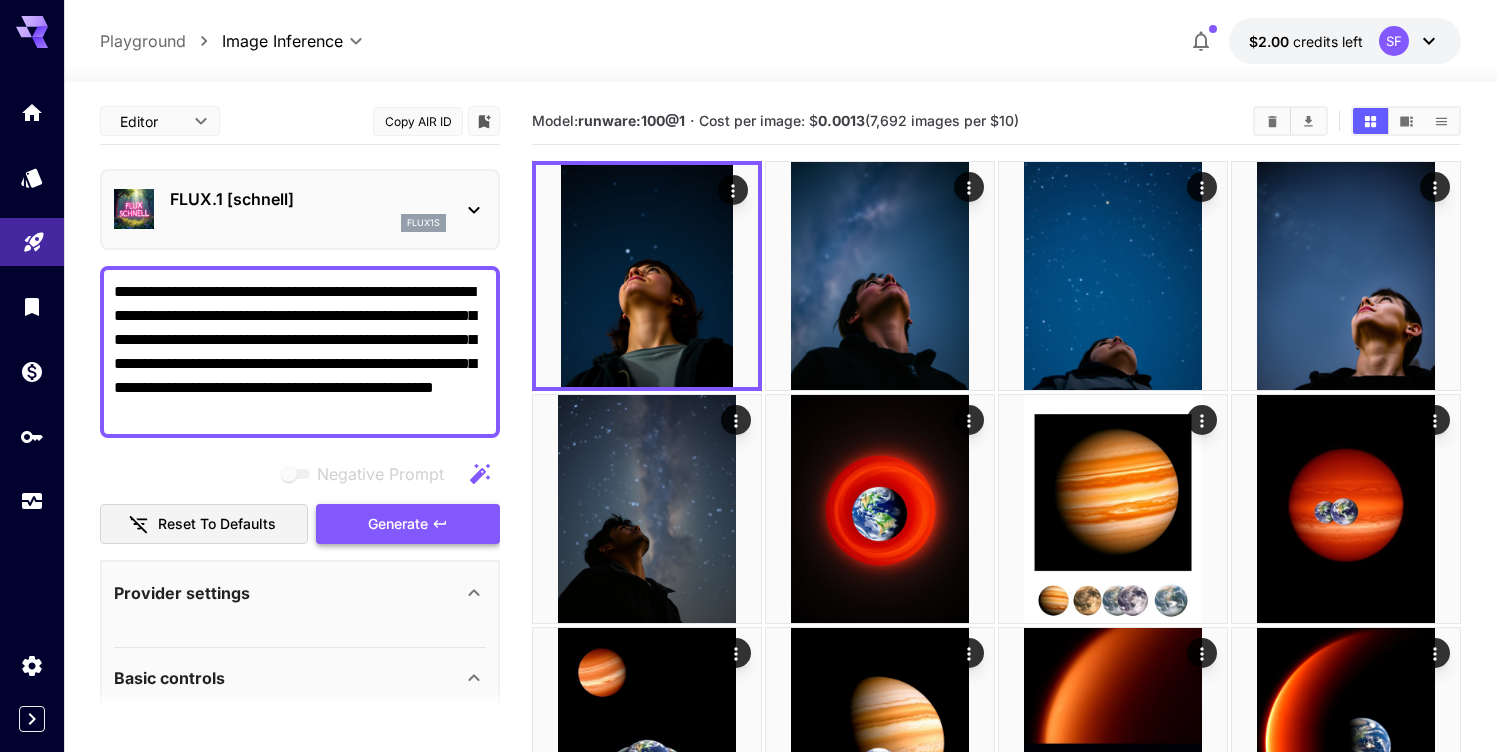 click on "Generate" at bounding box center [398, 524] 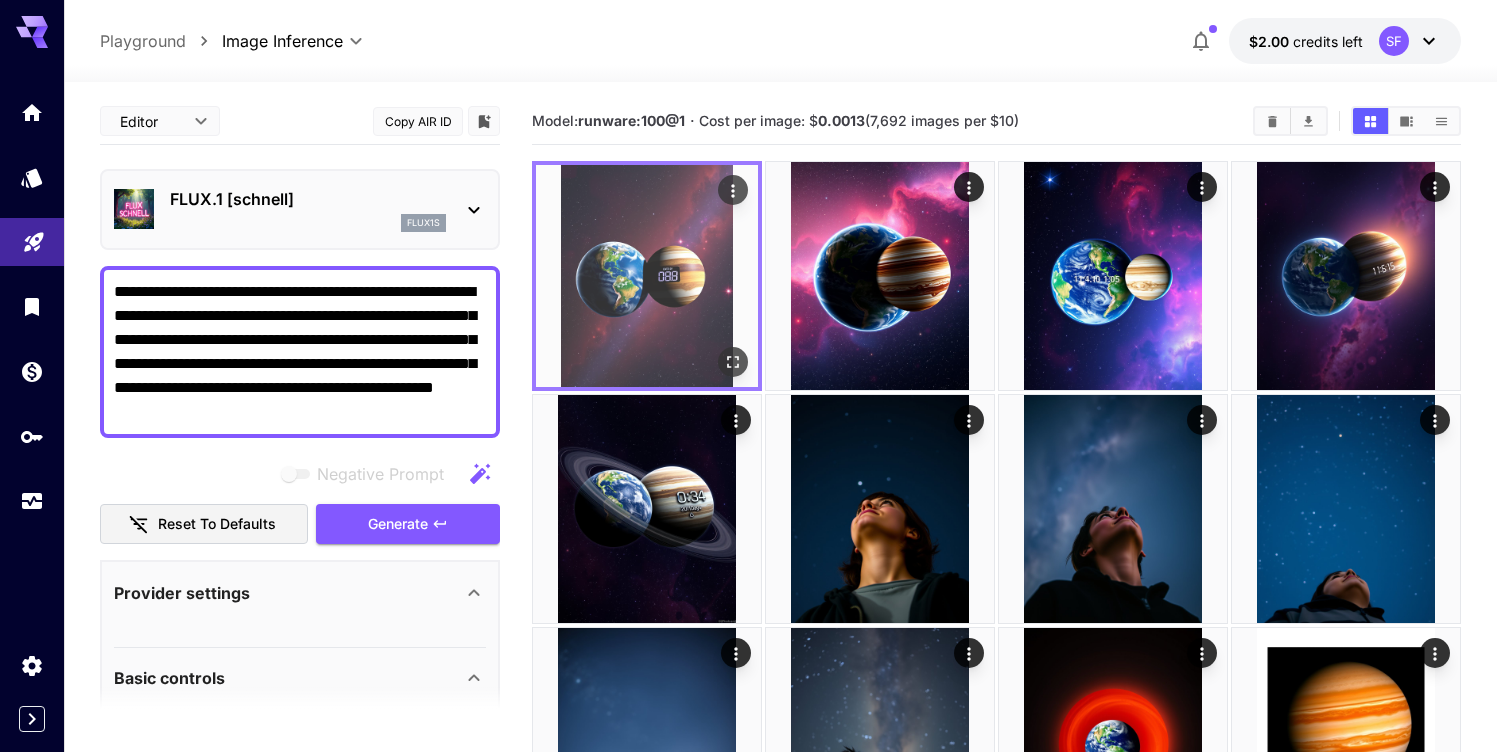click at bounding box center (647, 276) 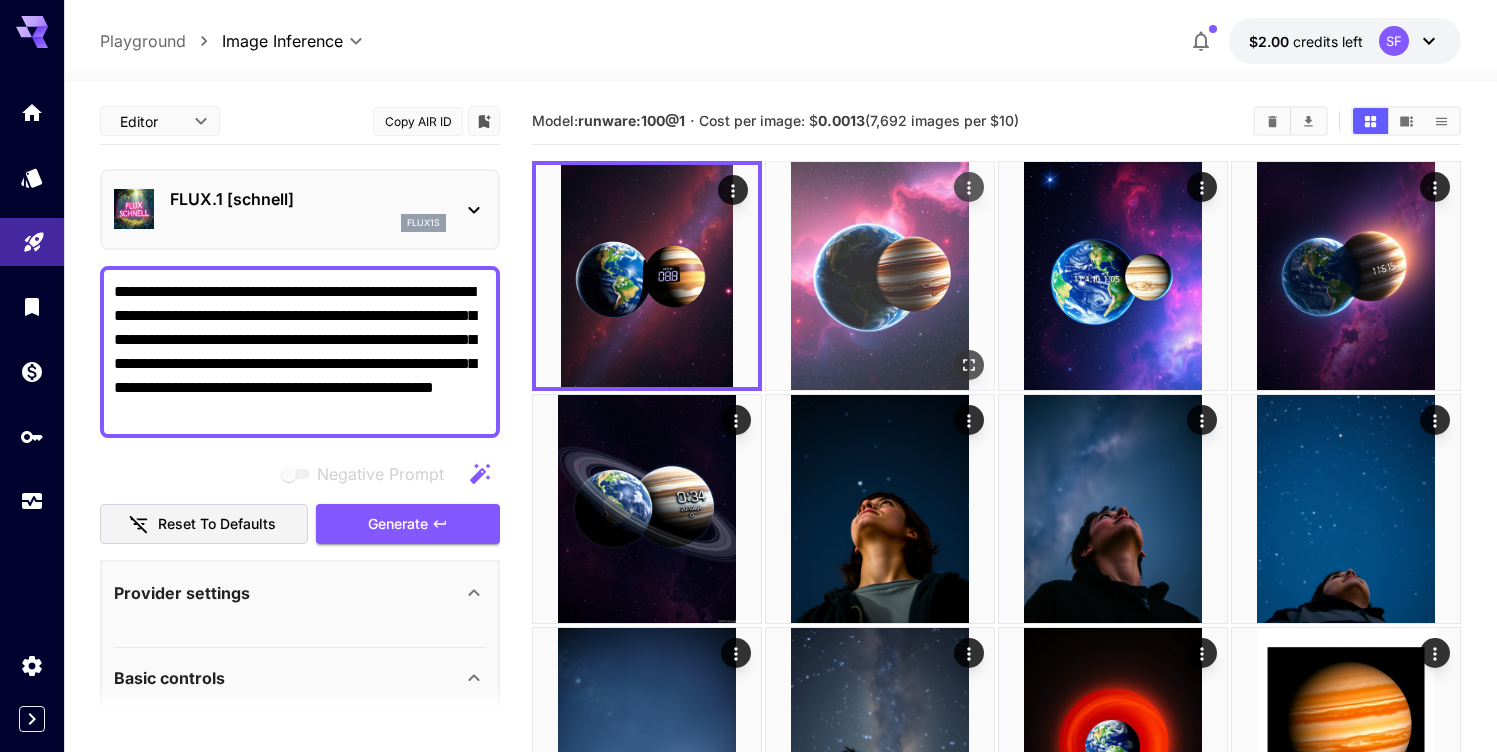 click at bounding box center [880, 276] 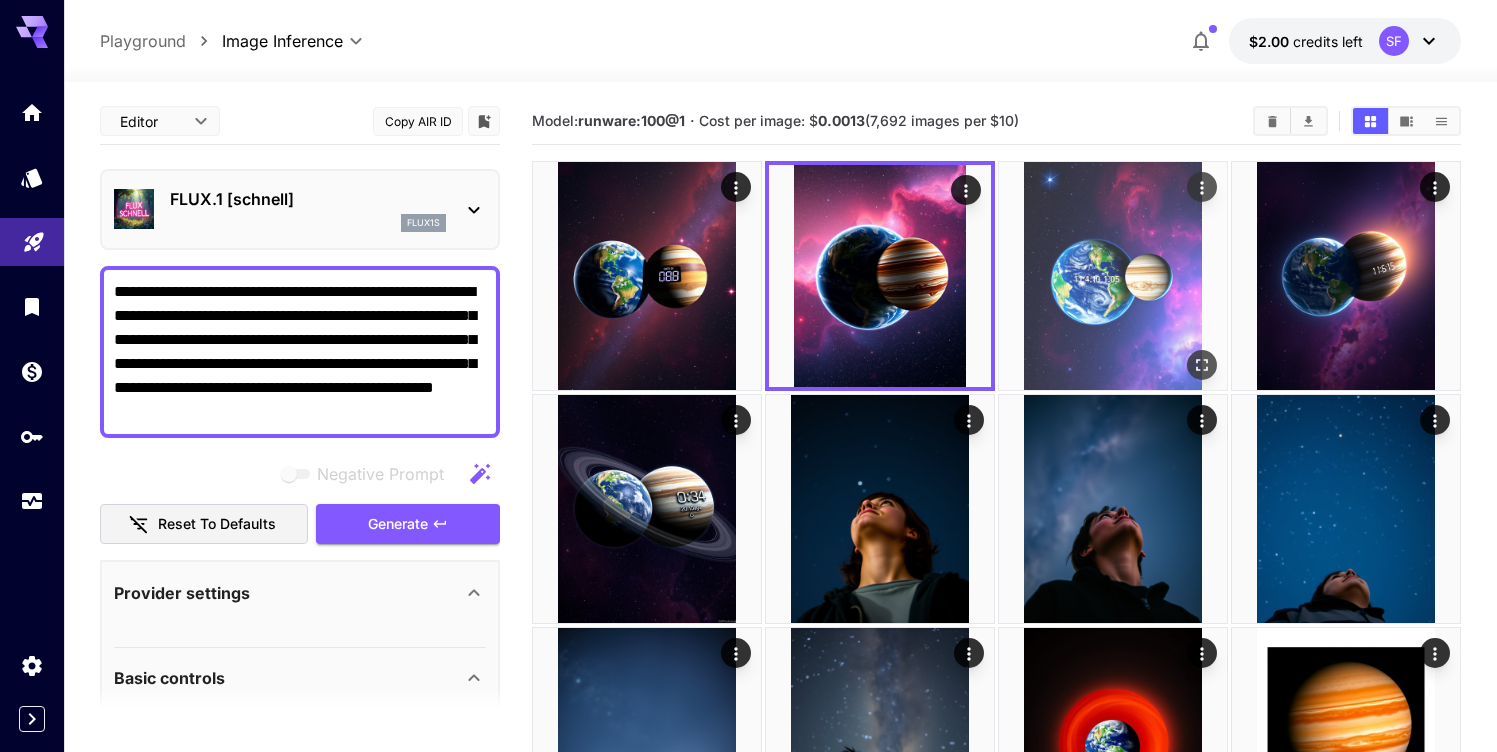 click at bounding box center (1113, 276) 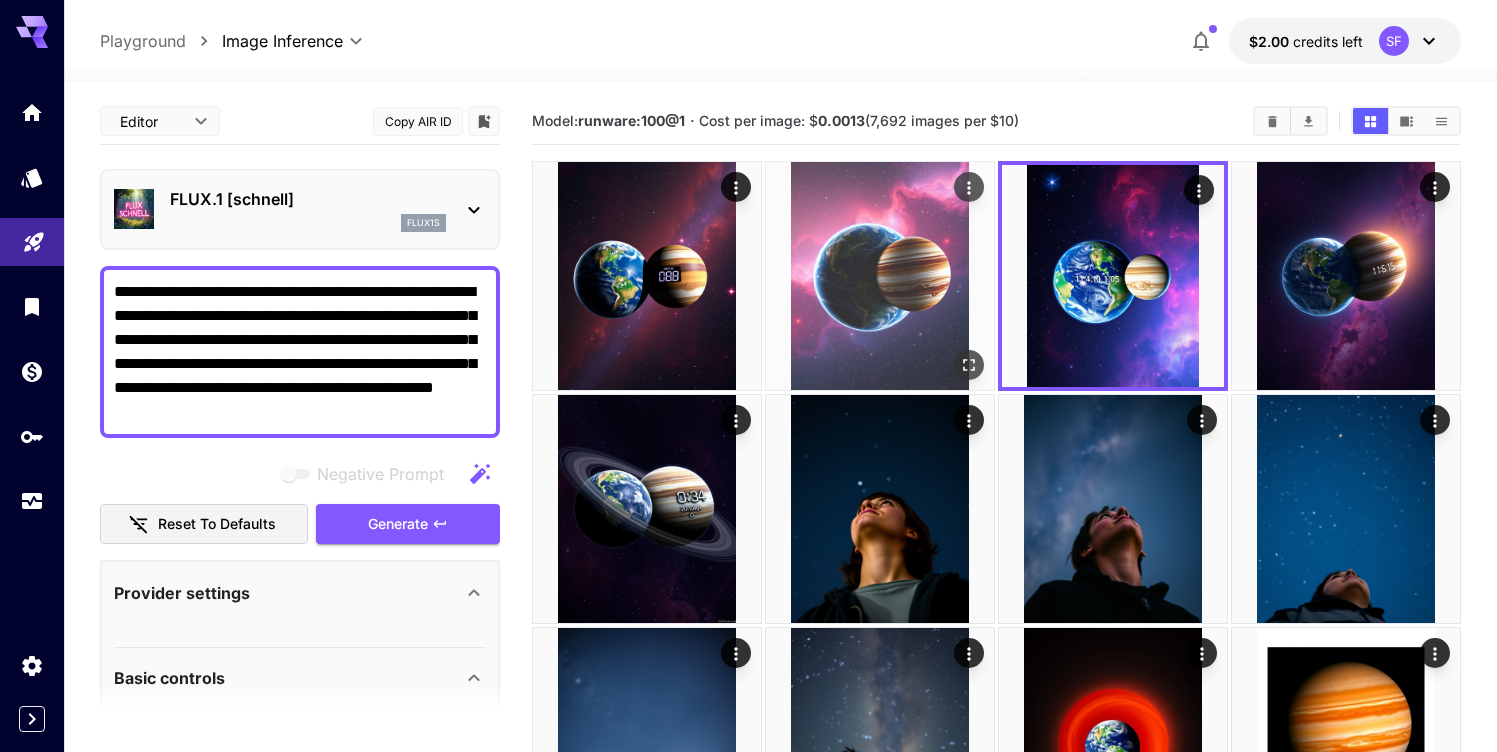 click at bounding box center [880, 276] 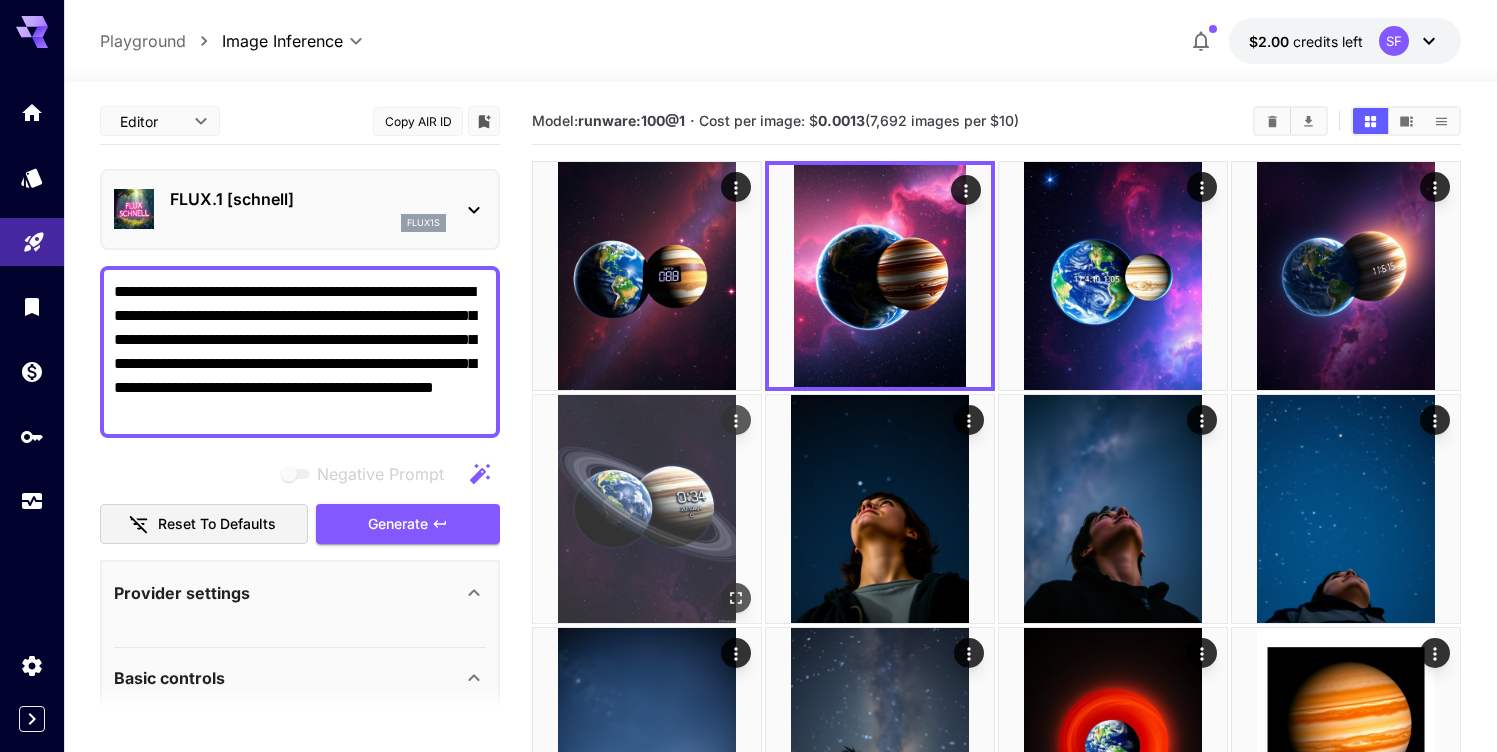 click at bounding box center (647, 509) 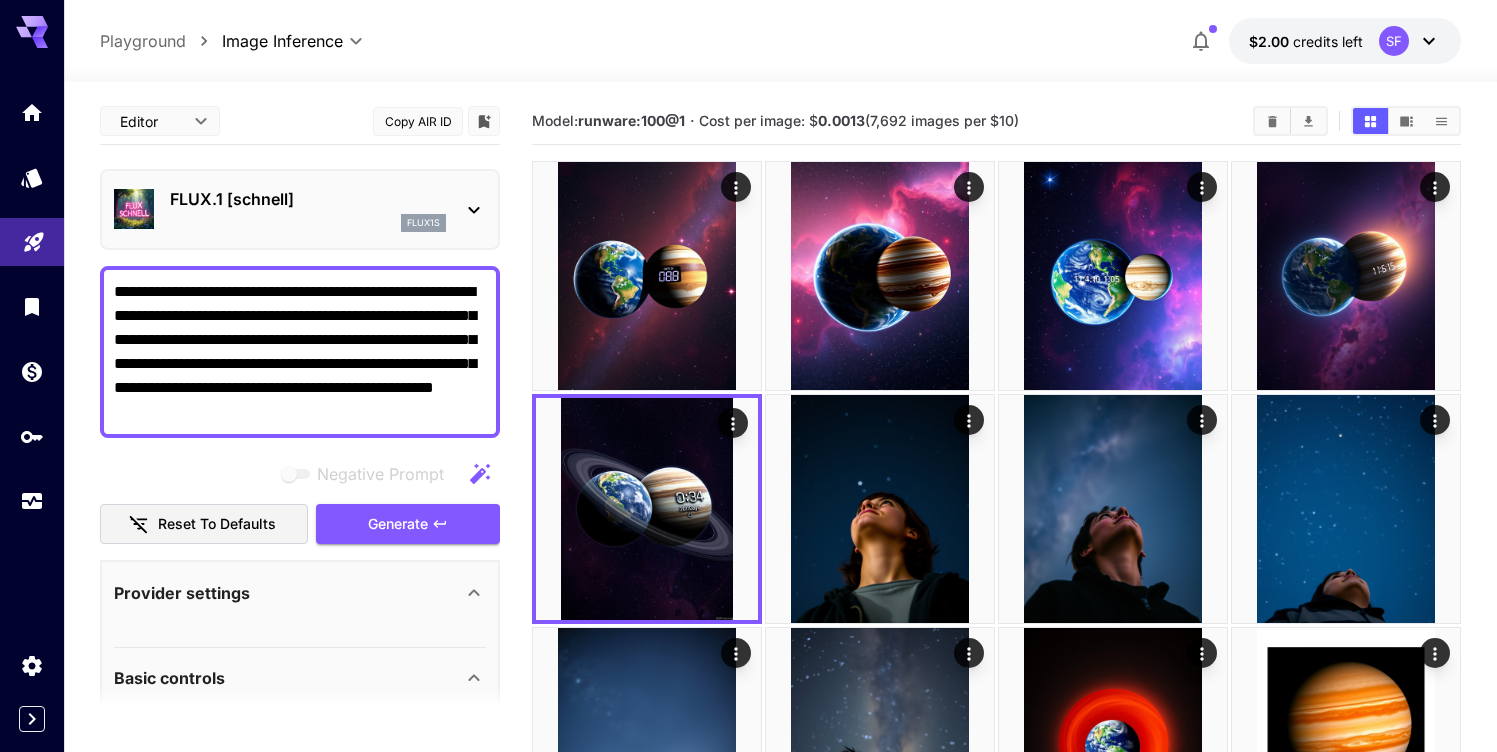 click on "**********" at bounding box center [300, 352] 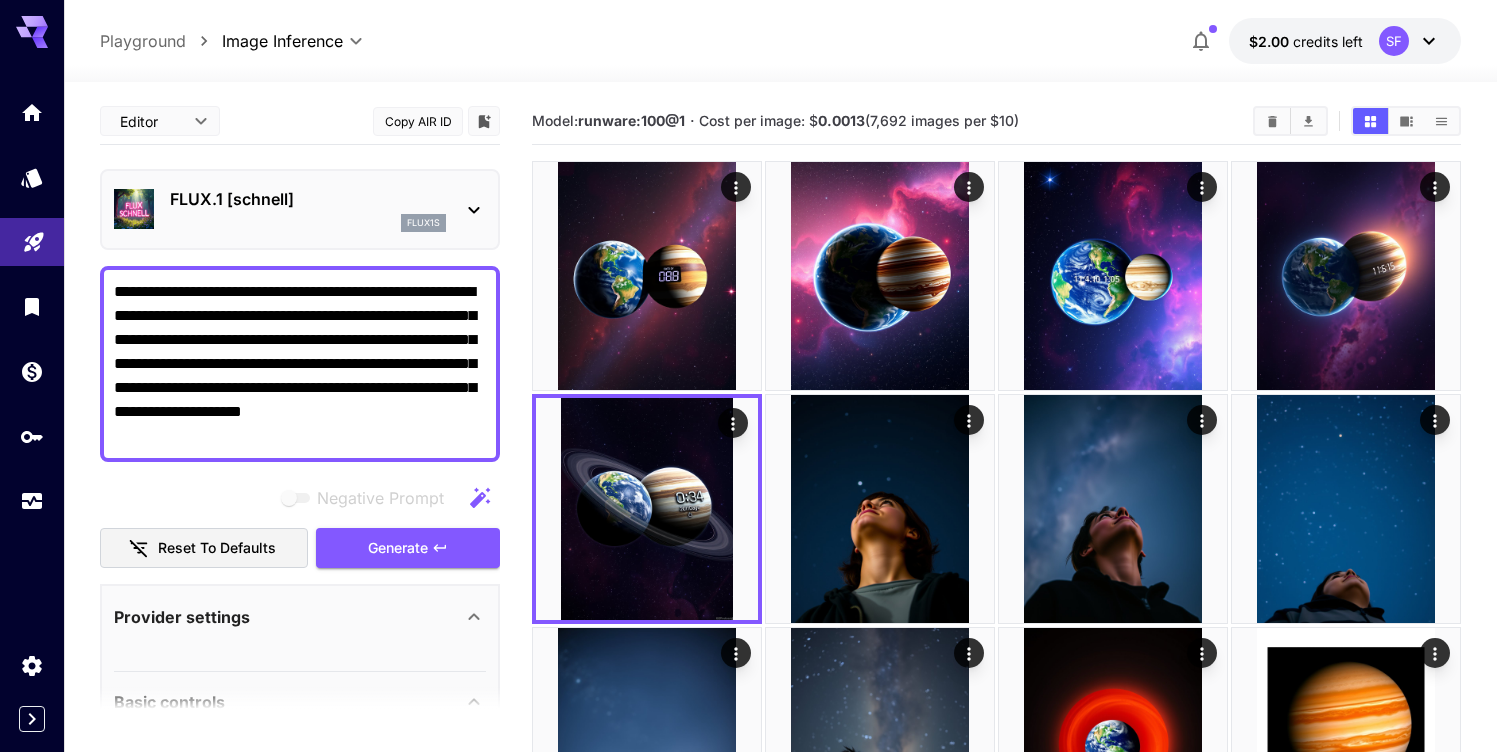 click on "**********" at bounding box center (300, 364) 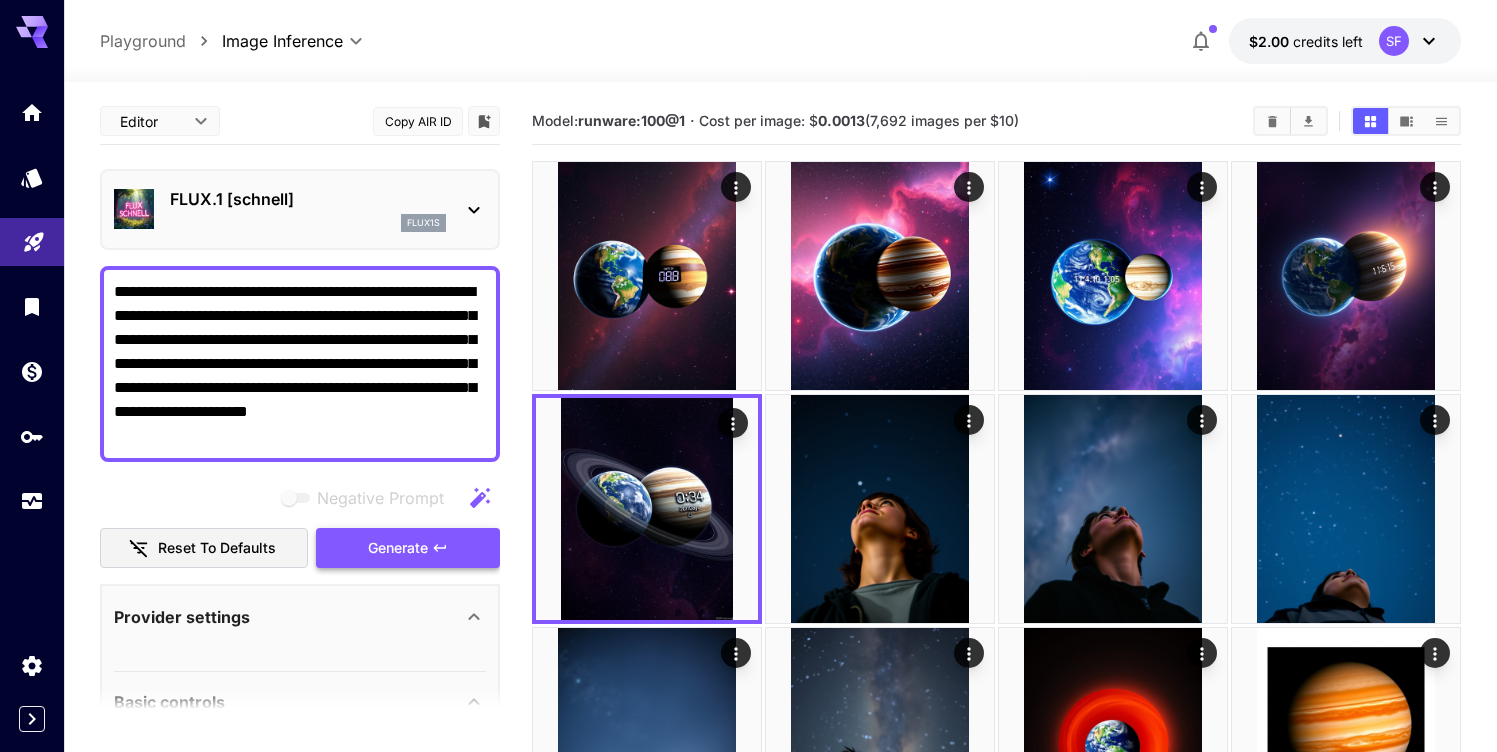 click 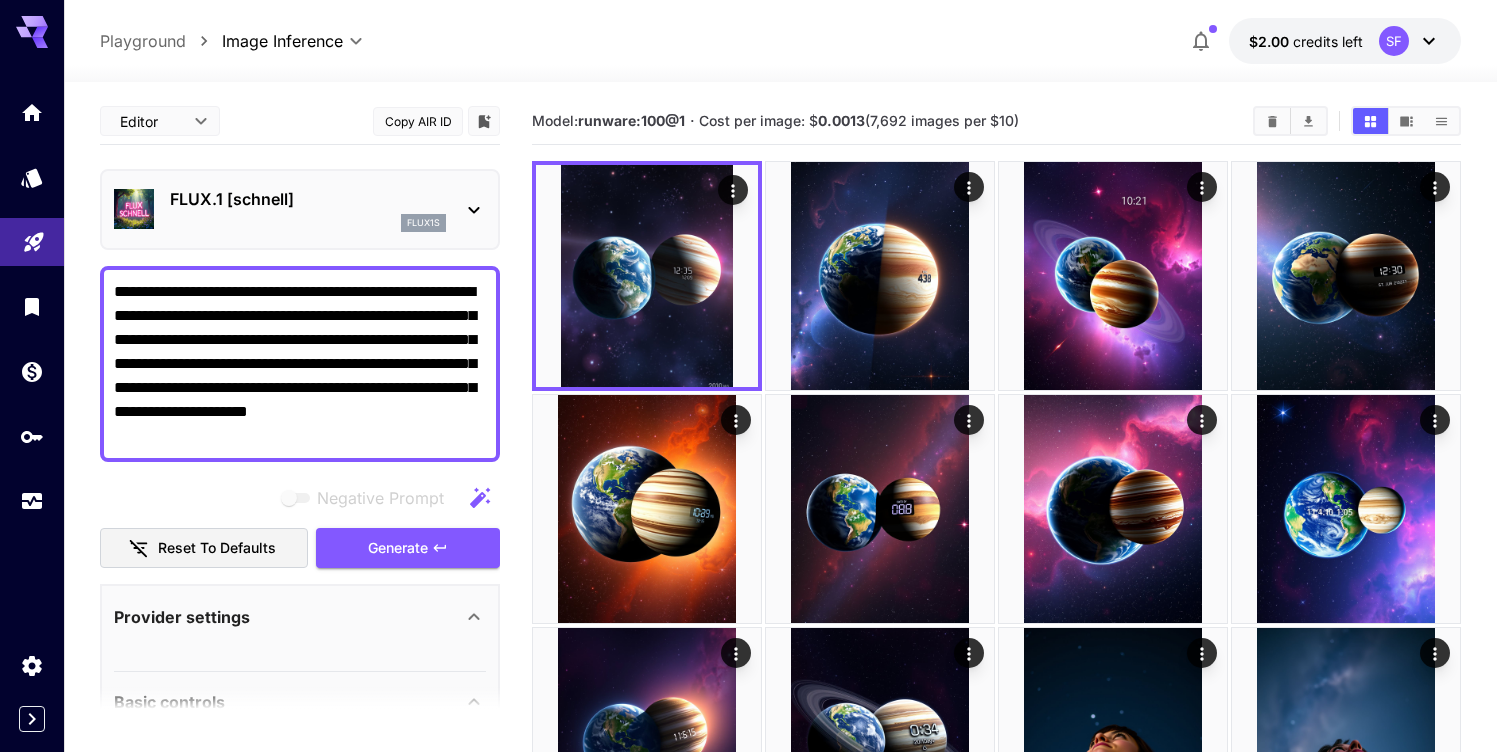 click on "**********" at bounding box center (300, 364) 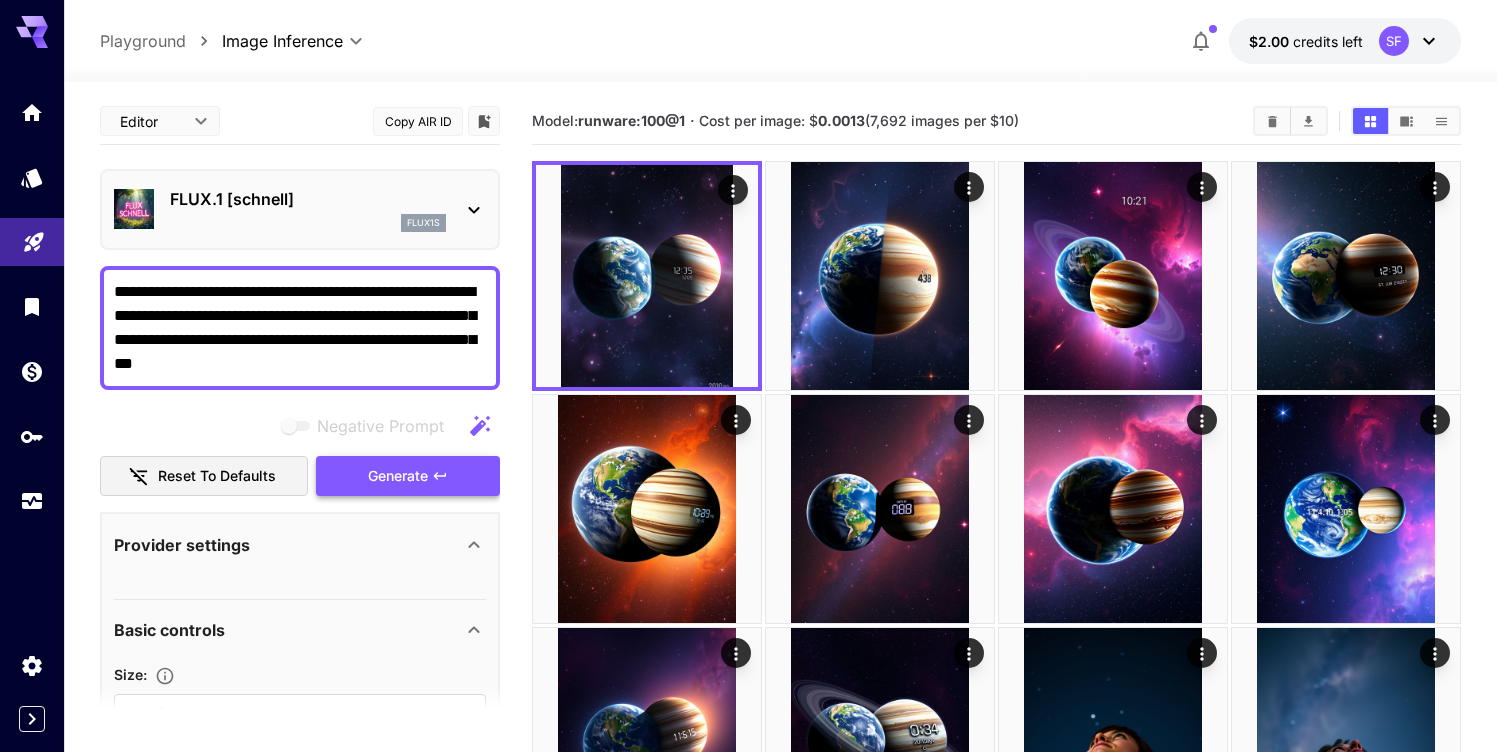 click on "Generate" at bounding box center [398, 476] 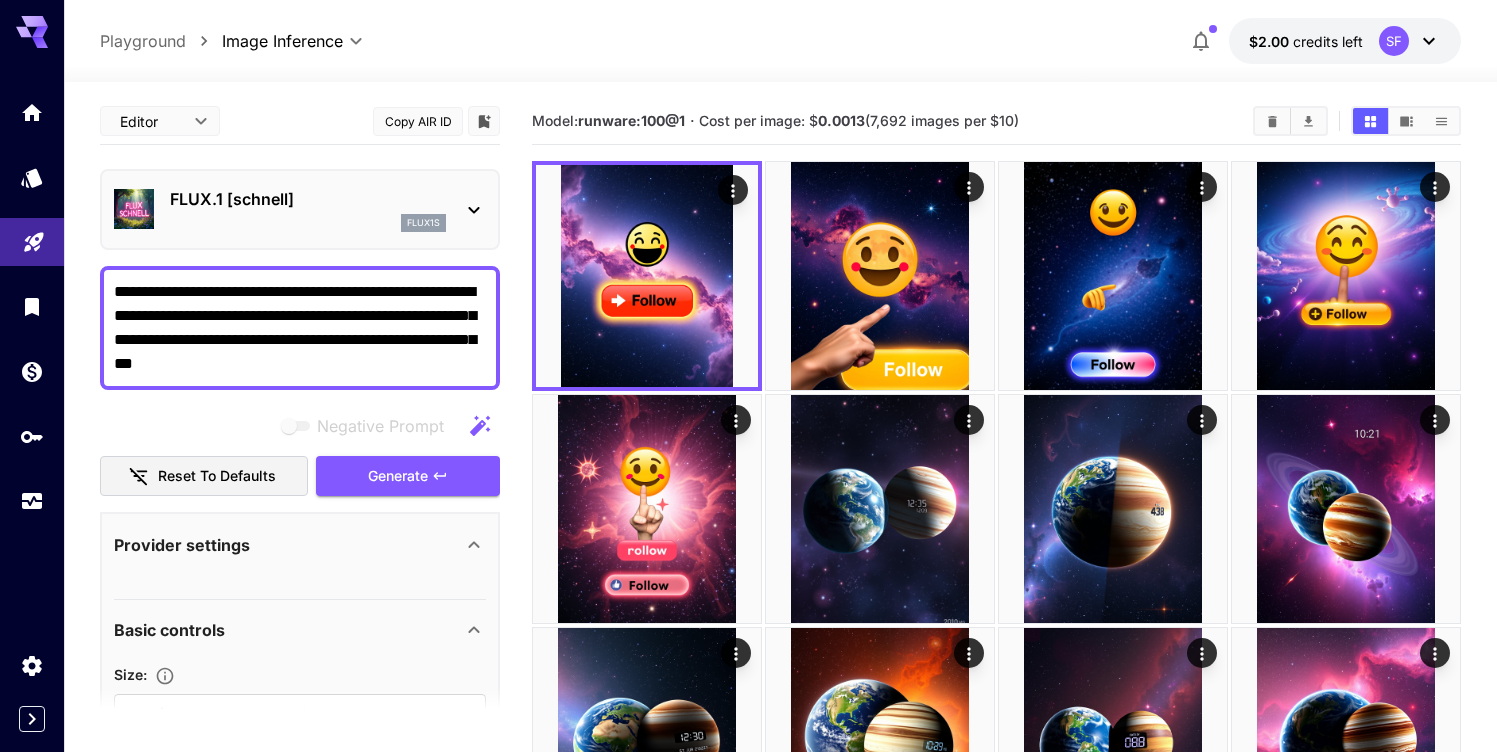 click on "**********" at bounding box center [300, 328] 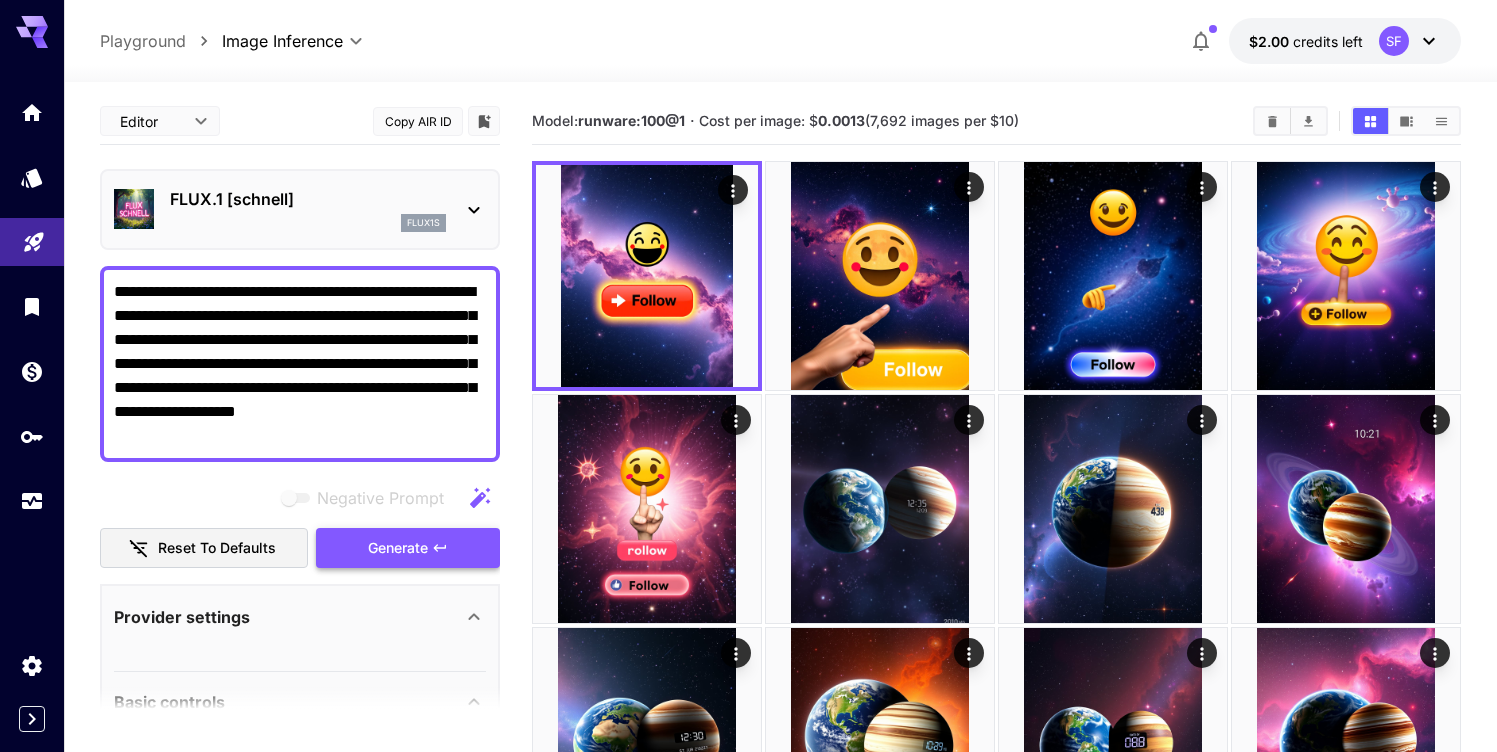 type on "**********" 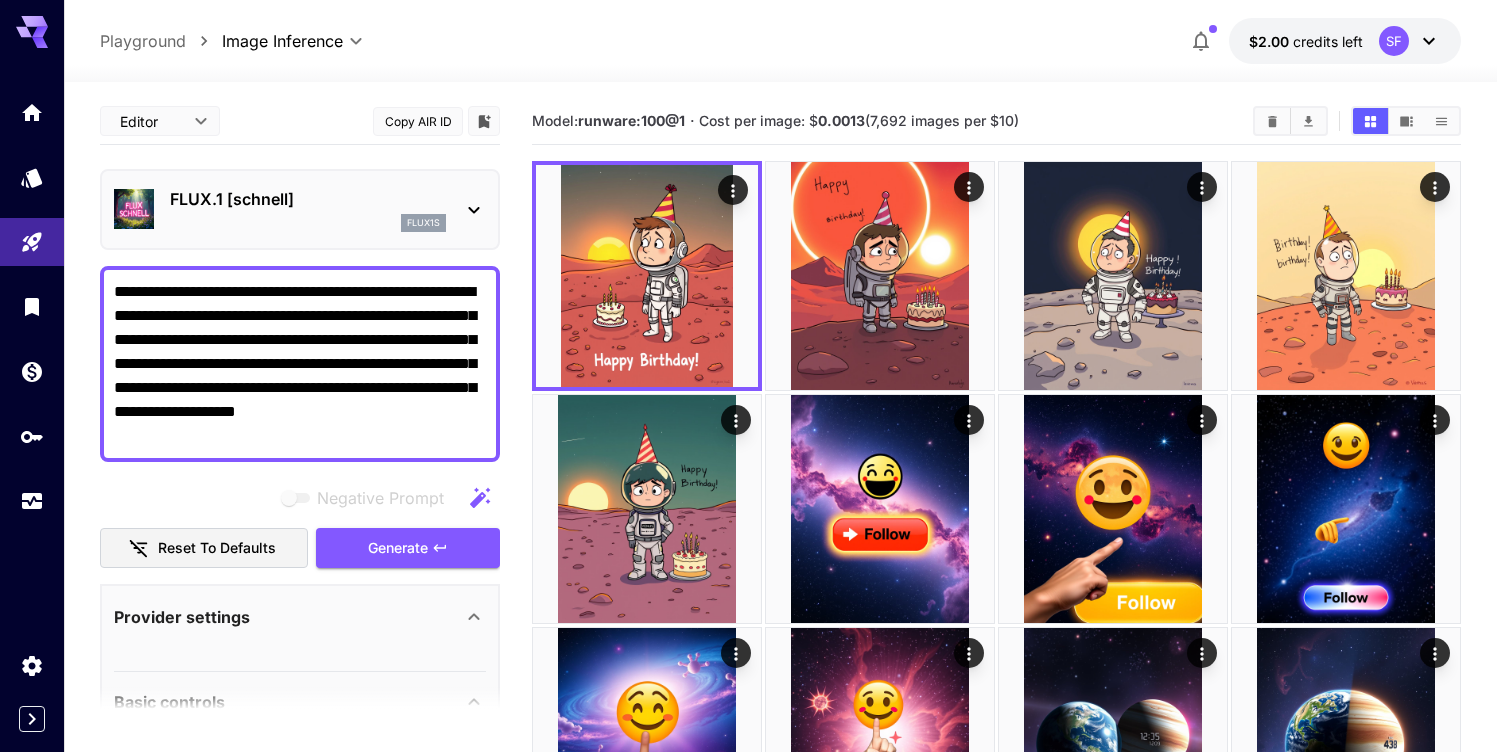 scroll, scrollTop: 0, scrollLeft: 0, axis: both 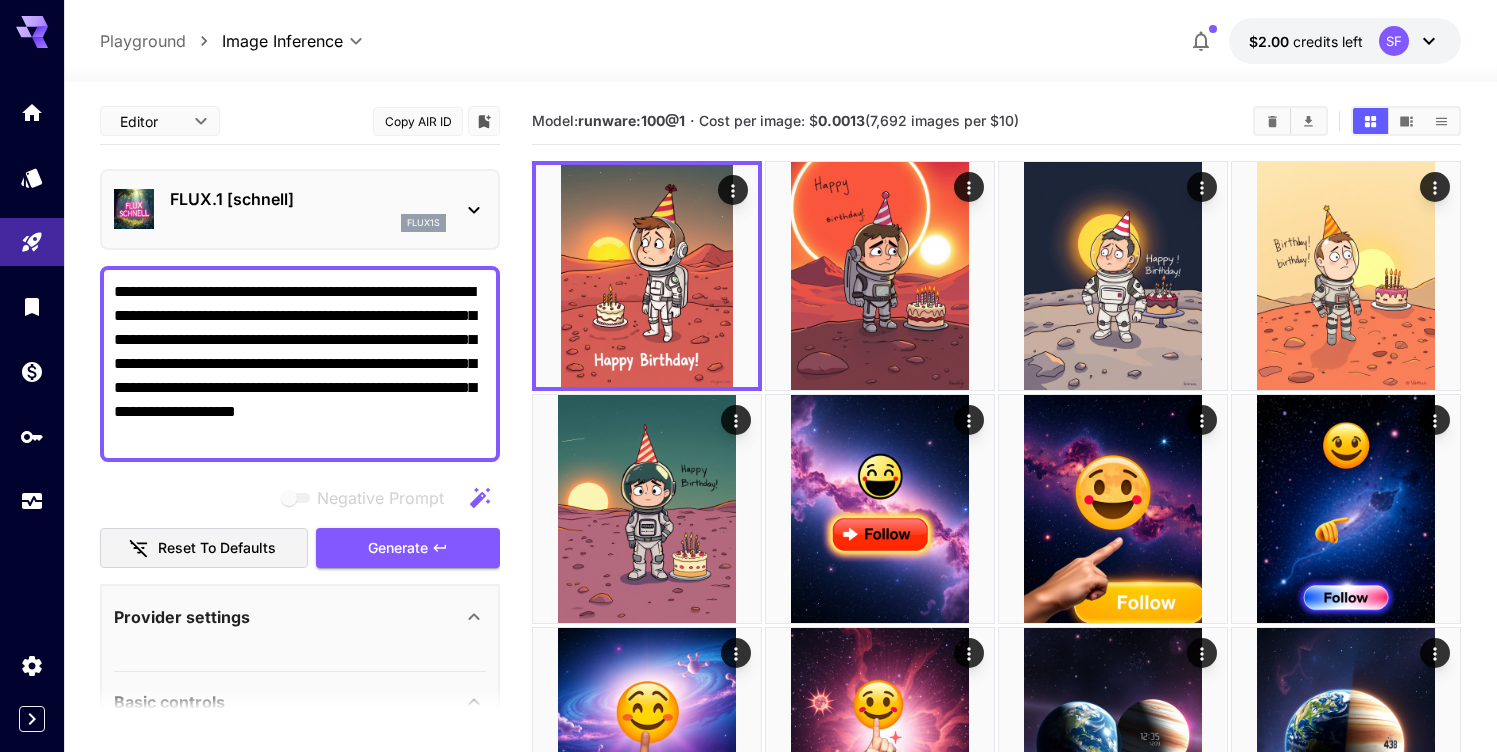 click on "credits left" at bounding box center (1328, 41) 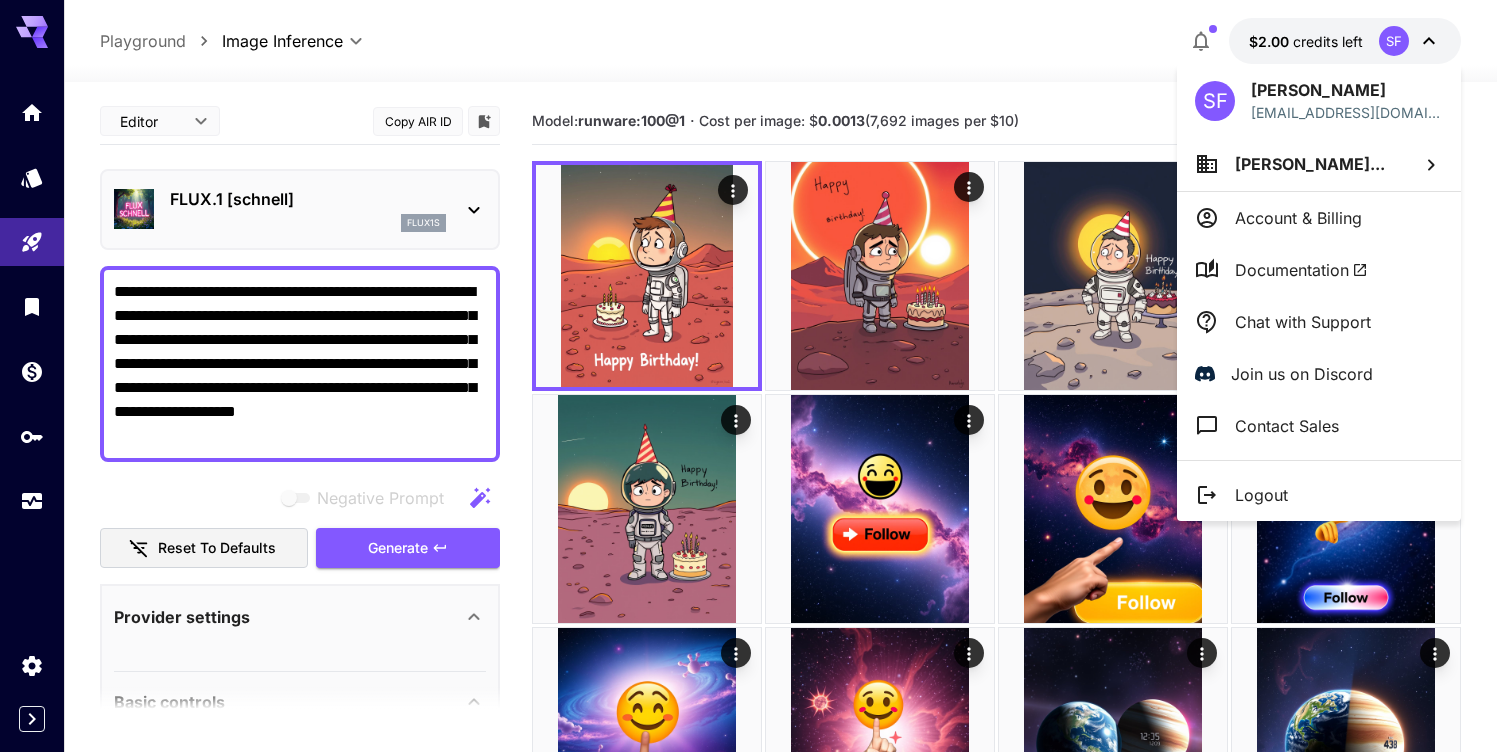 click at bounding box center (756, 376) 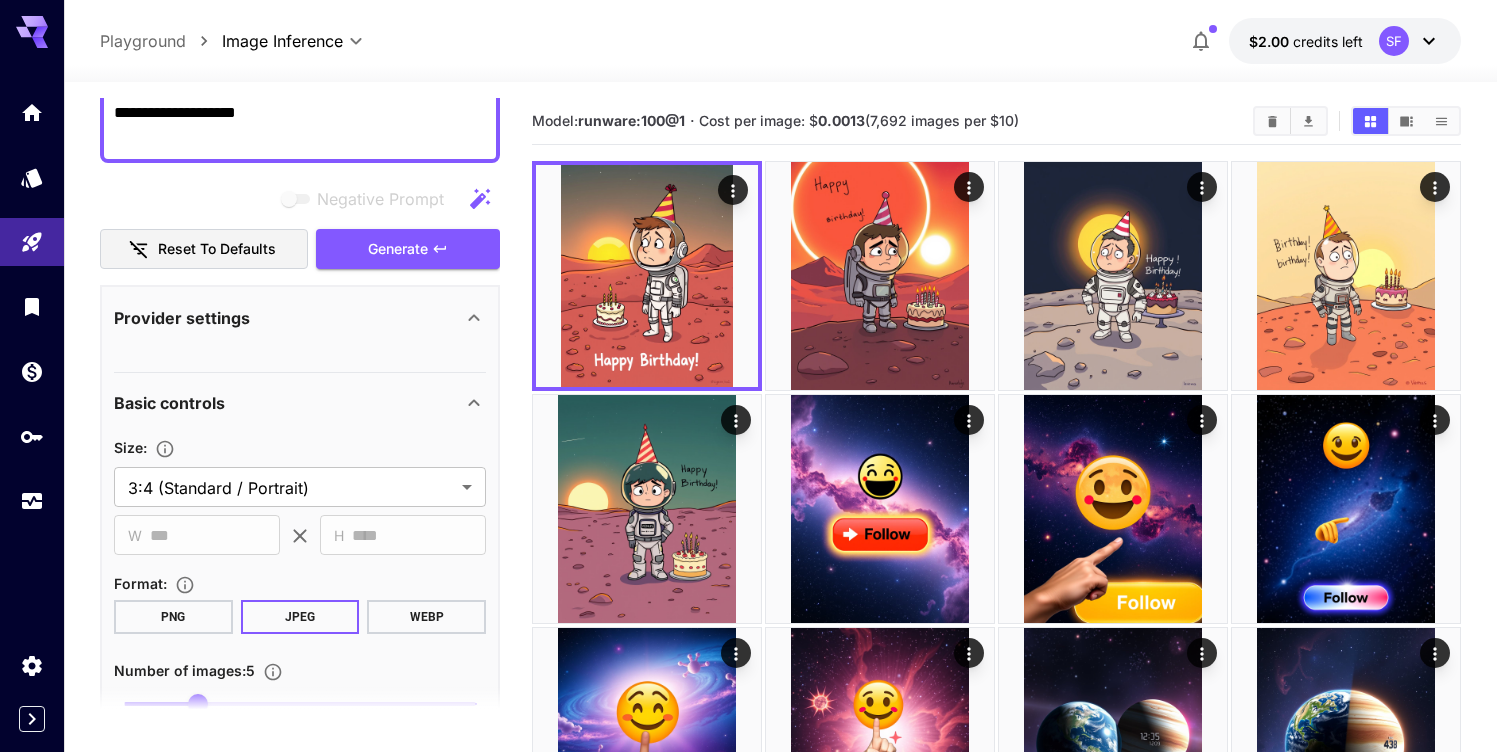 scroll, scrollTop: 330, scrollLeft: 0, axis: vertical 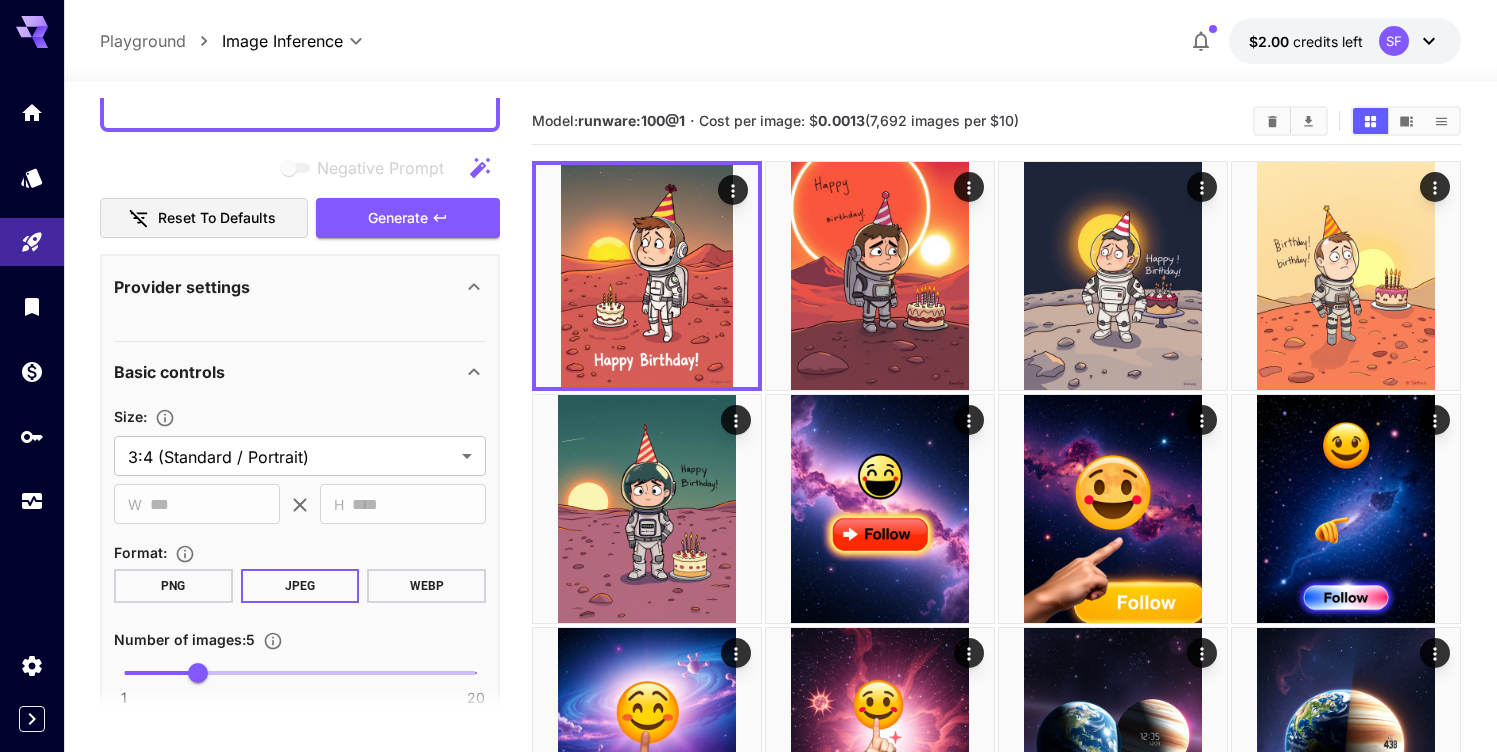 click on "Provider settings" at bounding box center (288, 287) 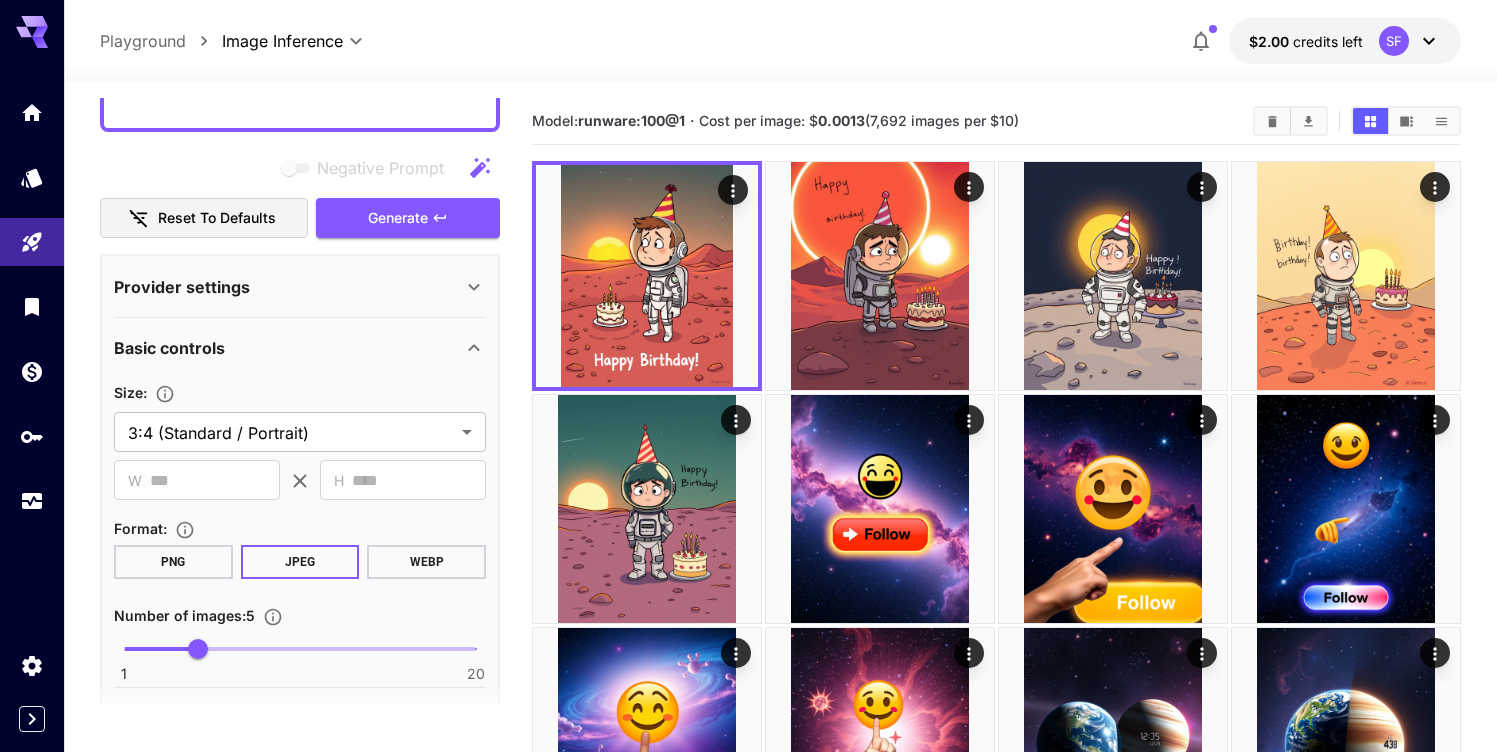 click on "Provider settings" at bounding box center (288, 287) 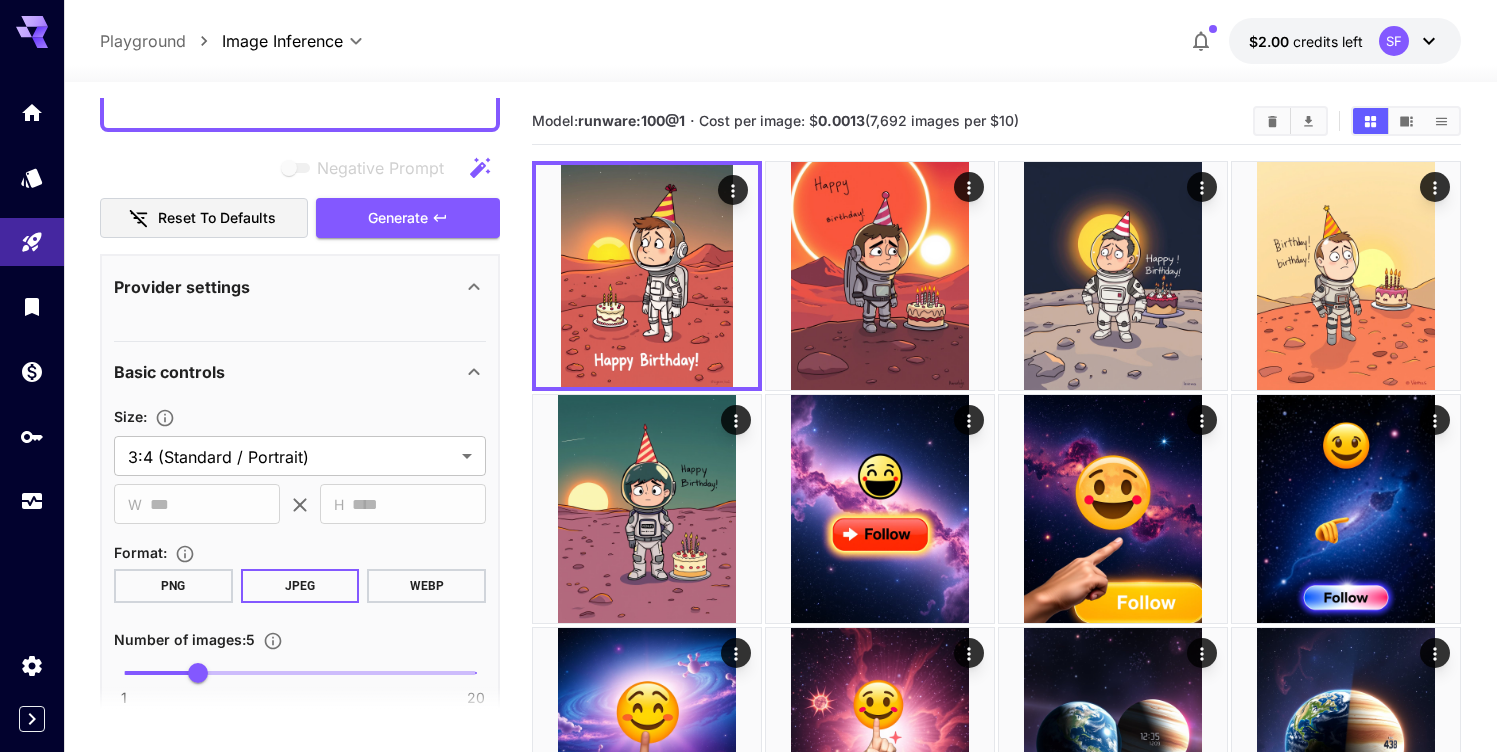 click on "Provider settings" at bounding box center [288, 287] 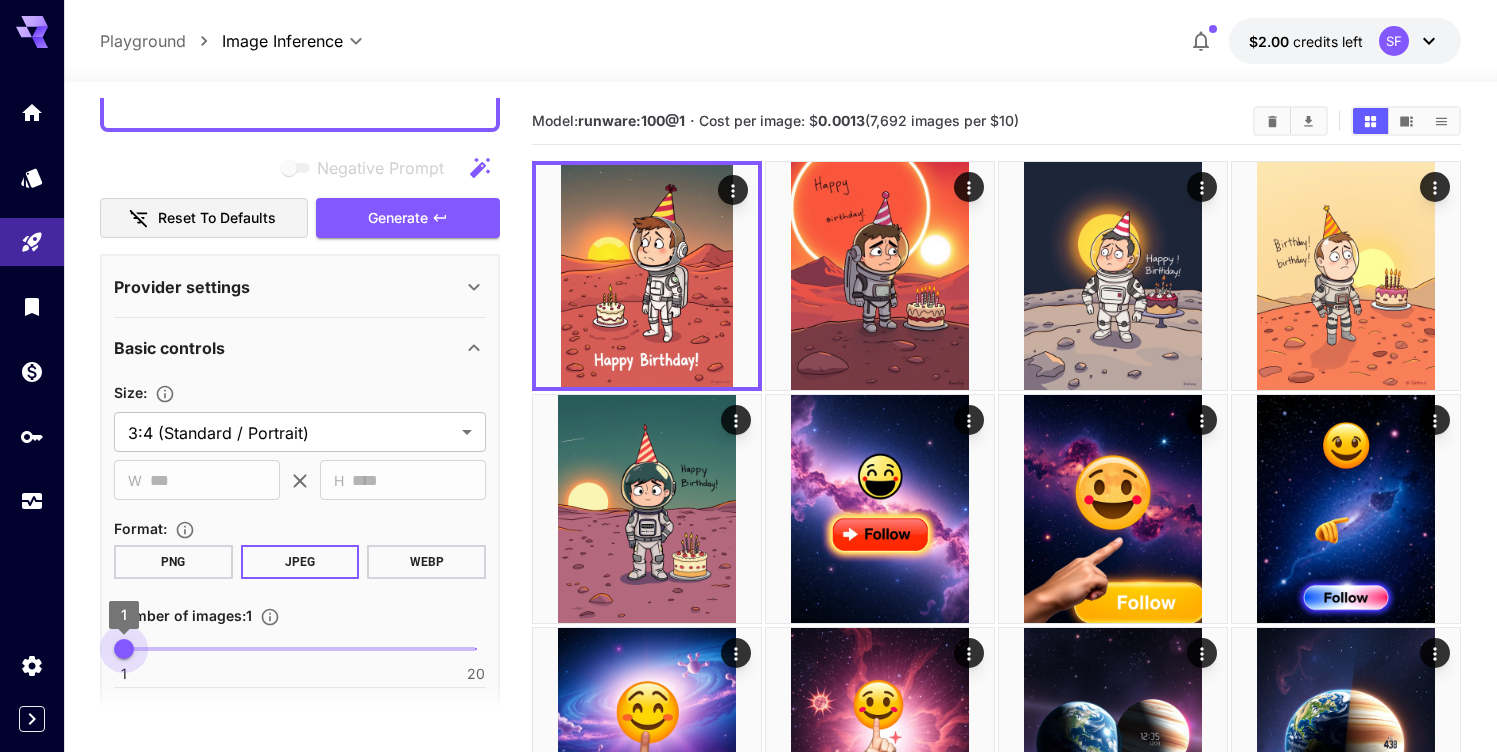 type on "*" 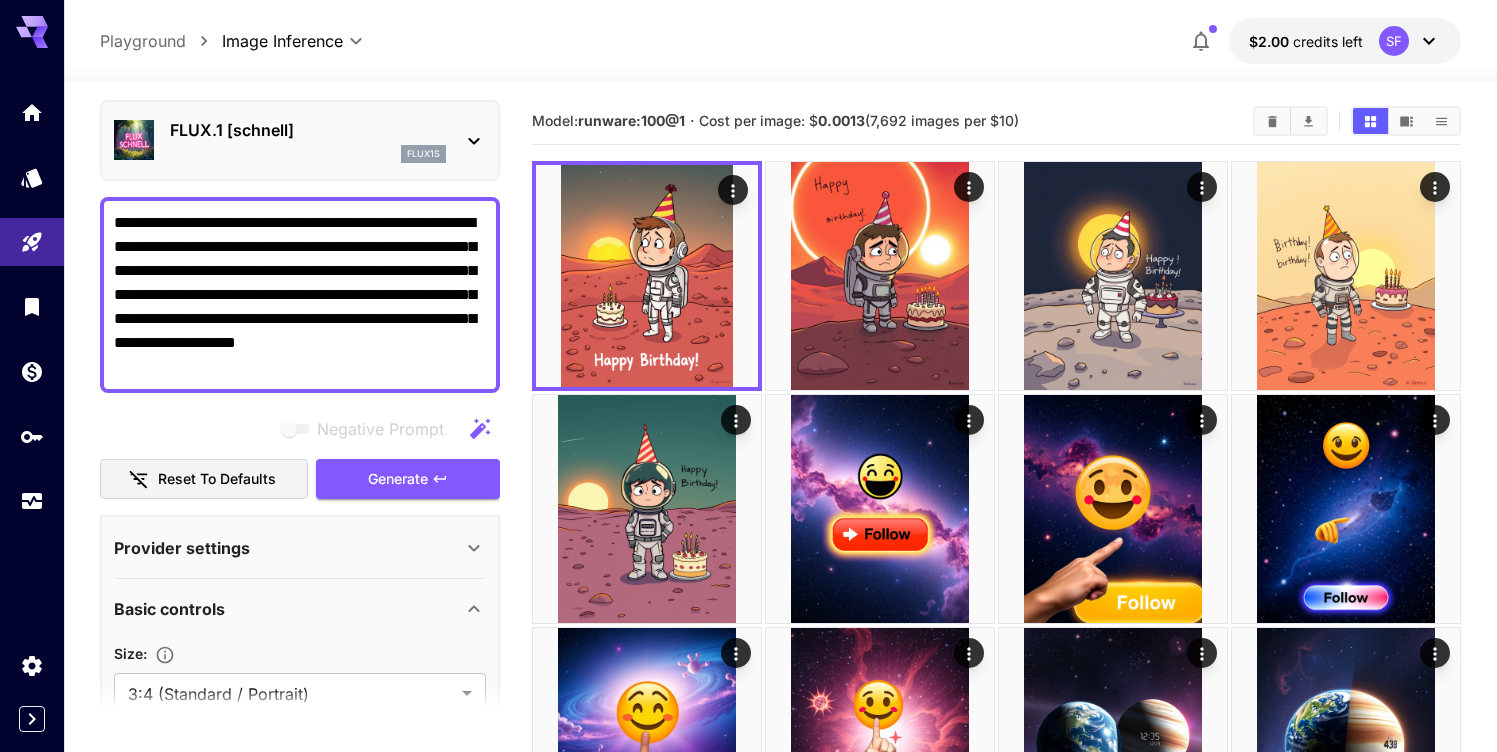 scroll, scrollTop: 0, scrollLeft: 0, axis: both 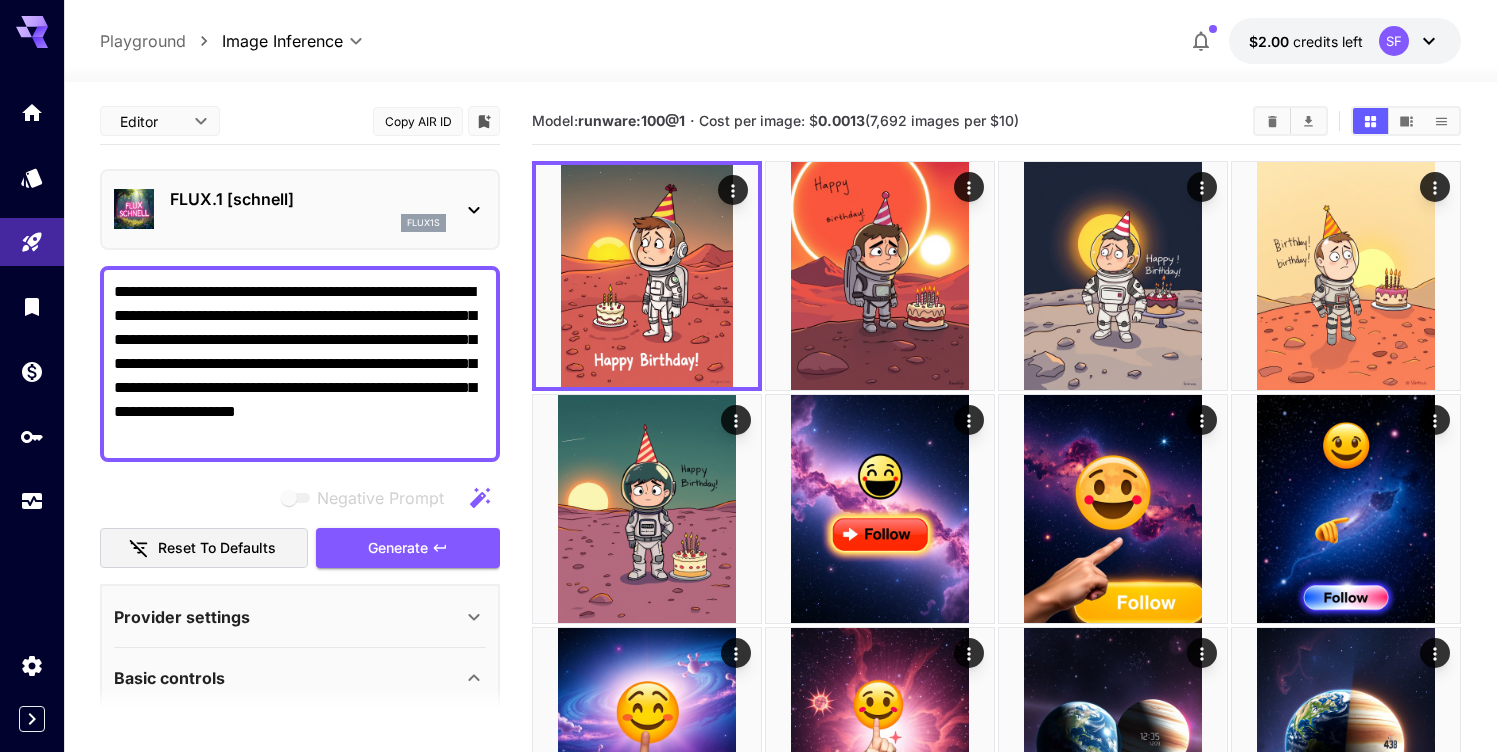 click on "**********" at bounding box center [748, 1741] 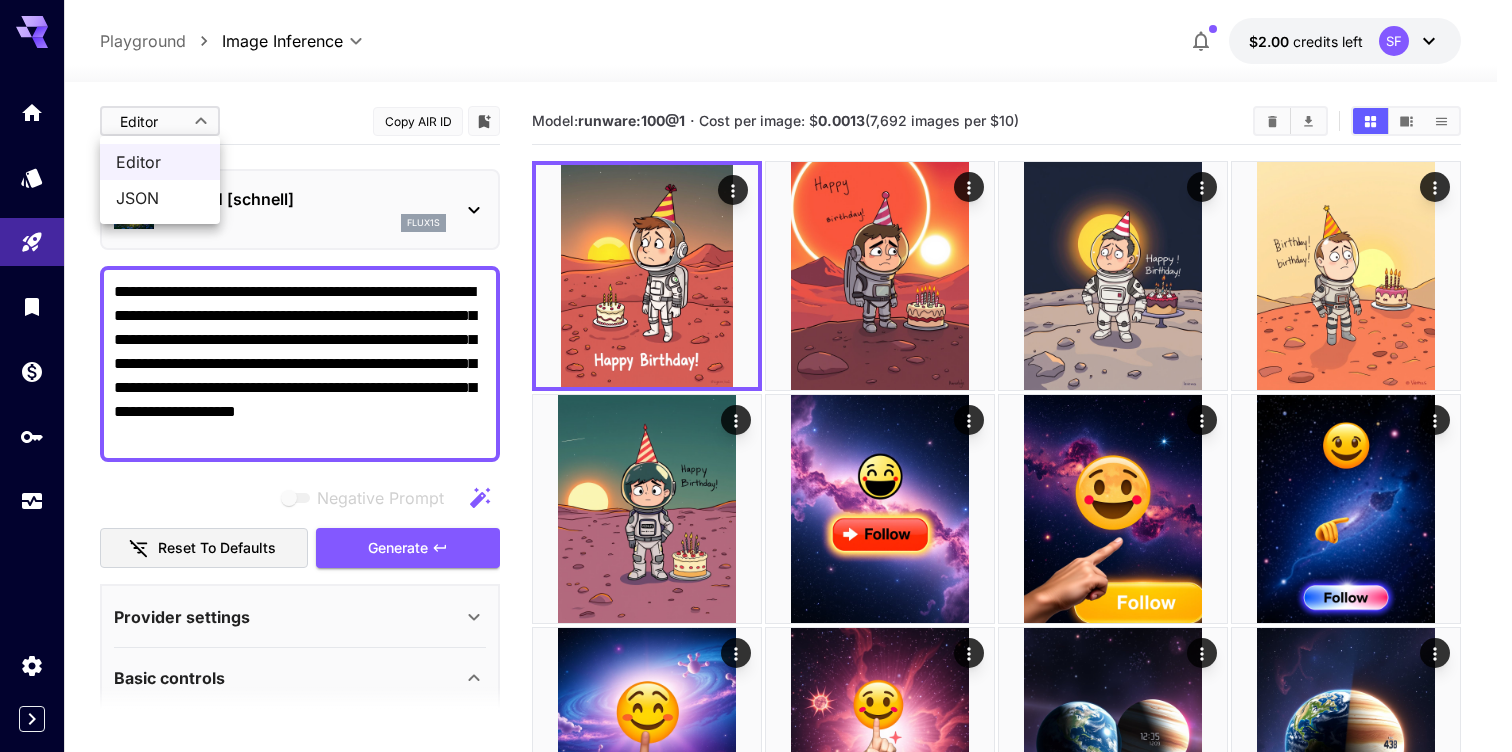 click on "JSON" at bounding box center [160, 198] 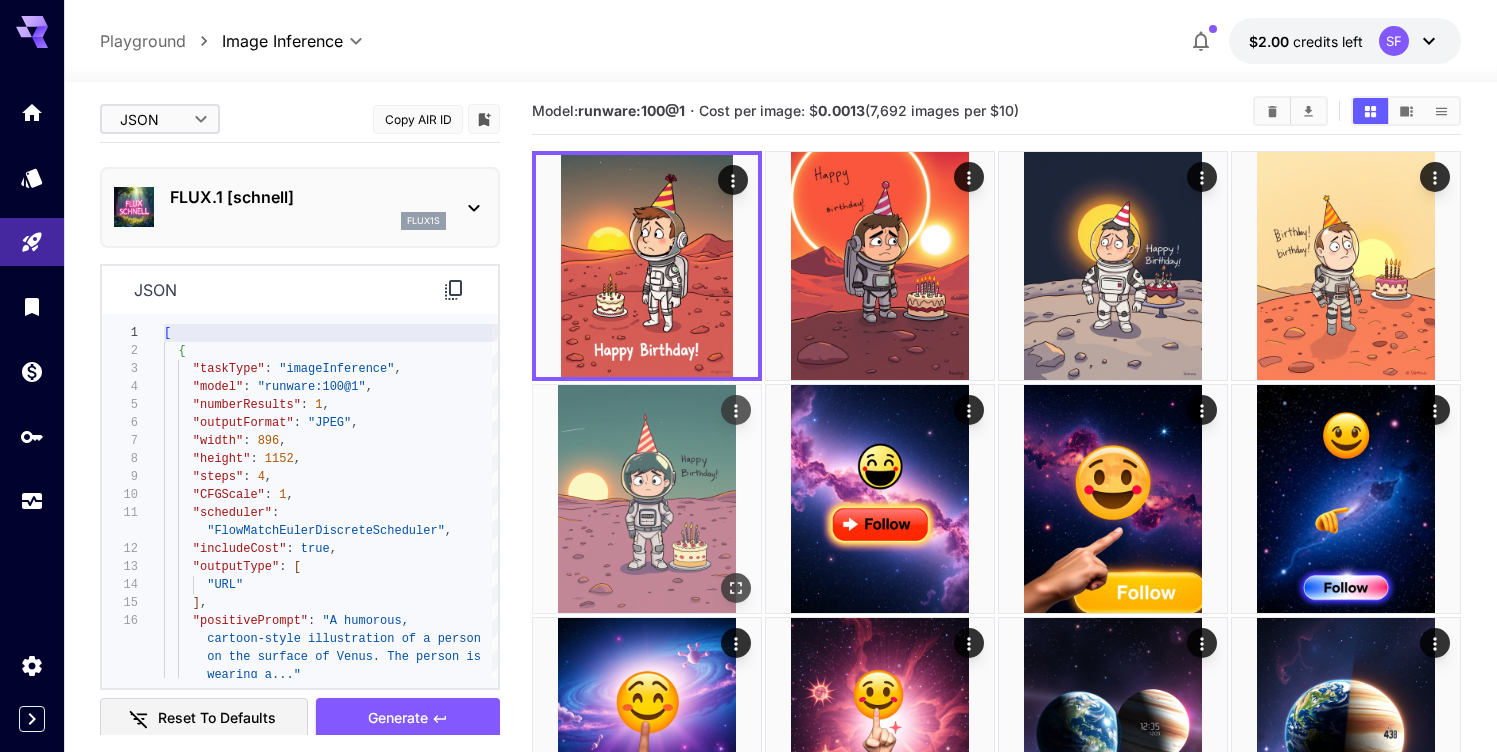 scroll, scrollTop: 13, scrollLeft: 0, axis: vertical 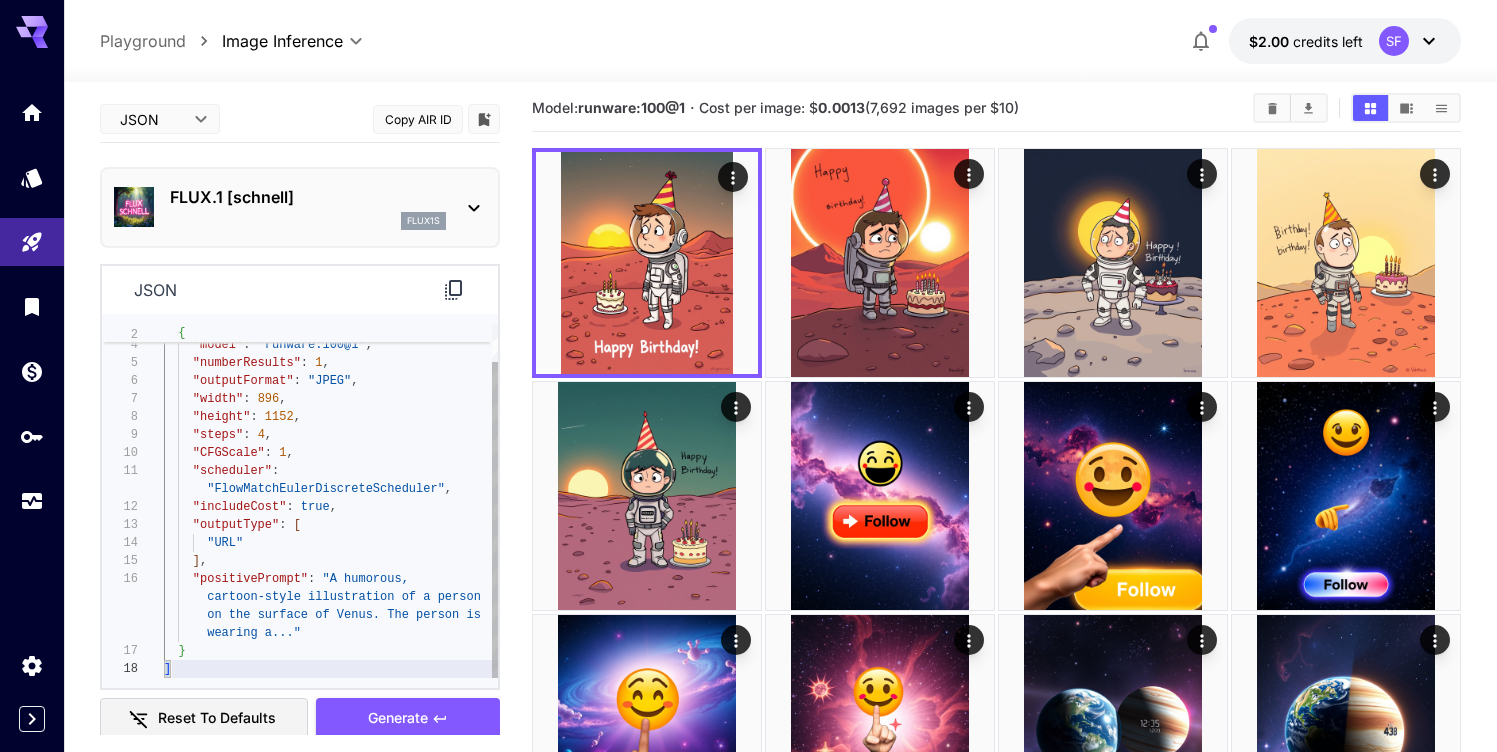 type on "**********" 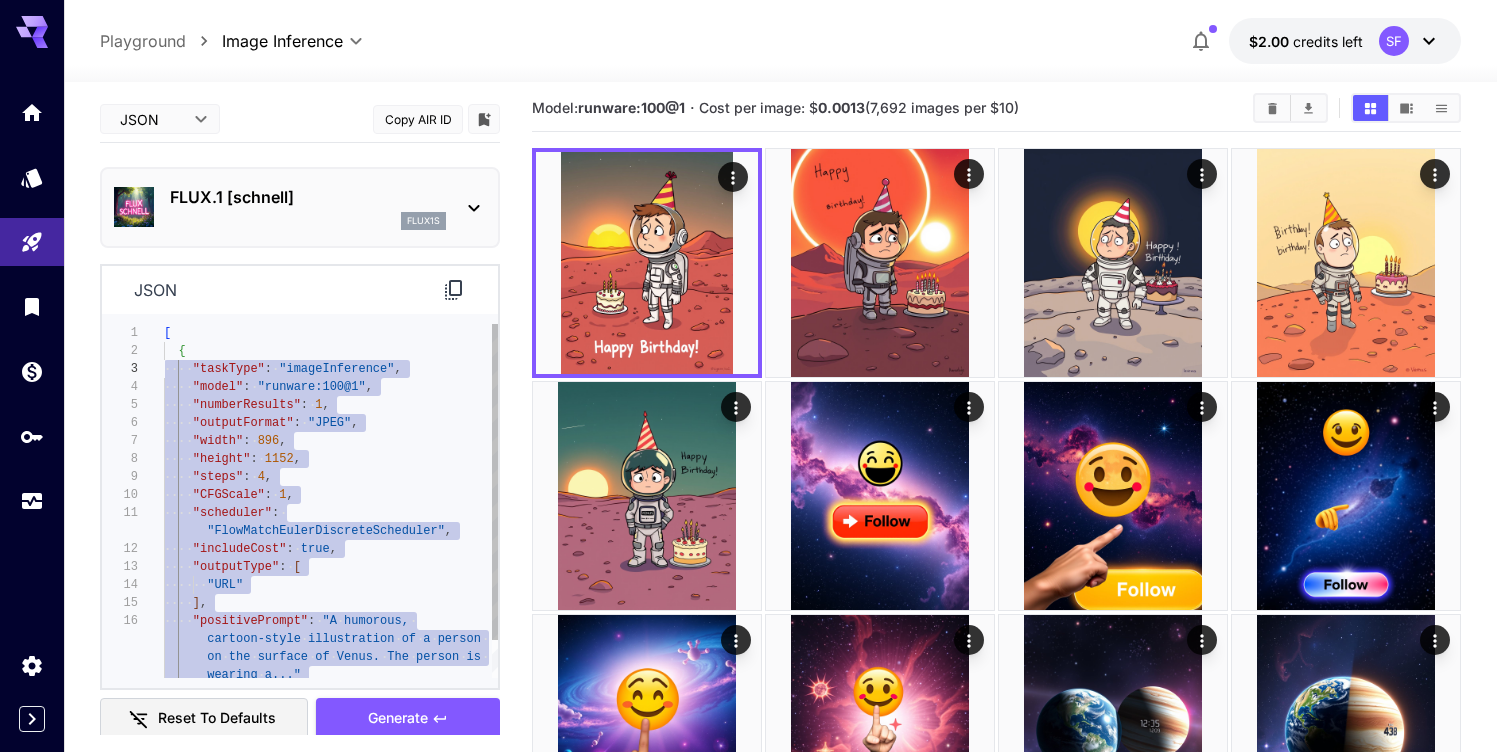 scroll, scrollTop: 0, scrollLeft: 0, axis: both 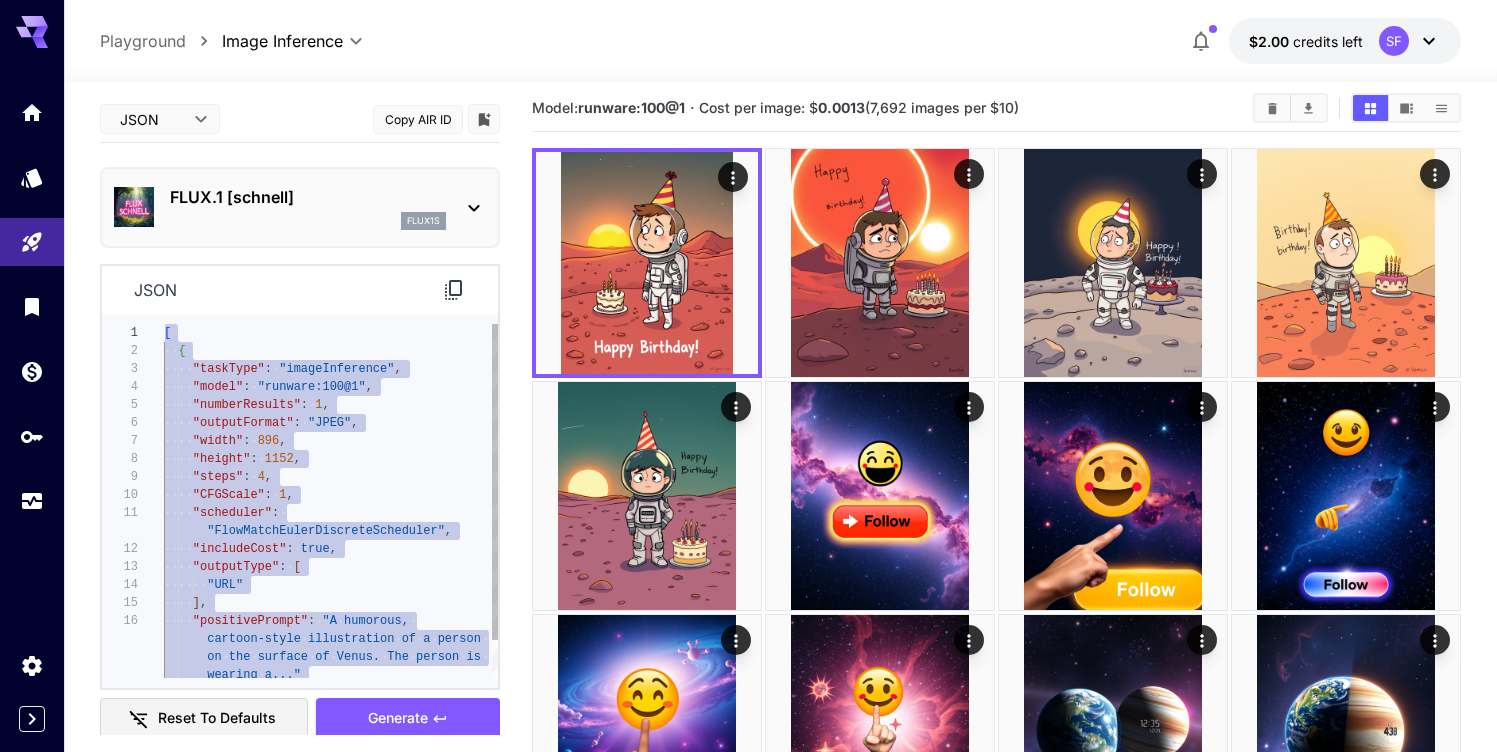 drag, startPoint x: 186, startPoint y: 669, endPoint x: 125, endPoint y: 322, distance: 352.32086 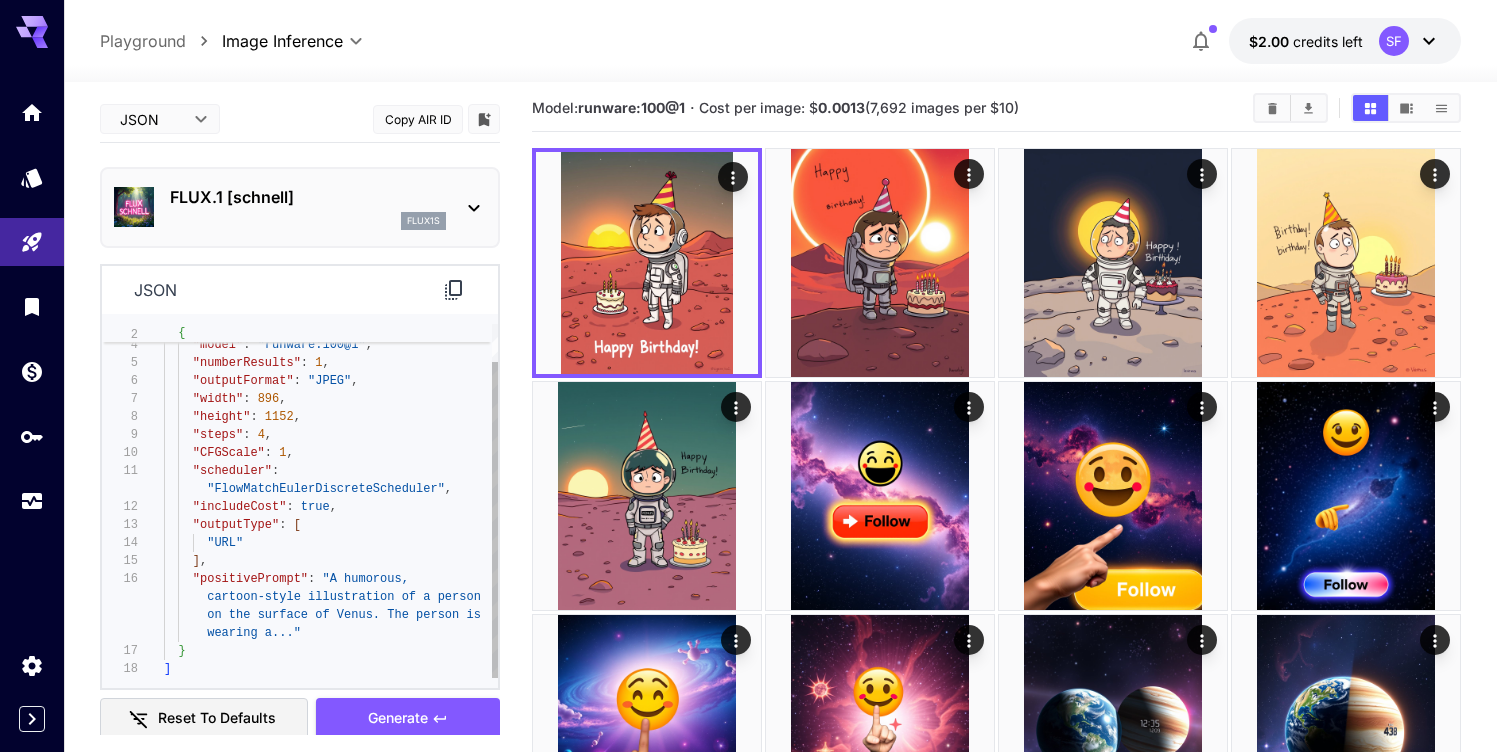 scroll, scrollTop: 0, scrollLeft: 0, axis: both 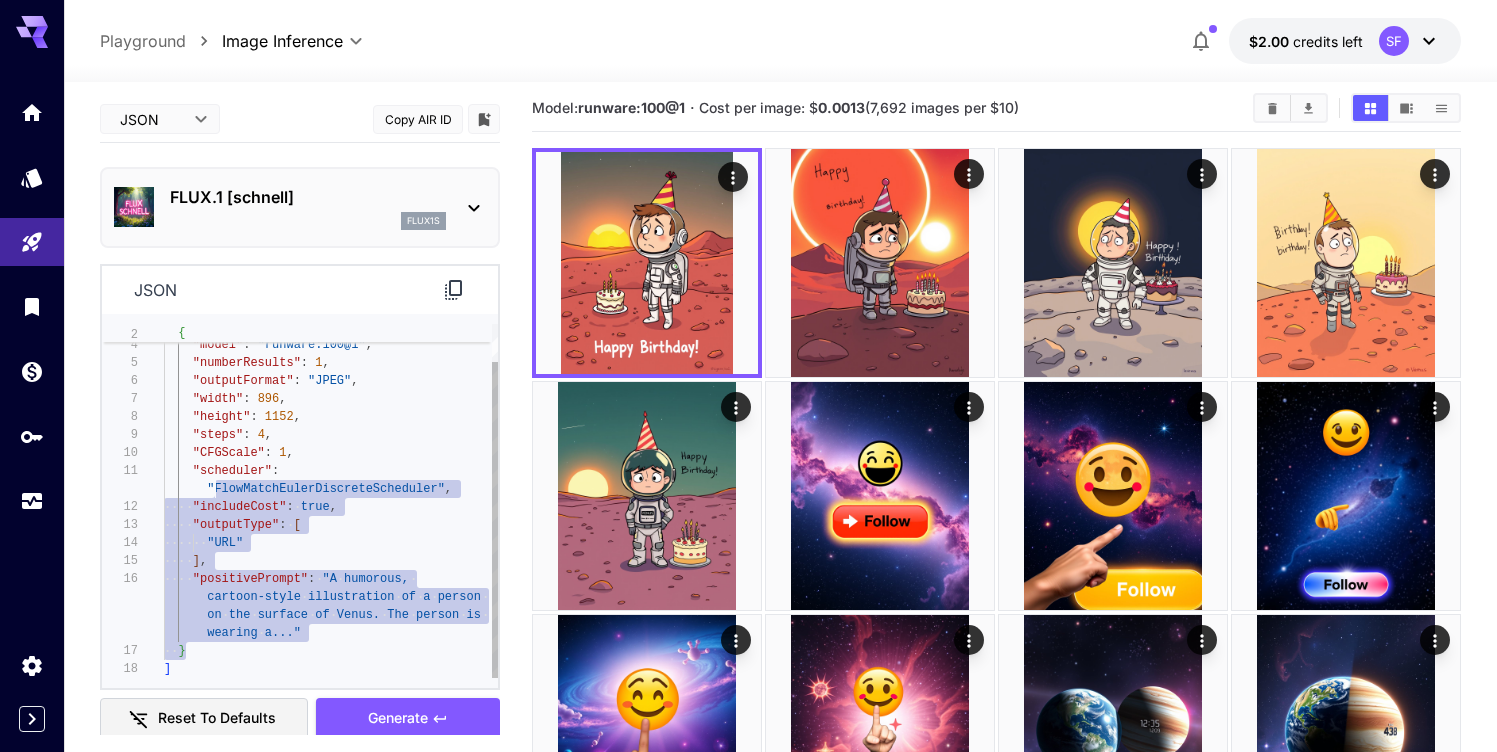 type on "**********" 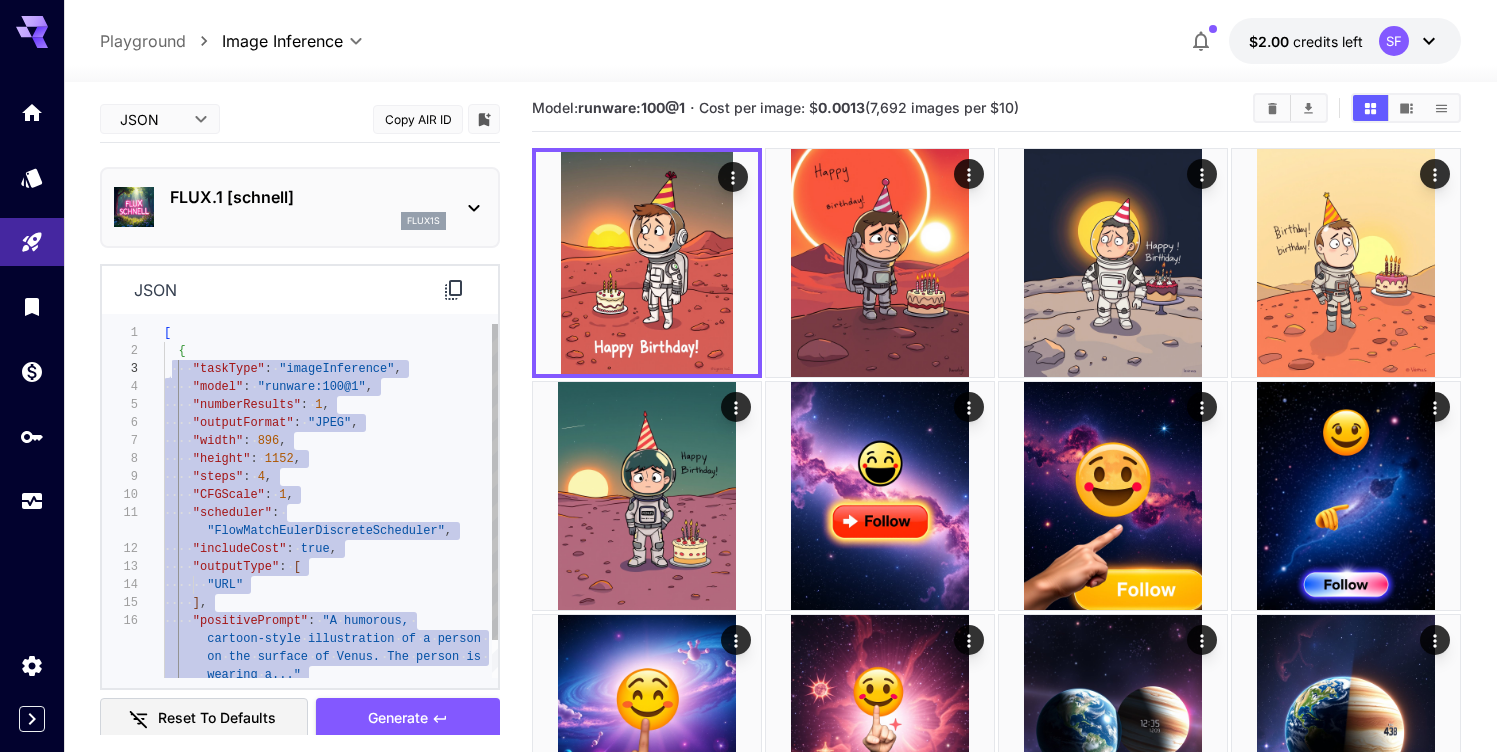 scroll, scrollTop: 18, scrollLeft: 0, axis: vertical 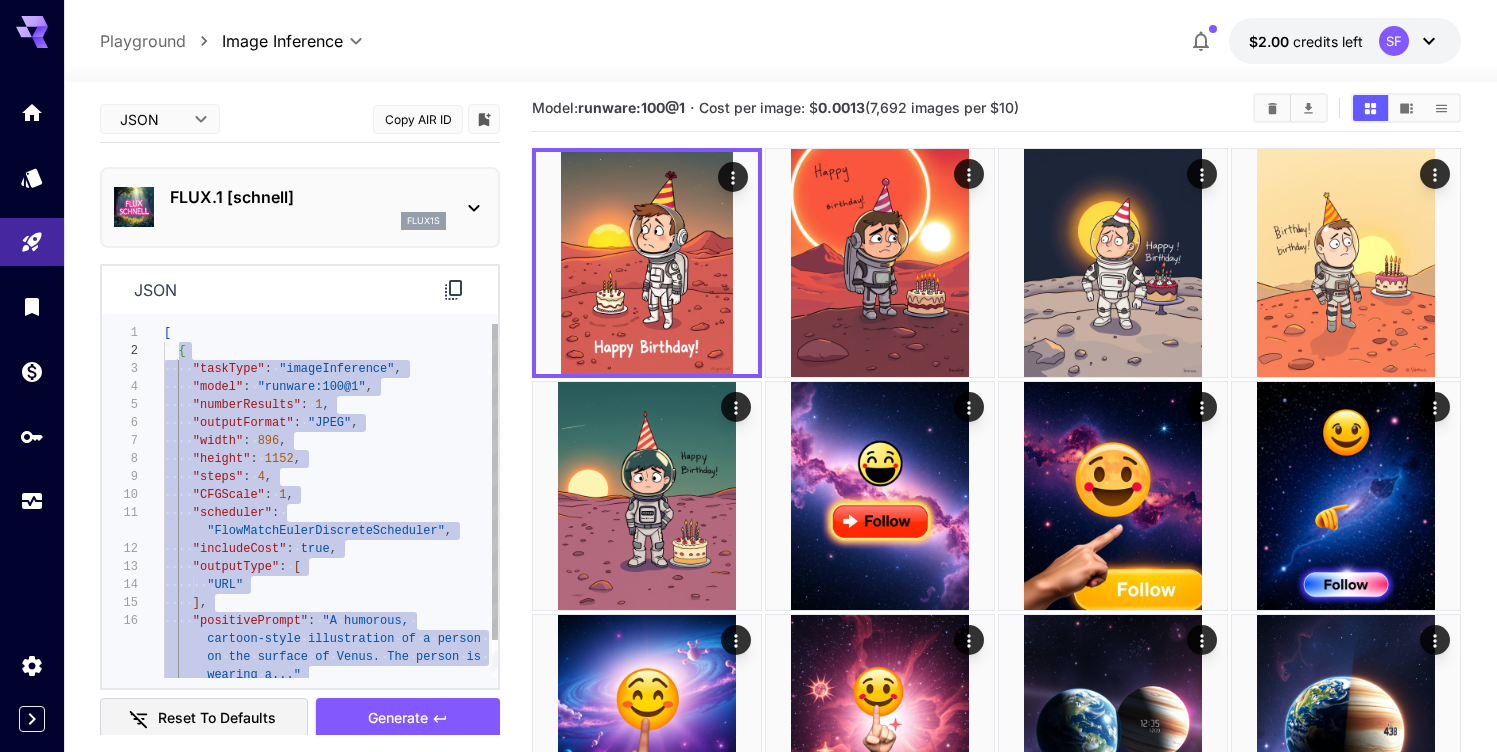 drag, startPoint x: 194, startPoint y: 652, endPoint x: 176, endPoint y: 358, distance: 294.5505 